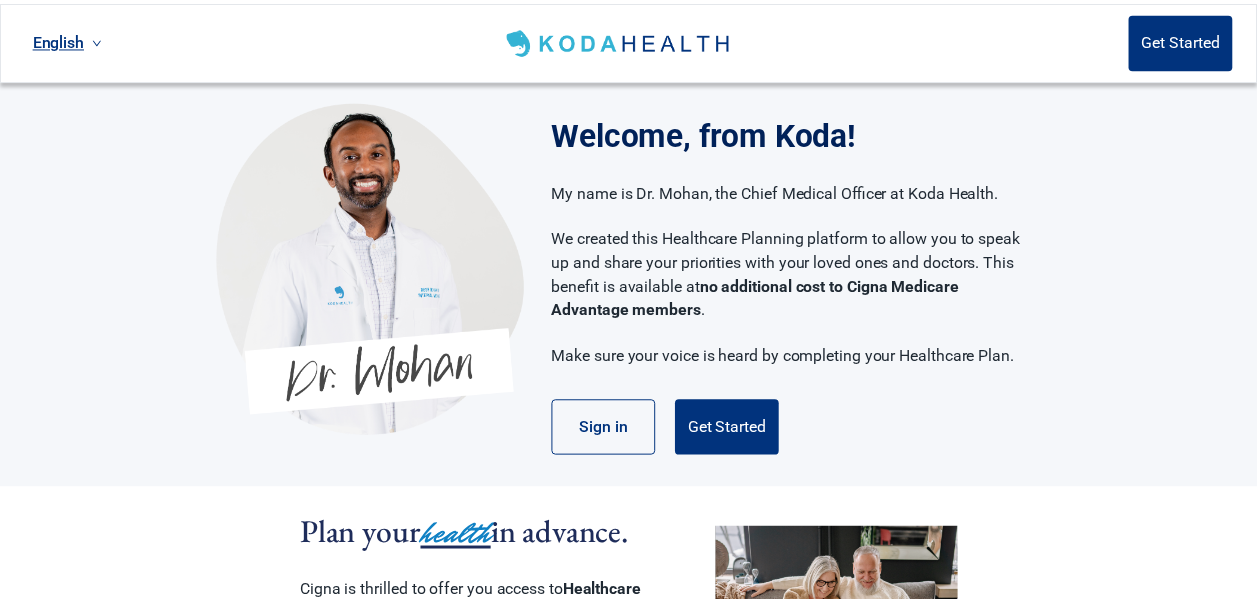 scroll, scrollTop: 0, scrollLeft: 0, axis: both 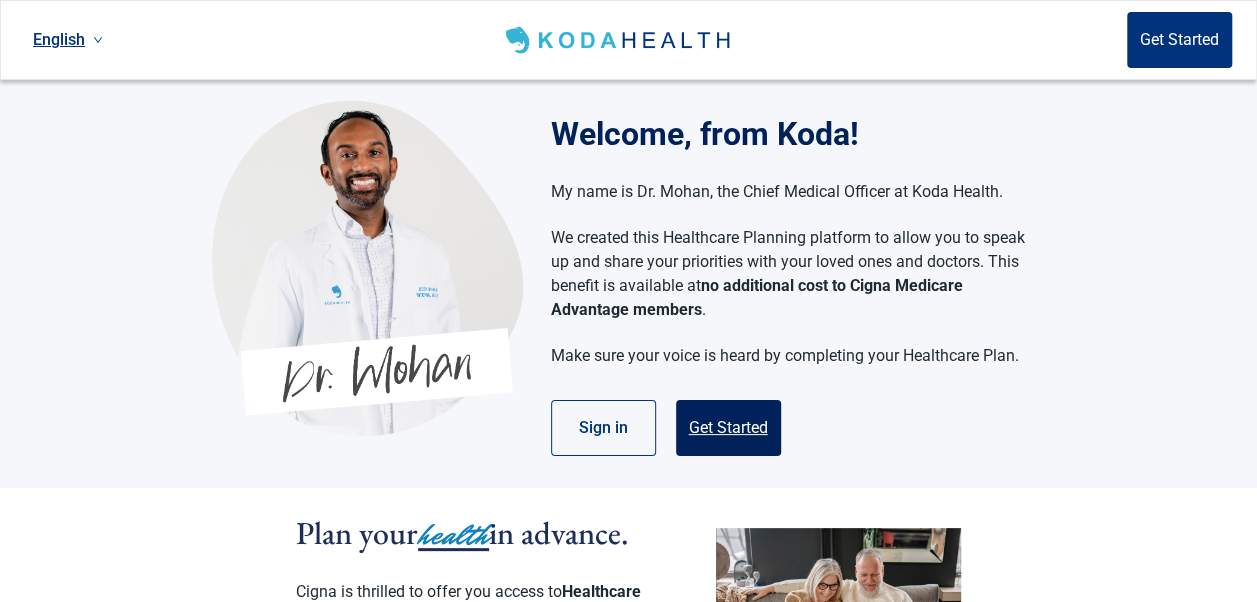 click on "Get Started" at bounding box center (728, 428) 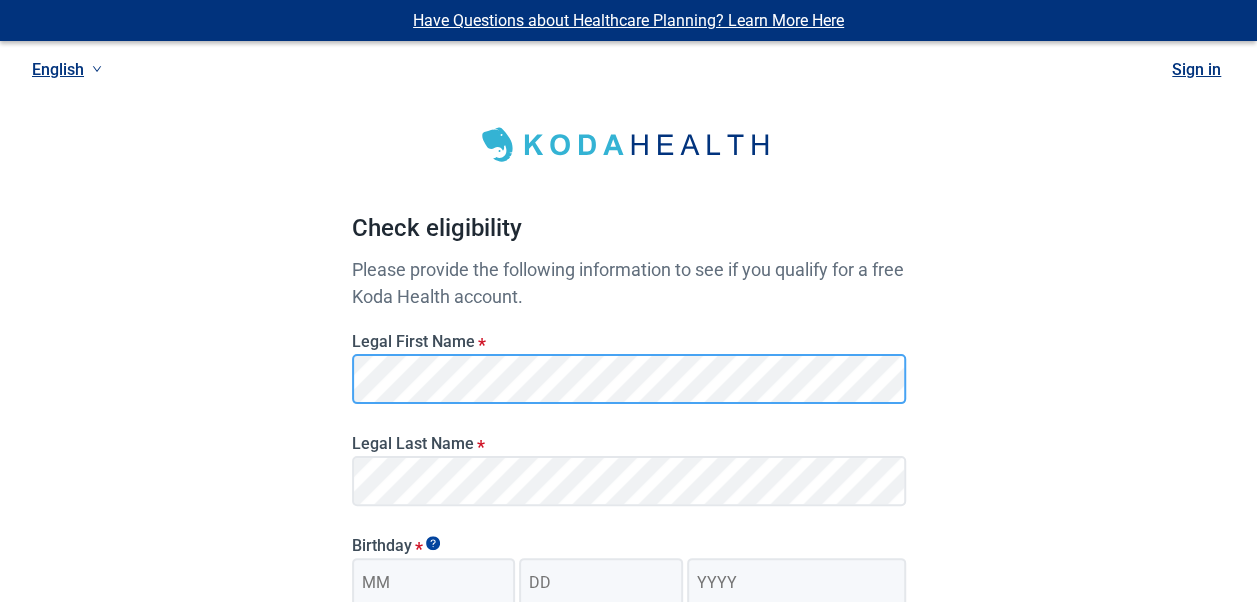 scroll, scrollTop: 100, scrollLeft: 0, axis: vertical 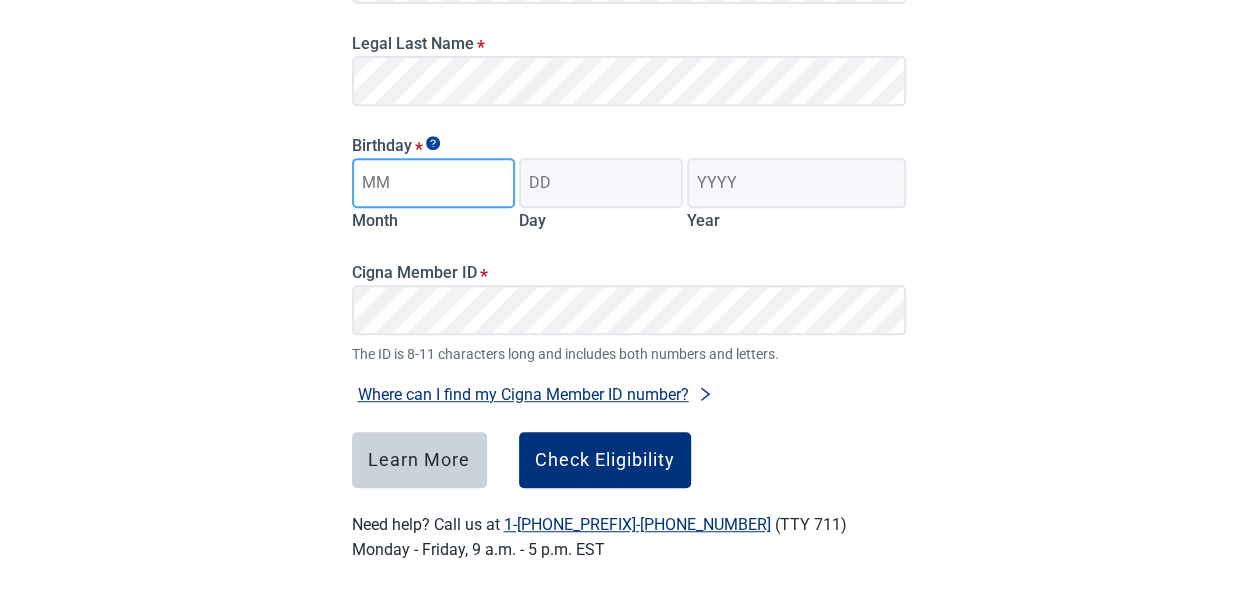 click on "Month" at bounding box center (434, 183) 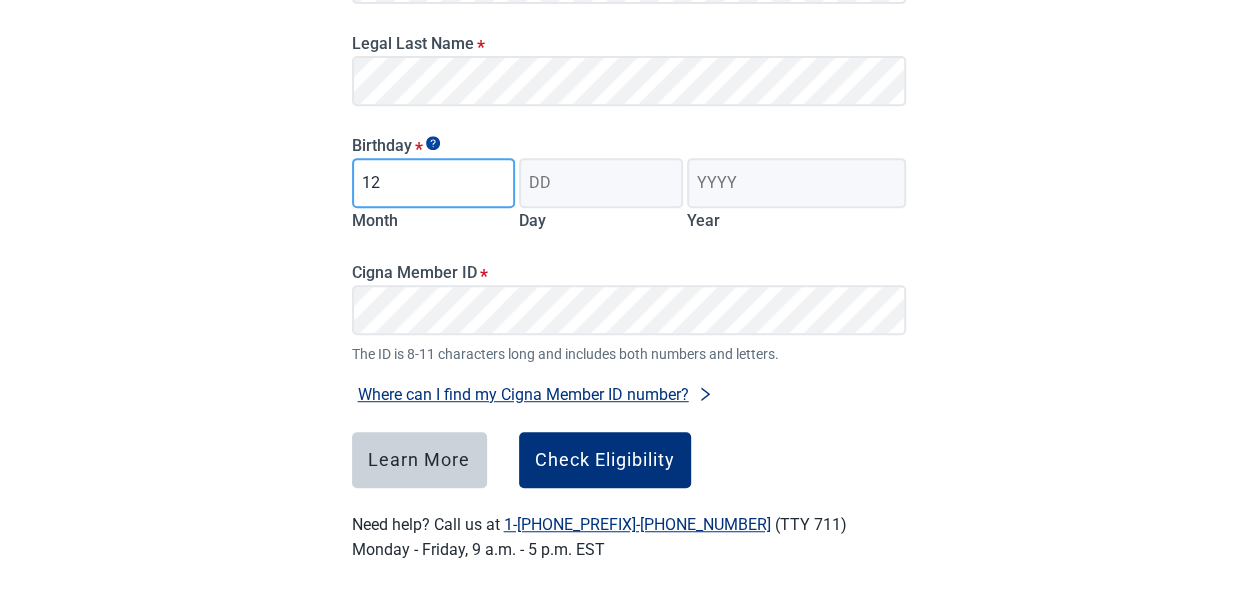 type on "12" 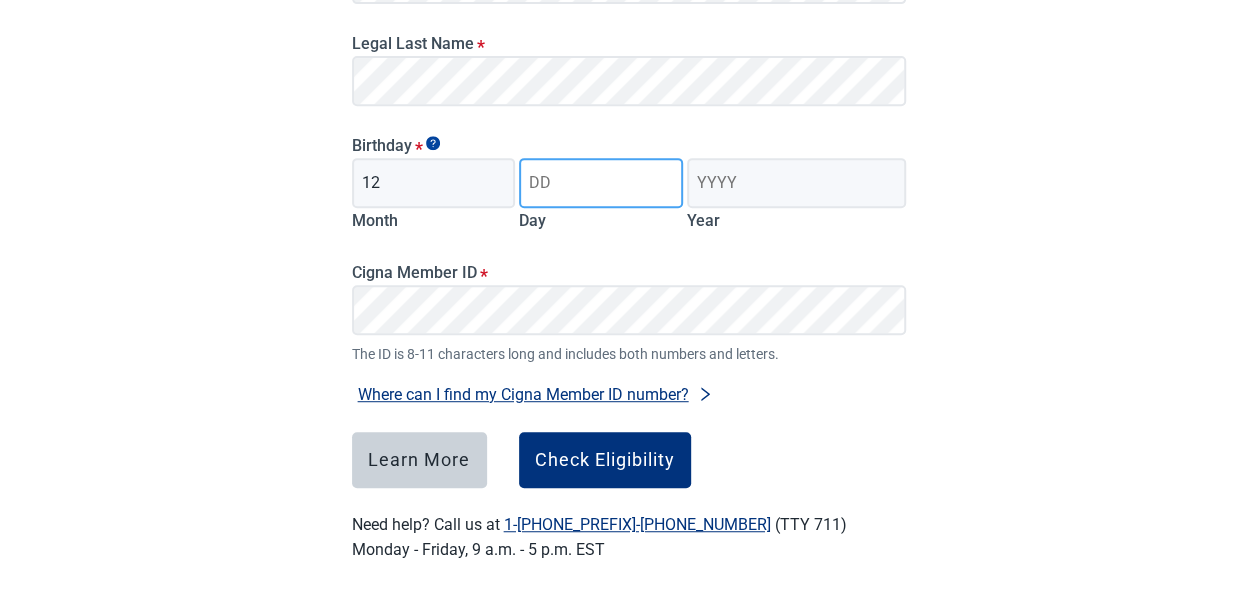 click on "Day" at bounding box center (601, 183) 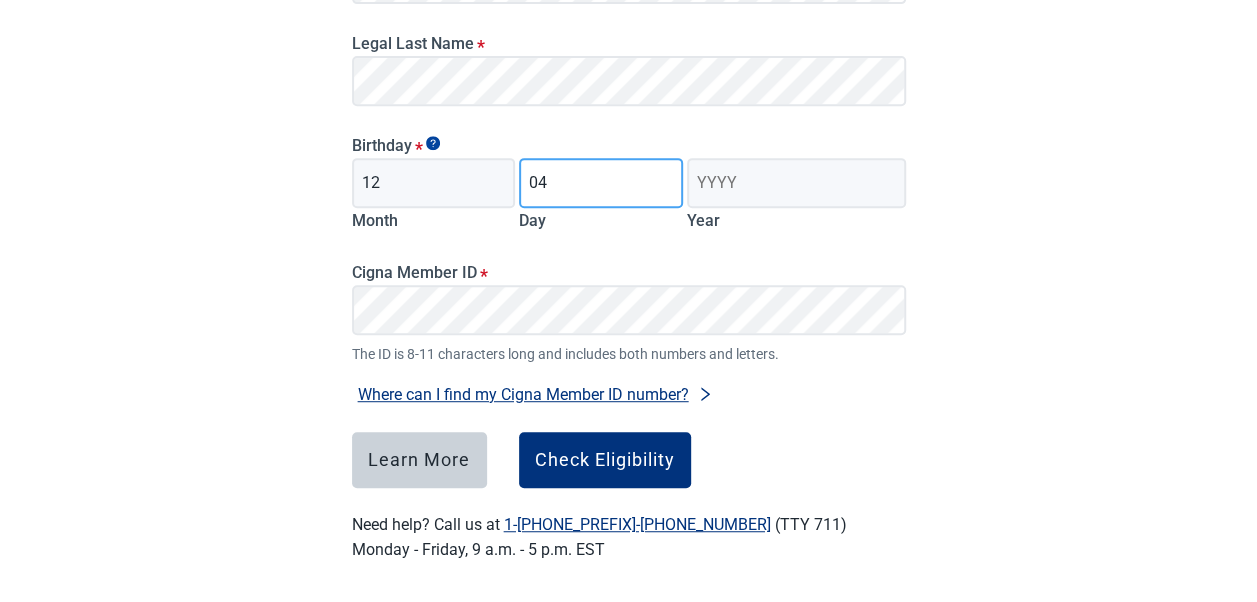 type on "04" 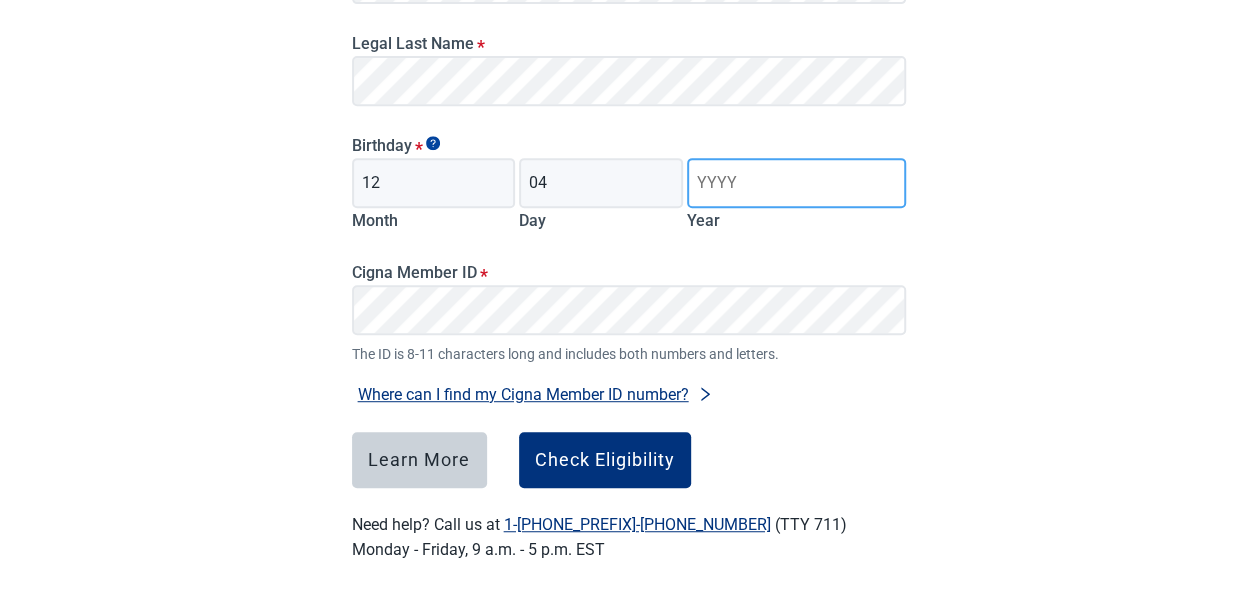 click on "Year" at bounding box center (796, 183) 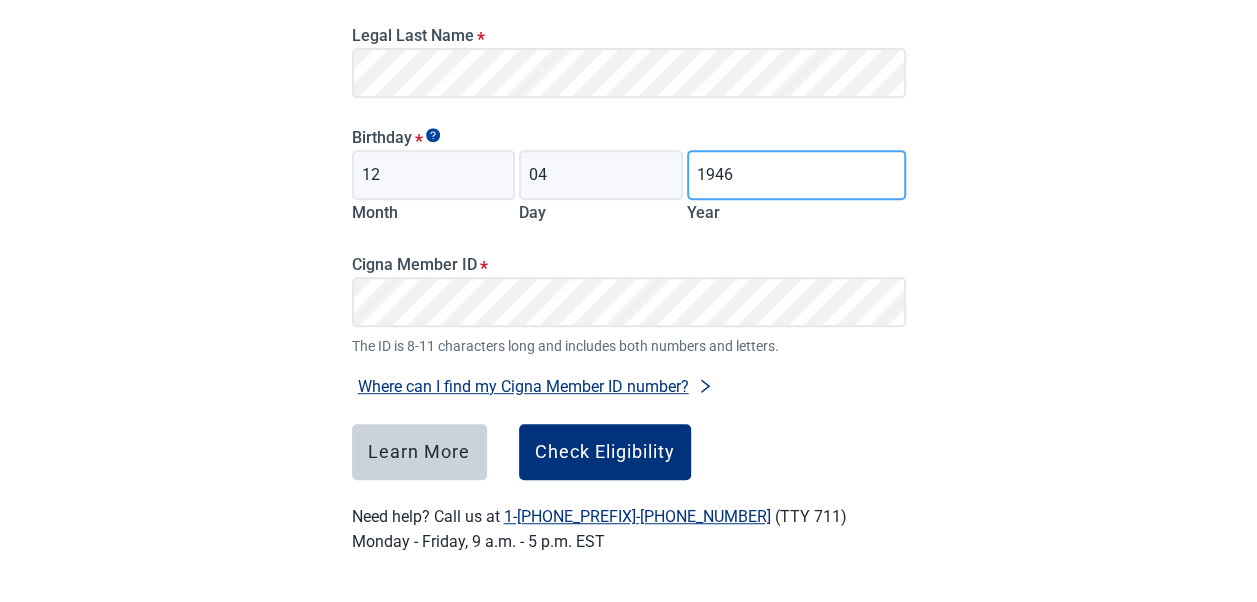 scroll, scrollTop: 409, scrollLeft: 0, axis: vertical 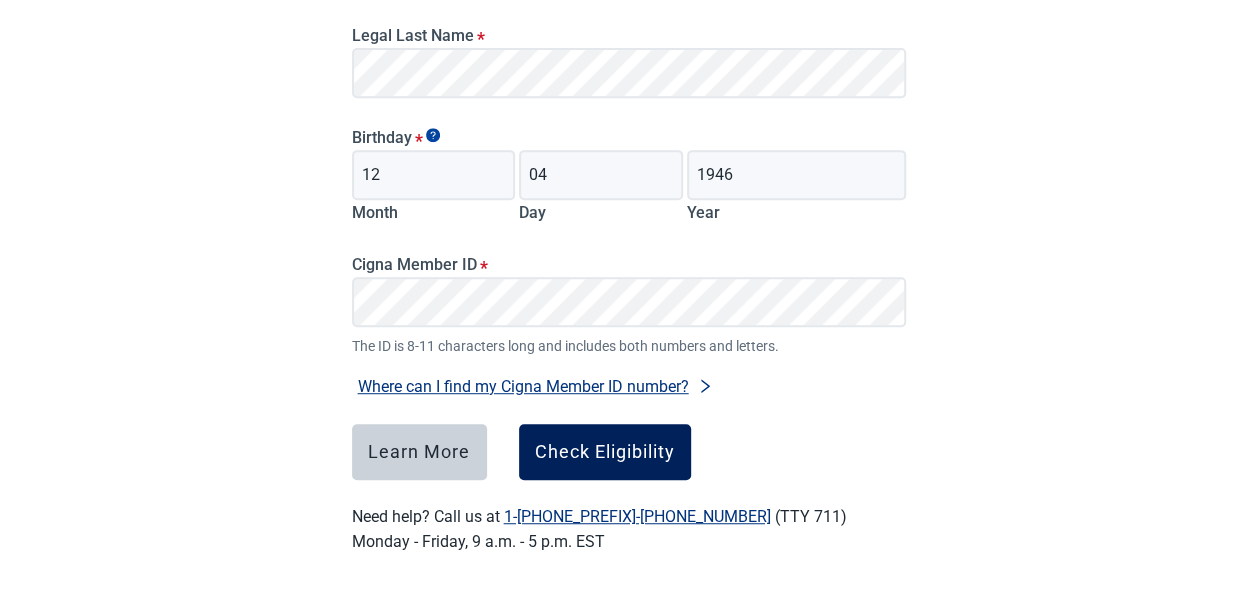 click on "Check Eligibility" at bounding box center [605, 452] 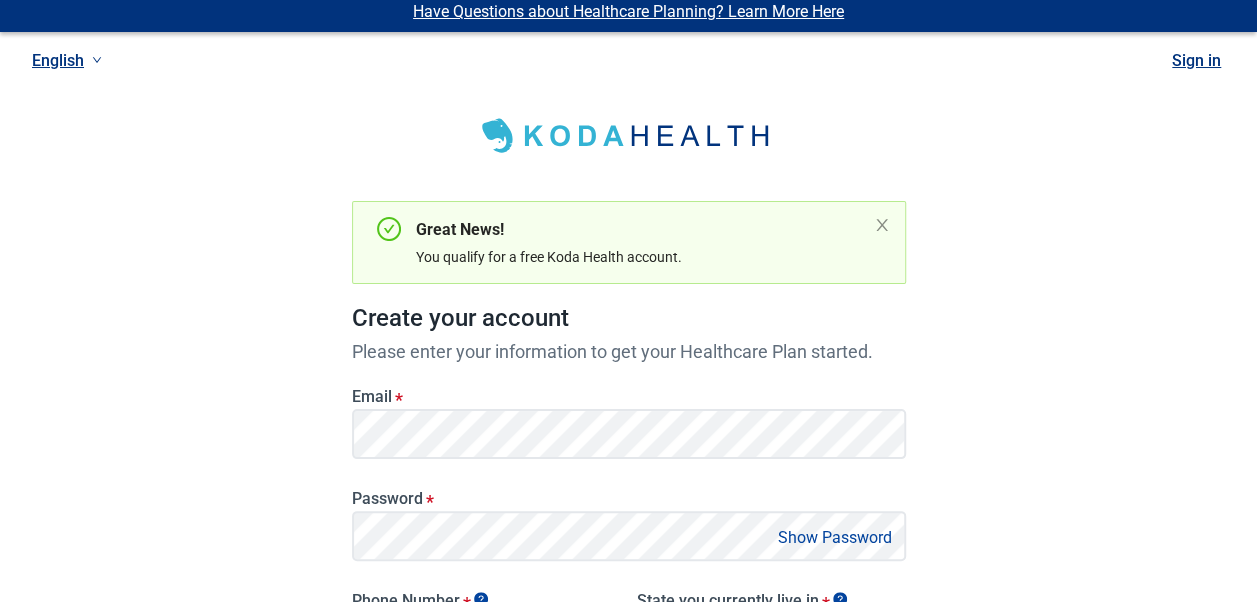 scroll, scrollTop: 109, scrollLeft: 0, axis: vertical 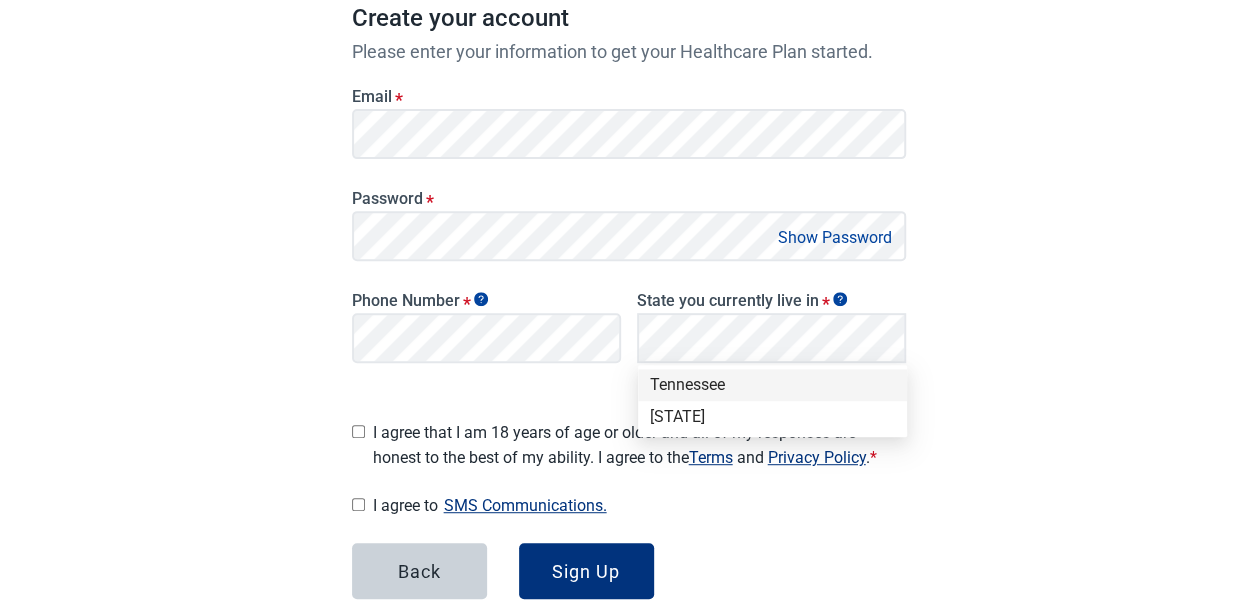 click on "Tennessee" at bounding box center [772, 385] 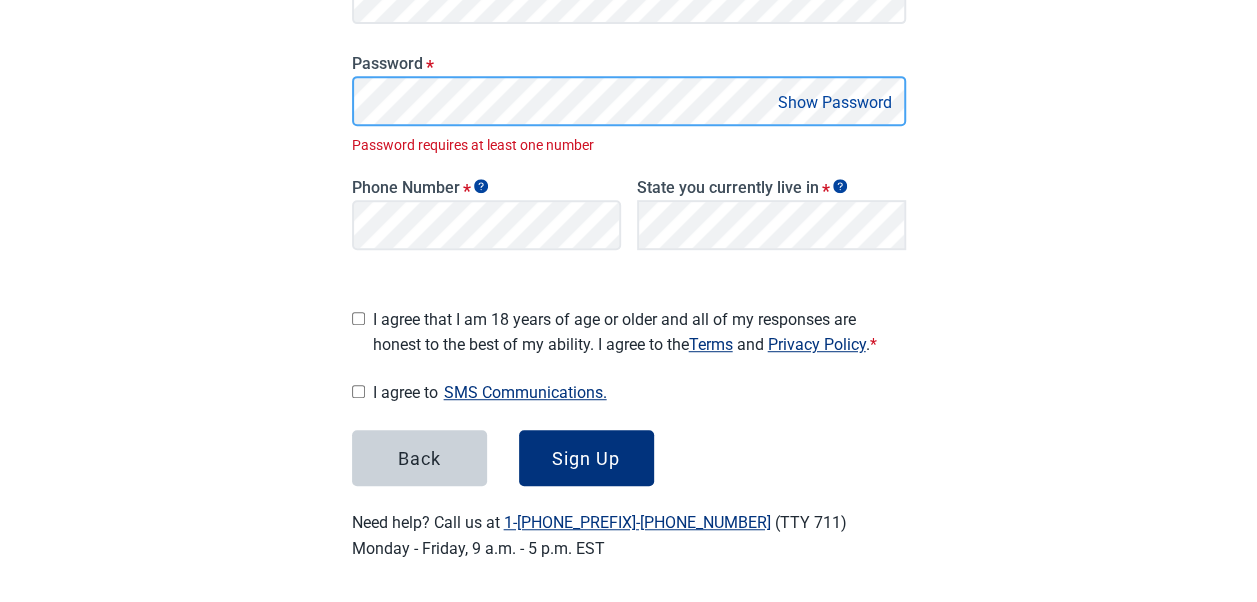 scroll, scrollTop: 422, scrollLeft: 0, axis: vertical 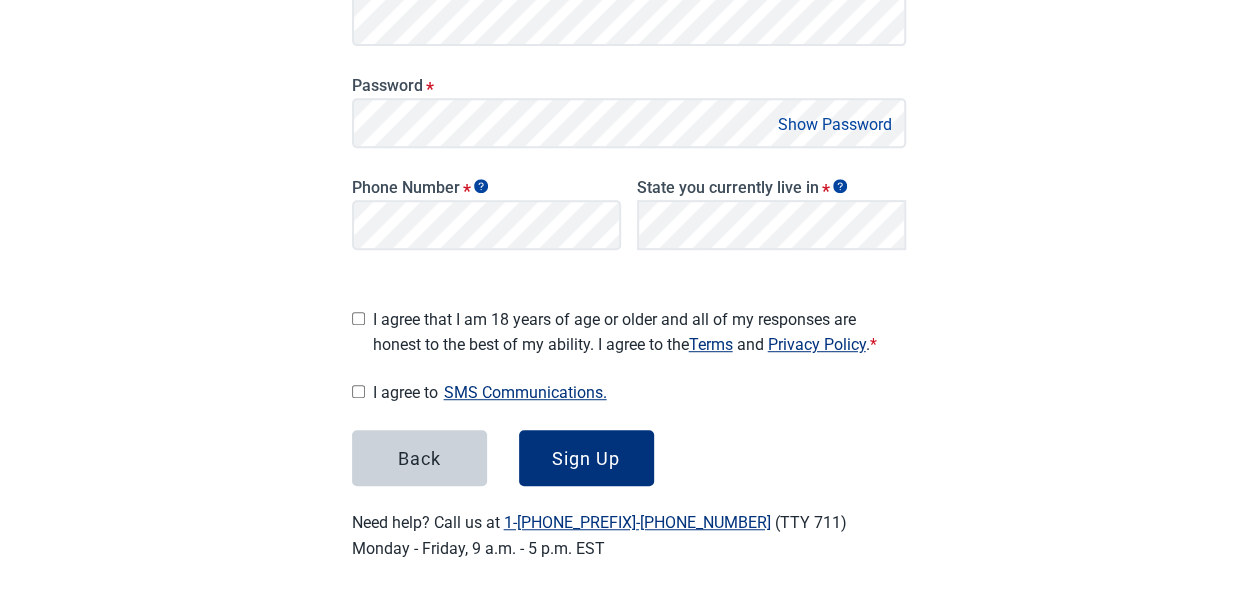 click on "Show   Password" at bounding box center (835, 124) 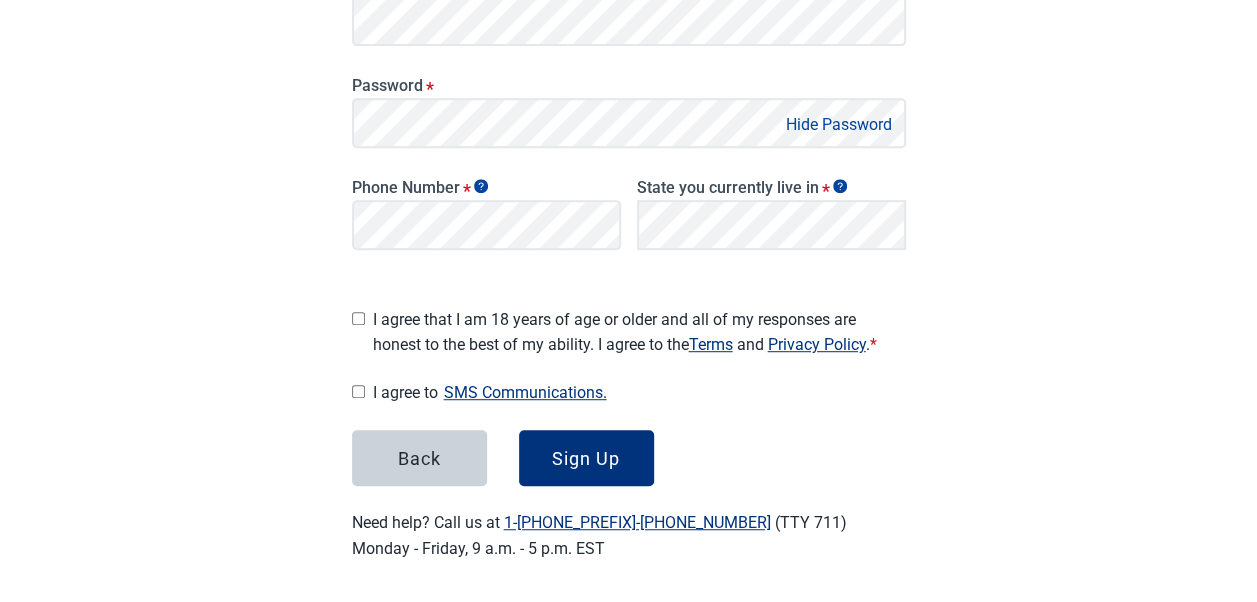click on "Hide Password" at bounding box center [839, 124] 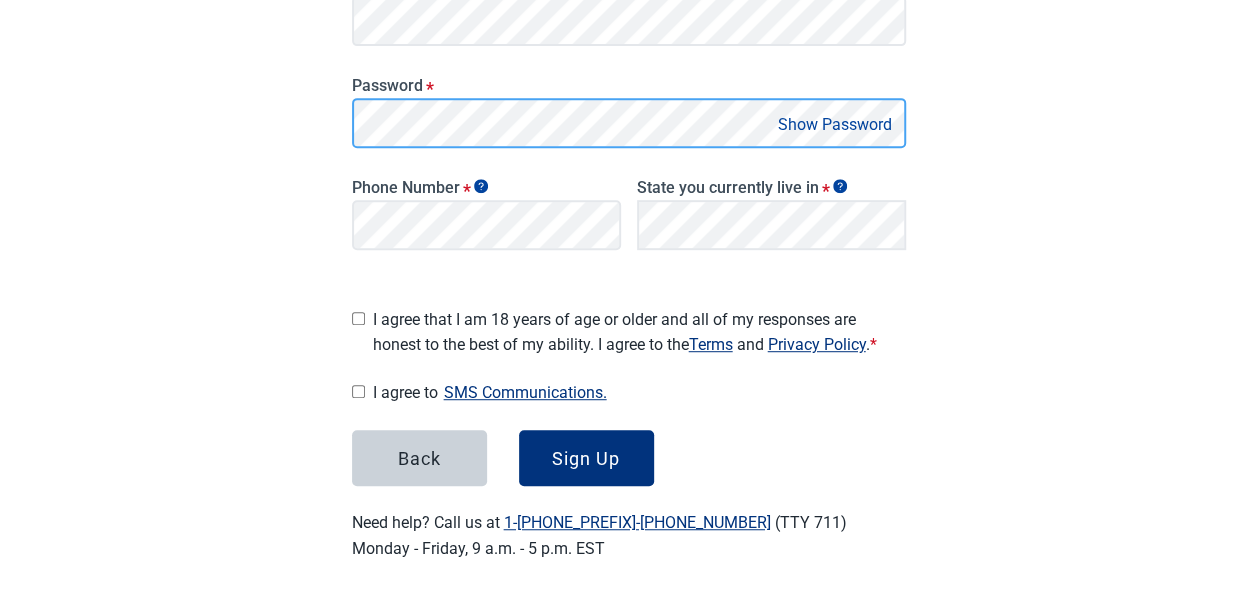 click on "Great News! You qualify for a free Koda Health account. Create your account Please enter your information to get your Healthcare Plan started.  Email * Password * Show   Password   Phone Number *     State you currently live in * Legal Agreements I agree that I am 18 years of age or older and all of my responses are honest to the best of my ability. I agree to the  Terms   and   Privacy Policy . * I agree to SMS Communications. I hereby consent and state my preference to have staff at Koda Health communicate with me by standard SMS messaging regarding various aspects of my medical care, which may include, but shall not be limited to, information in this Advance Directive and other medical care preferences. I understand that standard SMS messaging are not confidential methods of communication and may be insecure. I further understand that, because of this, there is a risk that email and standard SMS messaging regarding my medical care might be intercepted and read by a third party. Back Sign Up     (TTY 711)" at bounding box center (629, 109) 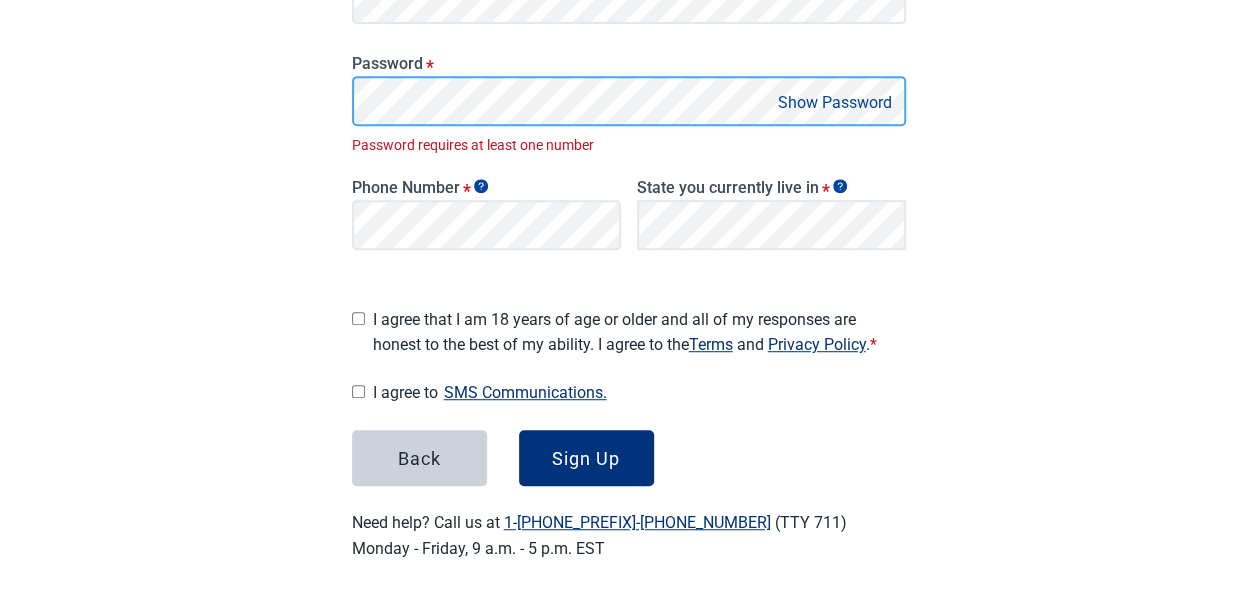 scroll, scrollTop: 422, scrollLeft: 0, axis: vertical 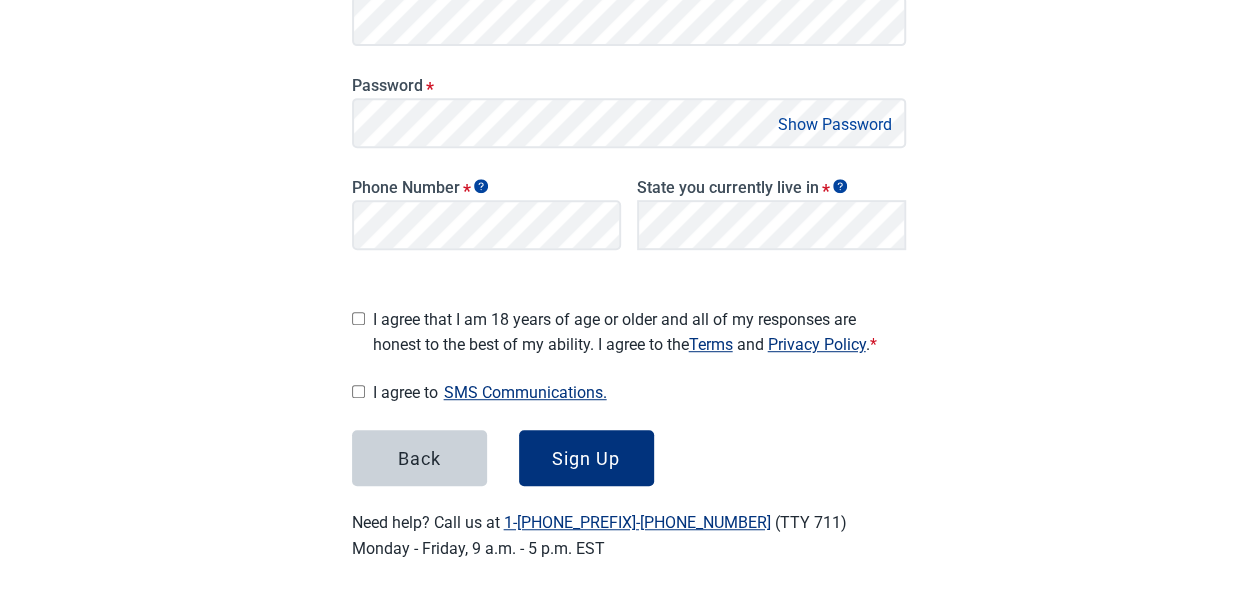 click on "Show   Password" at bounding box center [835, 124] 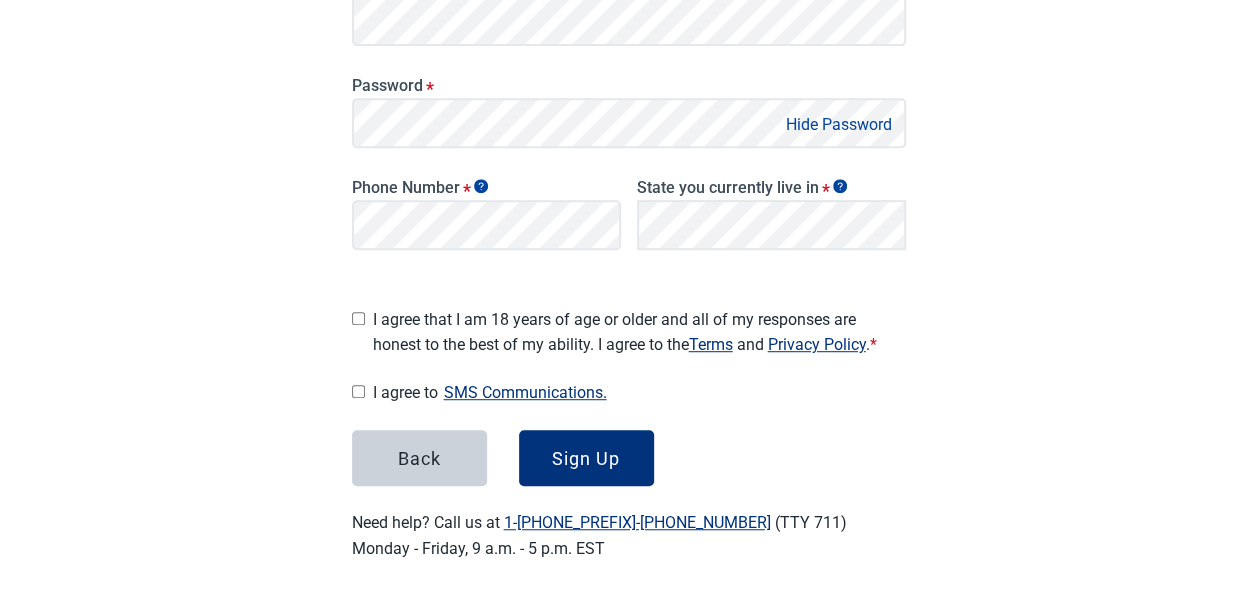 click on "Hide Password" at bounding box center (839, 124) 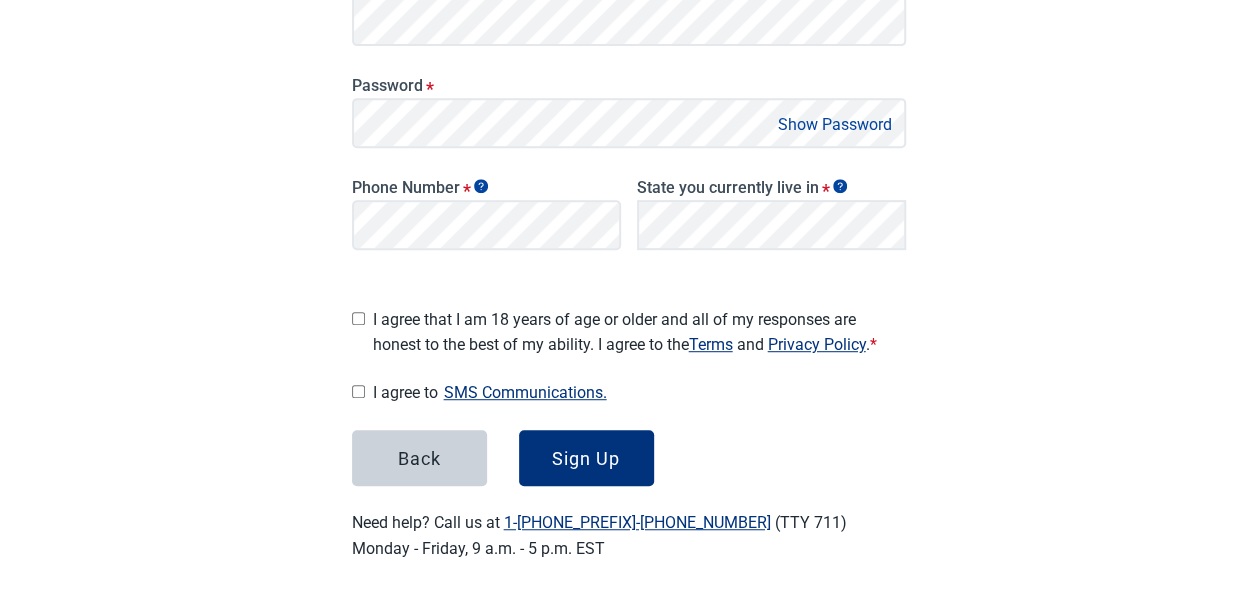 click on "I agree that I am 18 years of age or older and all of my responses are honest to the best of my ability. I agree to the  Terms   and   Privacy Policy . *" at bounding box center (358, 318) 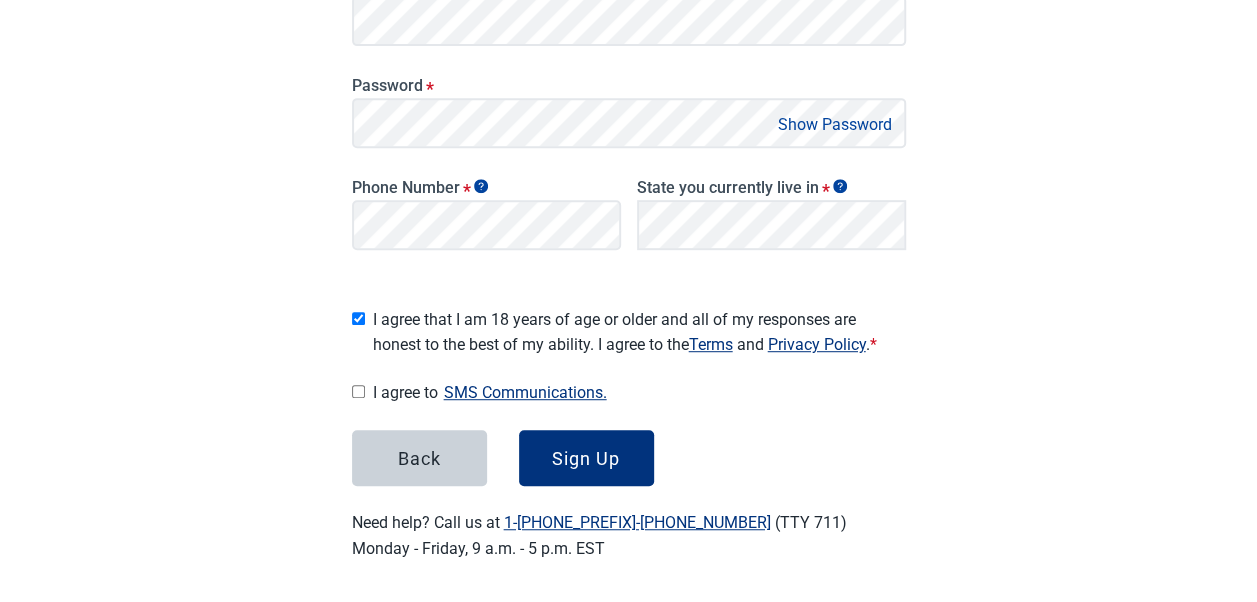 checkbox on "true" 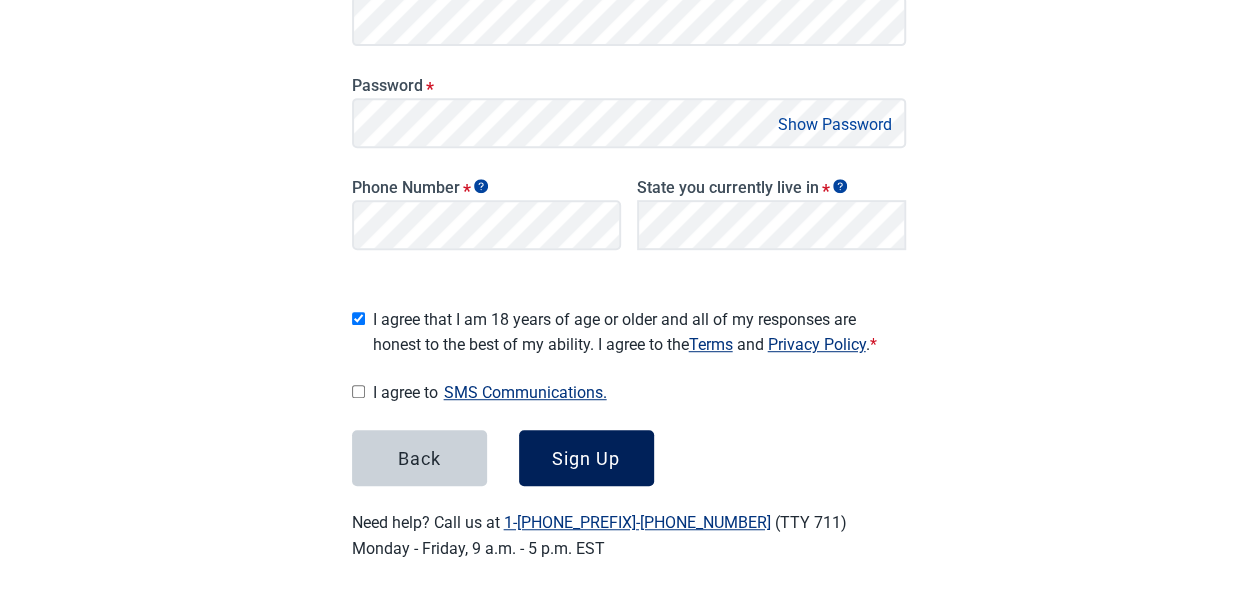 click on "Sign Up" at bounding box center (586, 458) 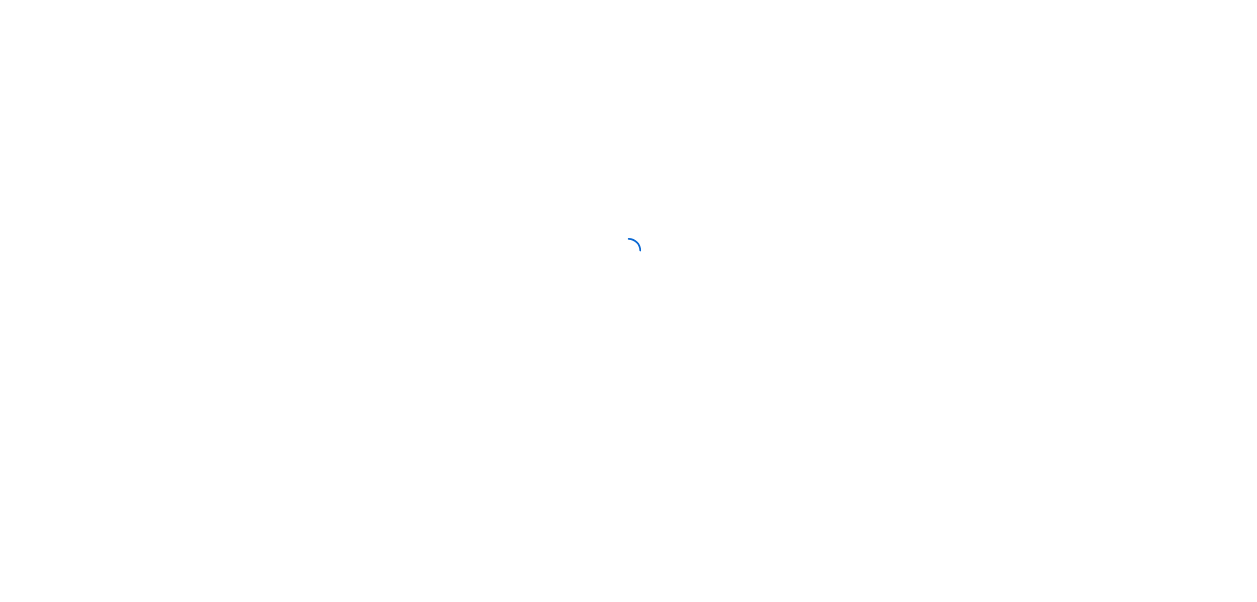 scroll, scrollTop: 0, scrollLeft: 0, axis: both 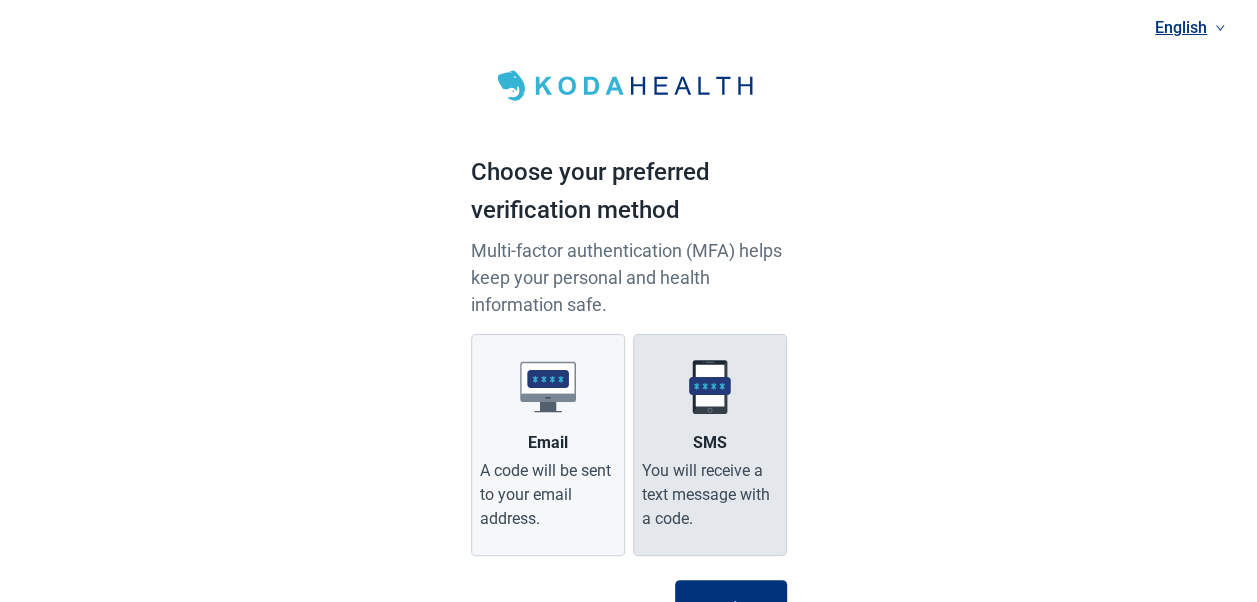 click on "You will receive a text message with a code." at bounding box center [710, 495] 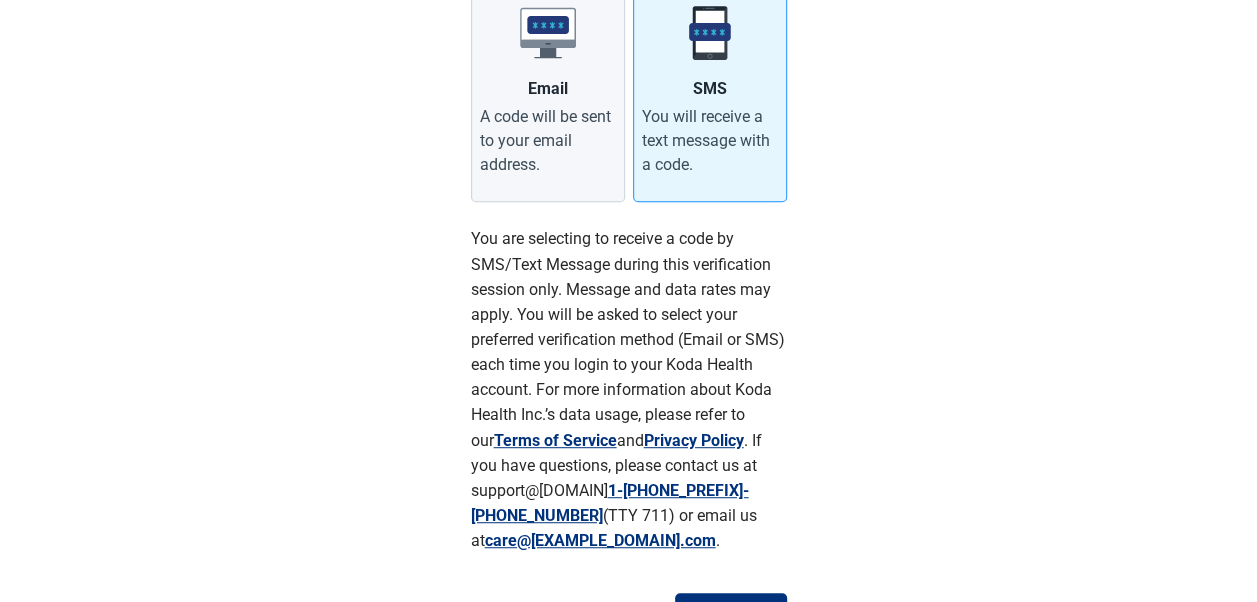 scroll, scrollTop: 400, scrollLeft: 0, axis: vertical 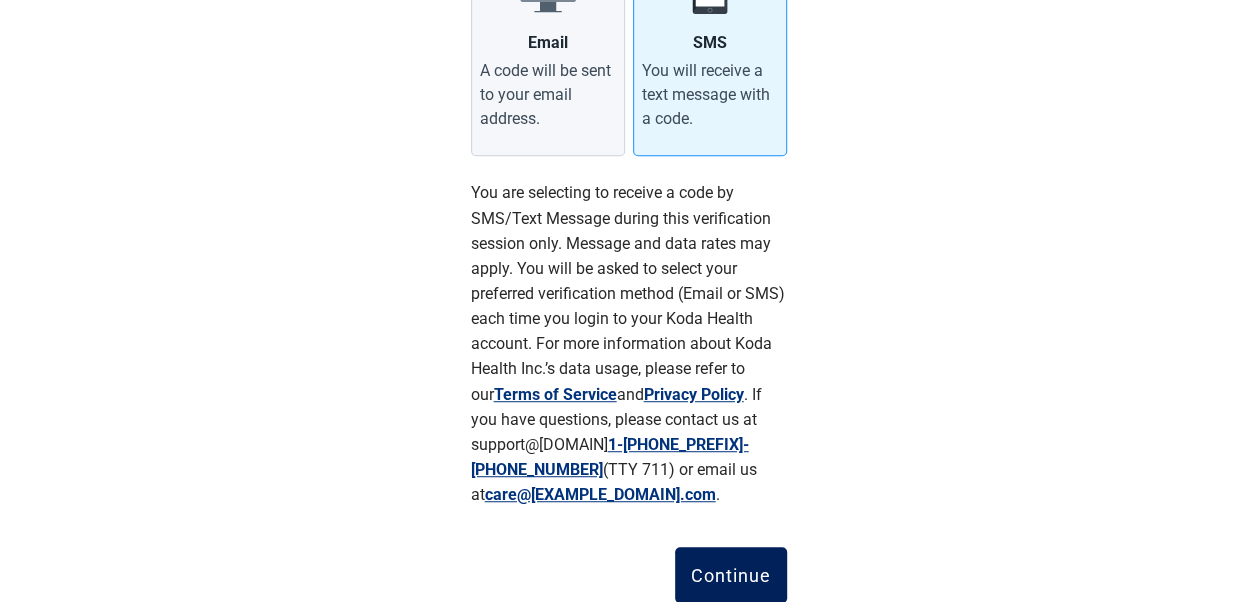 click on "Continue" at bounding box center [731, 575] 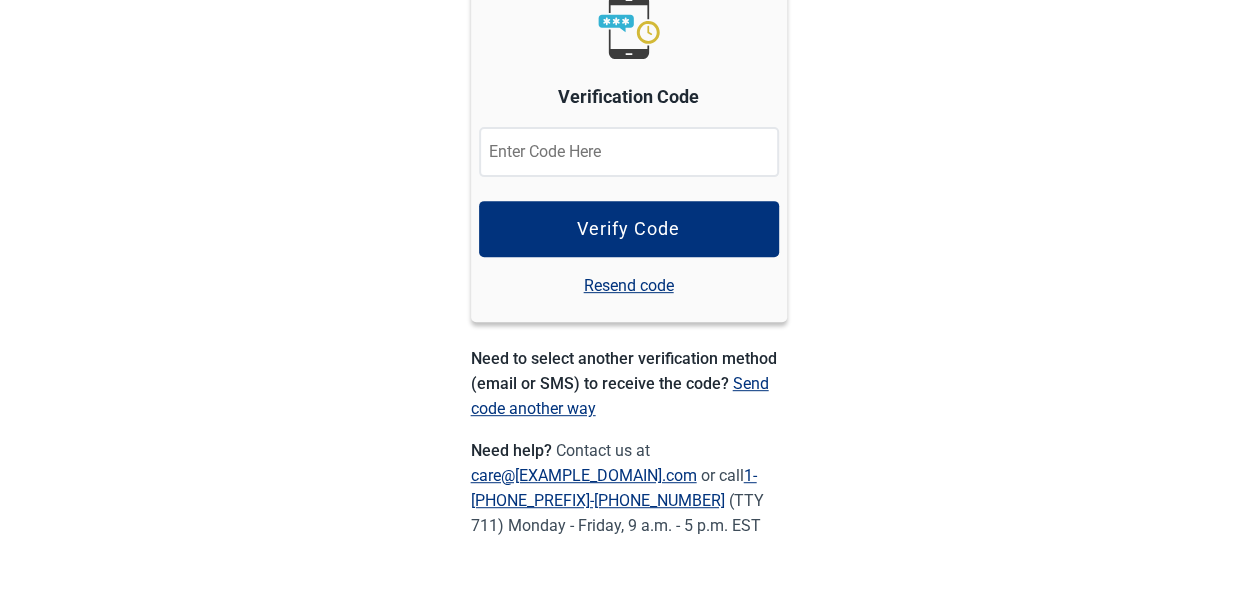 scroll, scrollTop: 164, scrollLeft: 0, axis: vertical 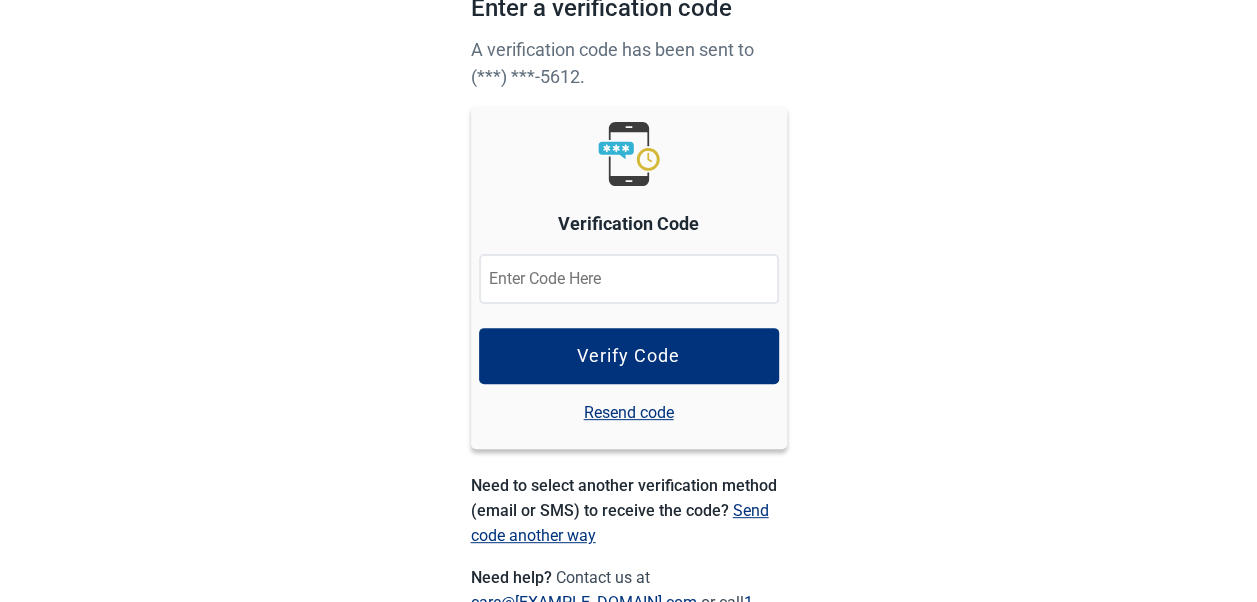 click at bounding box center (629, 279) 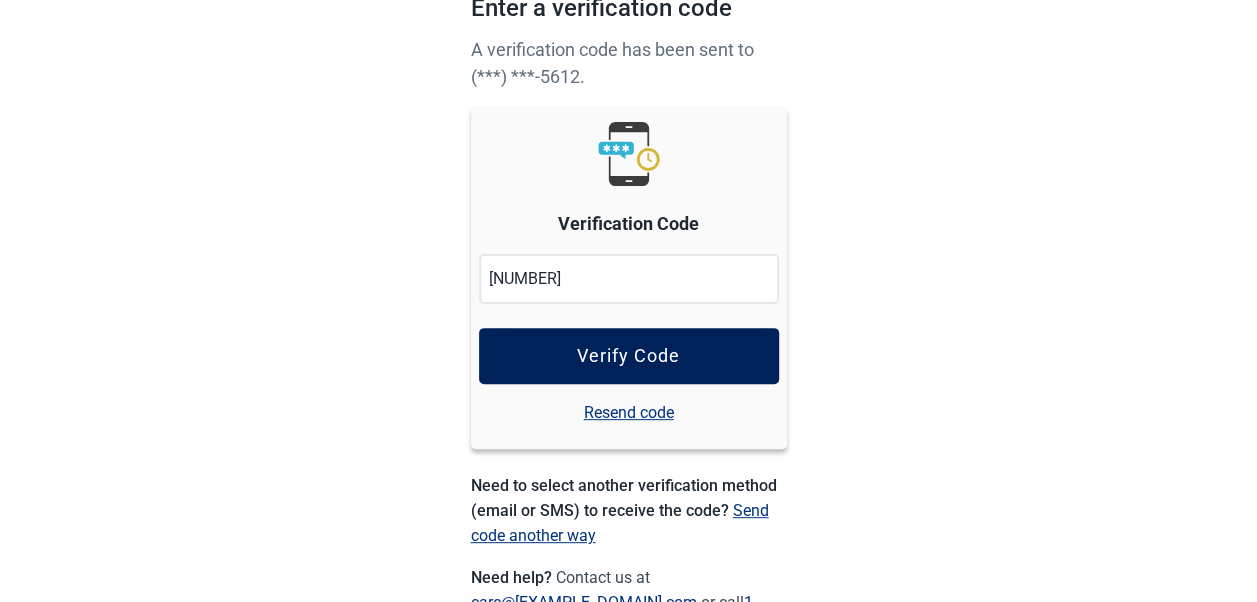 type on "[NUMBER]" 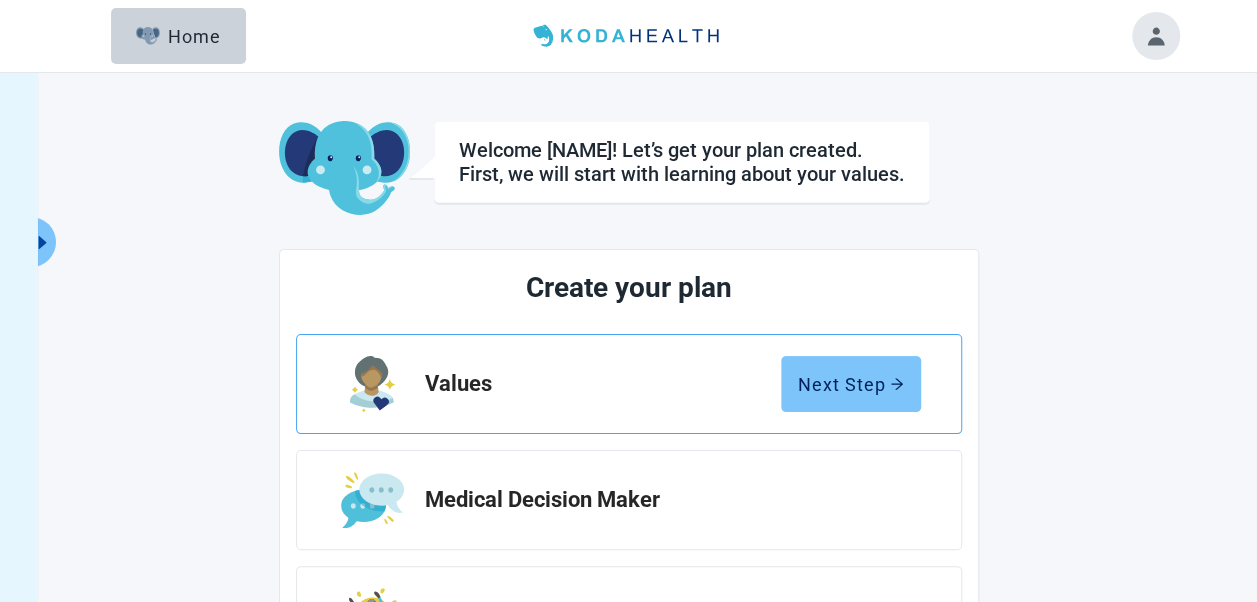 click on "Next Step" at bounding box center (851, 384) 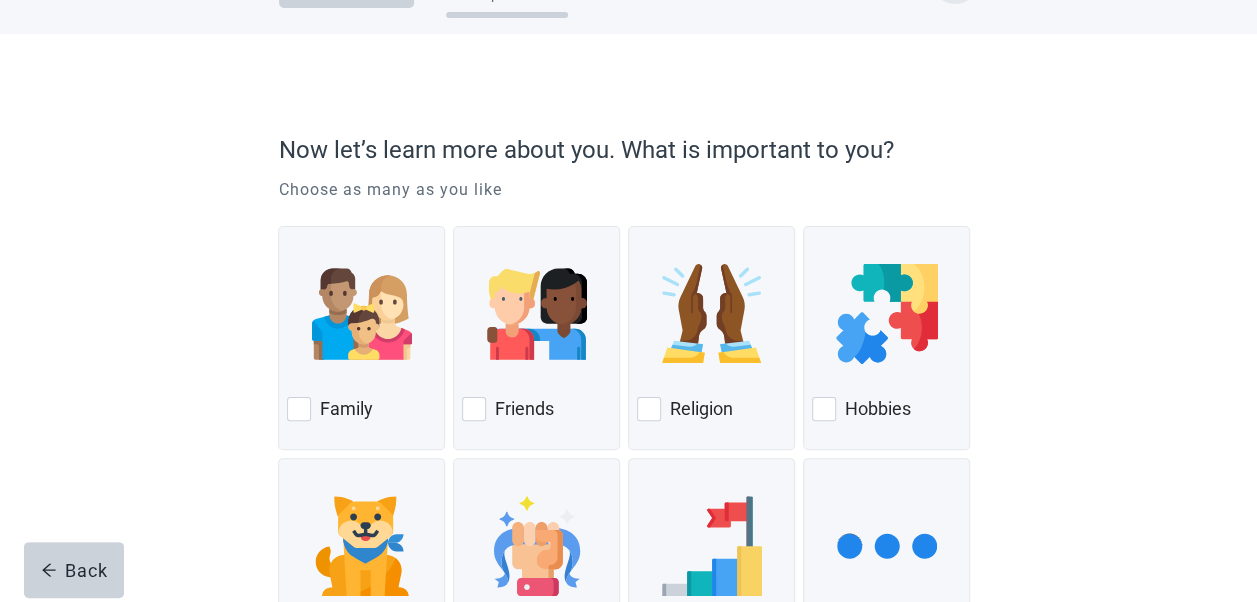 scroll, scrollTop: 200, scrollLeft: 0, axis: vertical 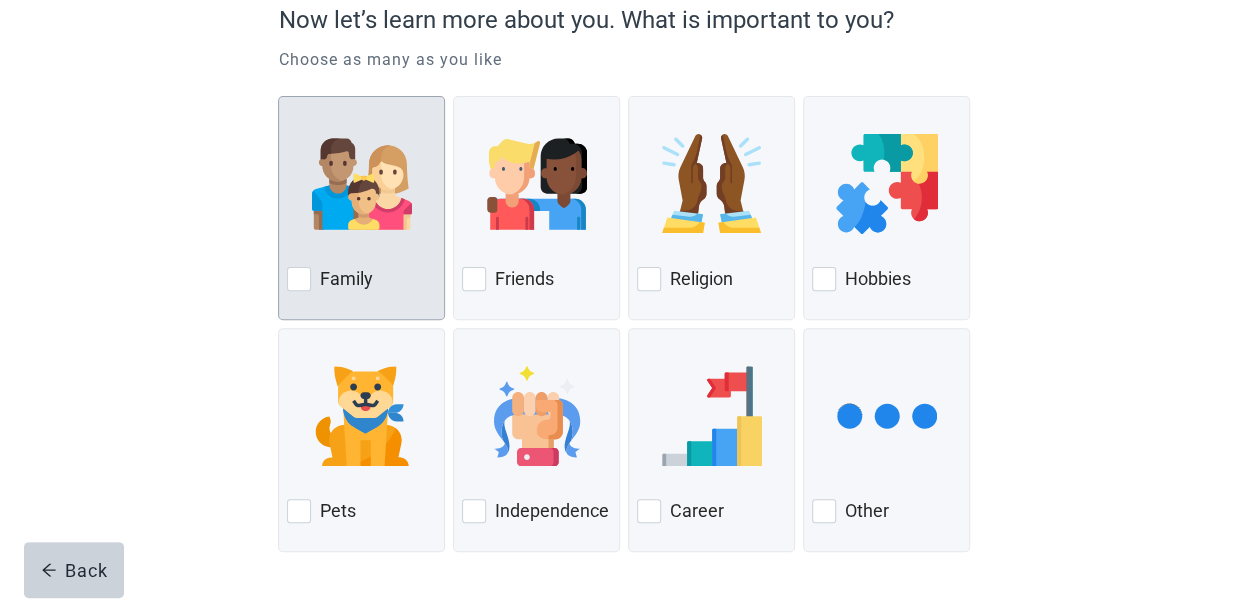 click at bounding box center [299, 279] 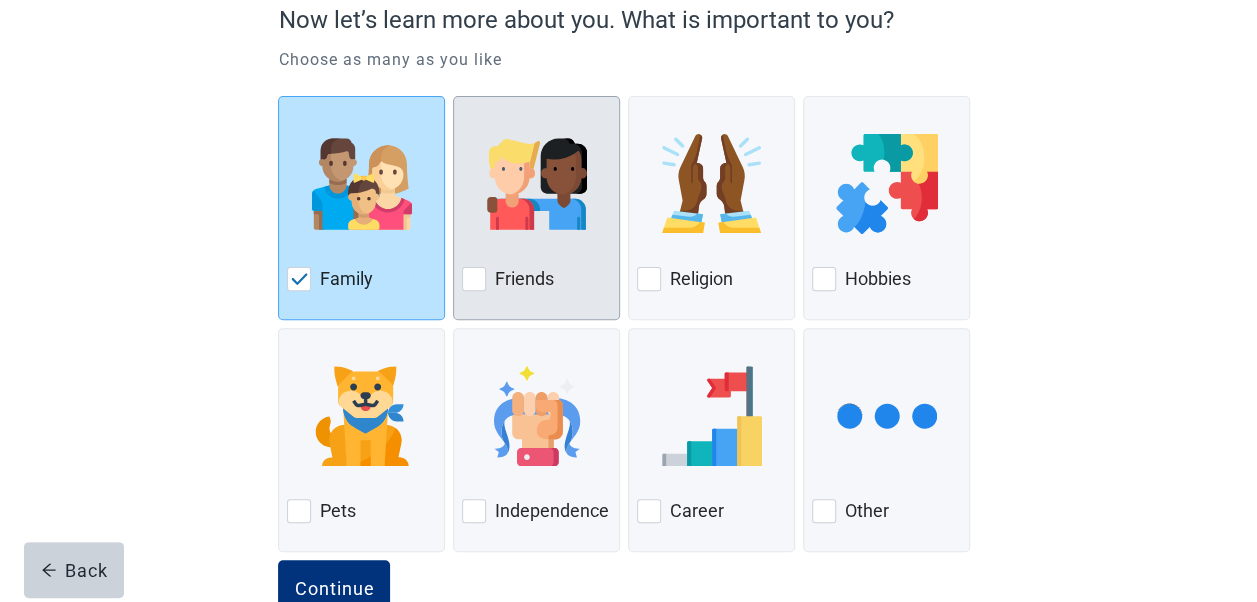 click at bounding box center [474, 279] 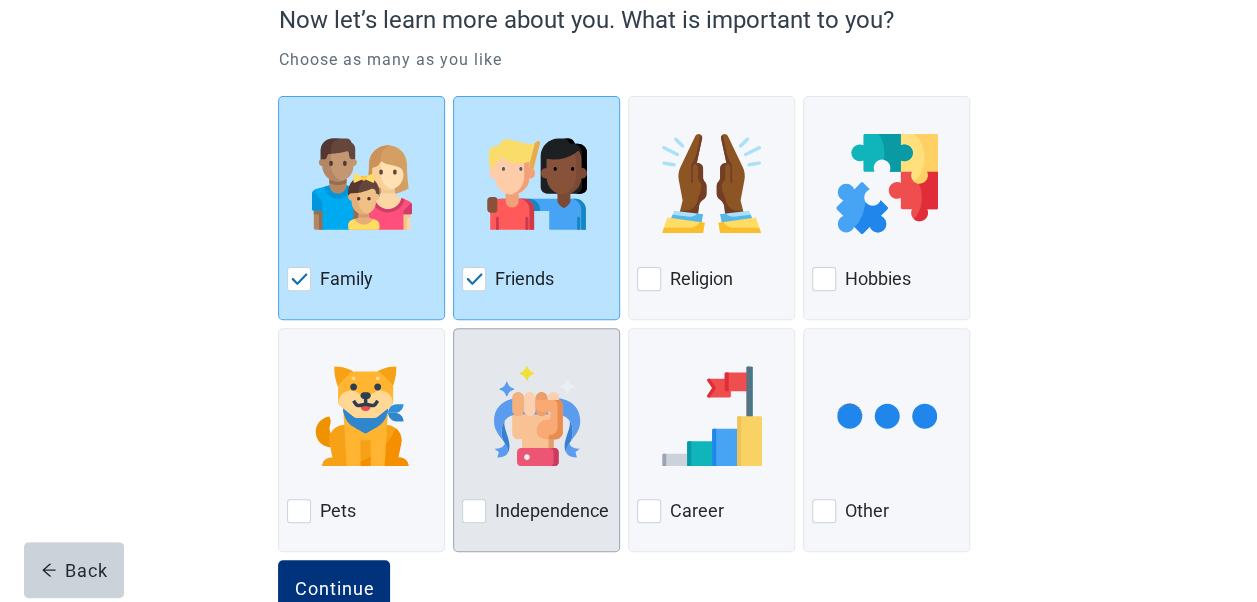 click at bounding box center [474, 511] 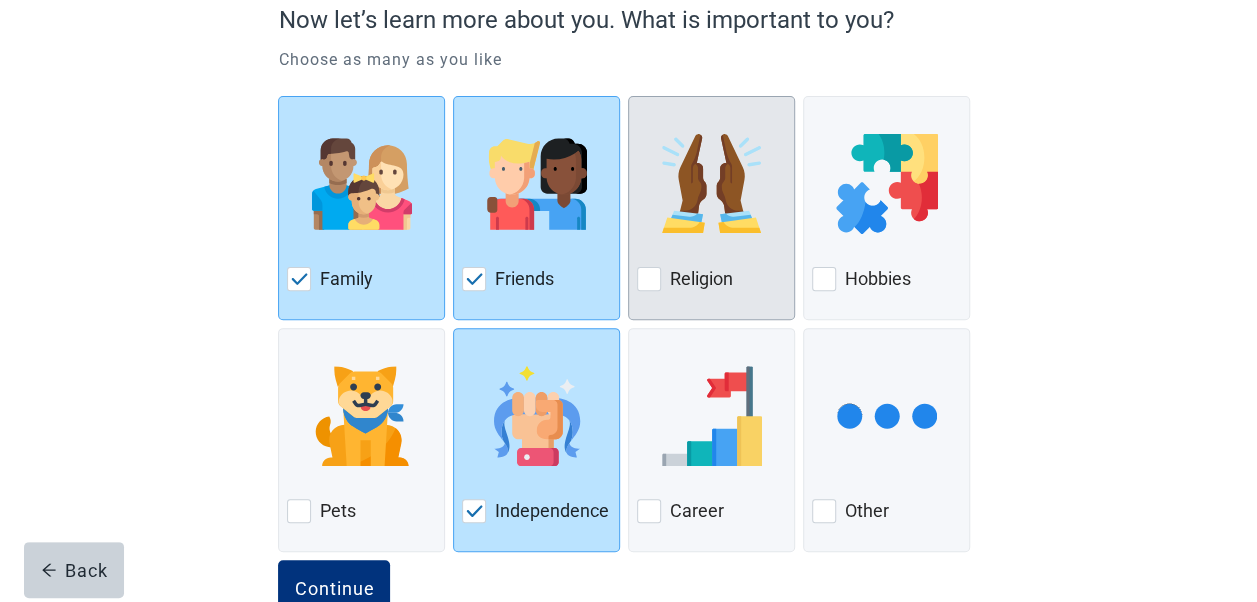 click at bounding box center [649, 279] 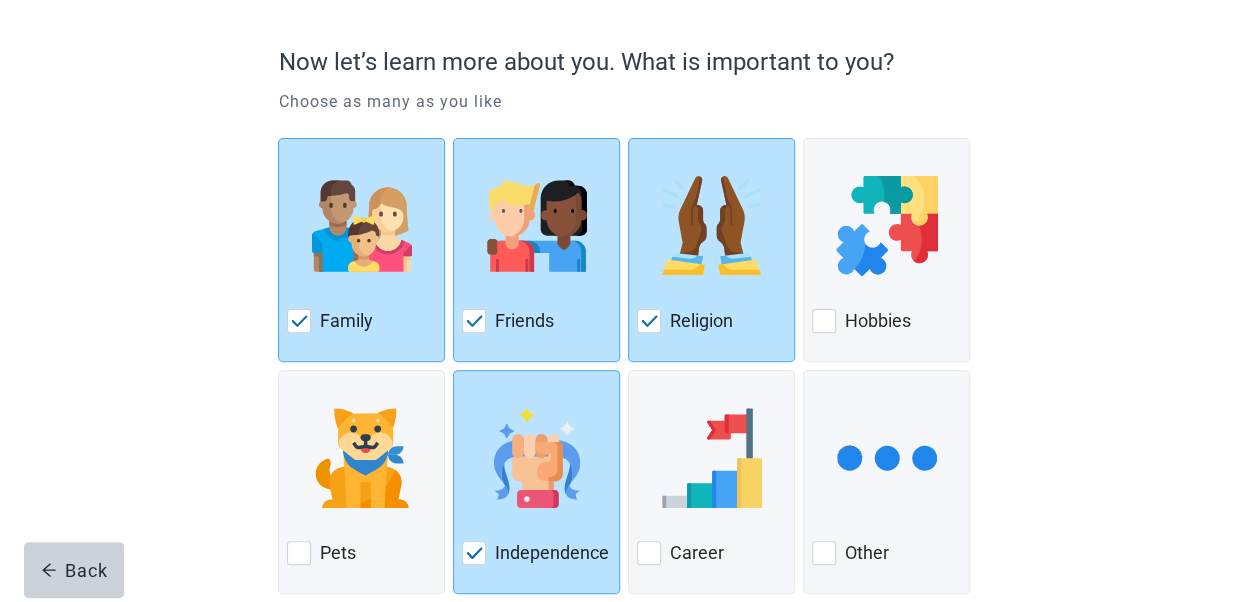 scroll, scrollTop: 256, scrollLeft: 0, axis: vertical 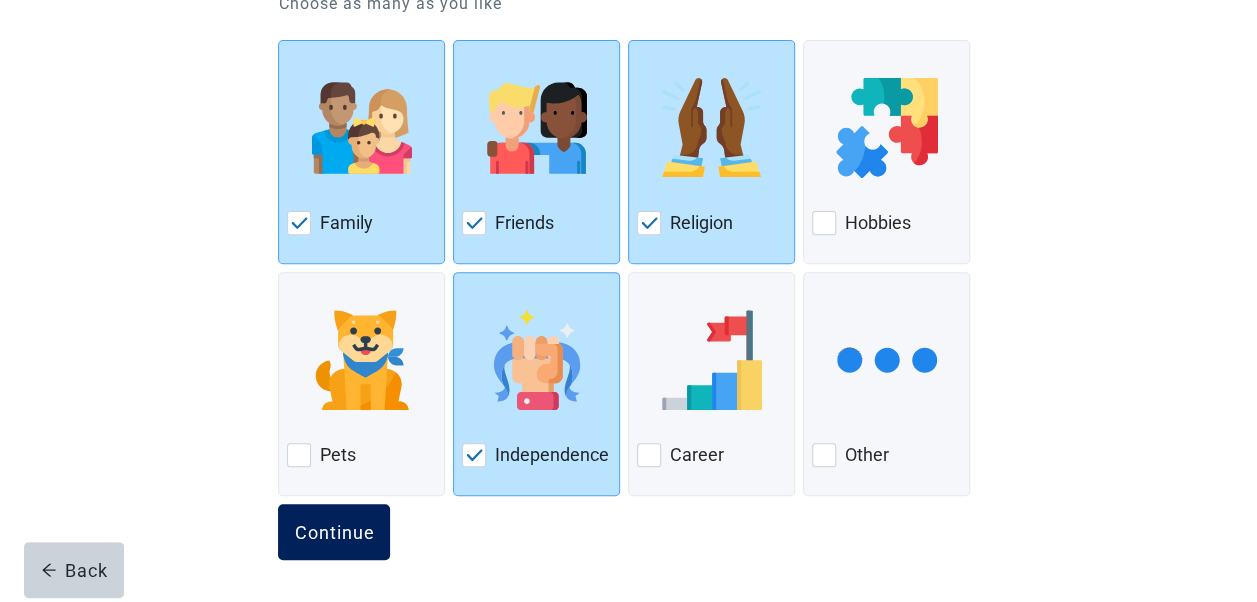 click on "Continue" at bounding box center (334, 532) 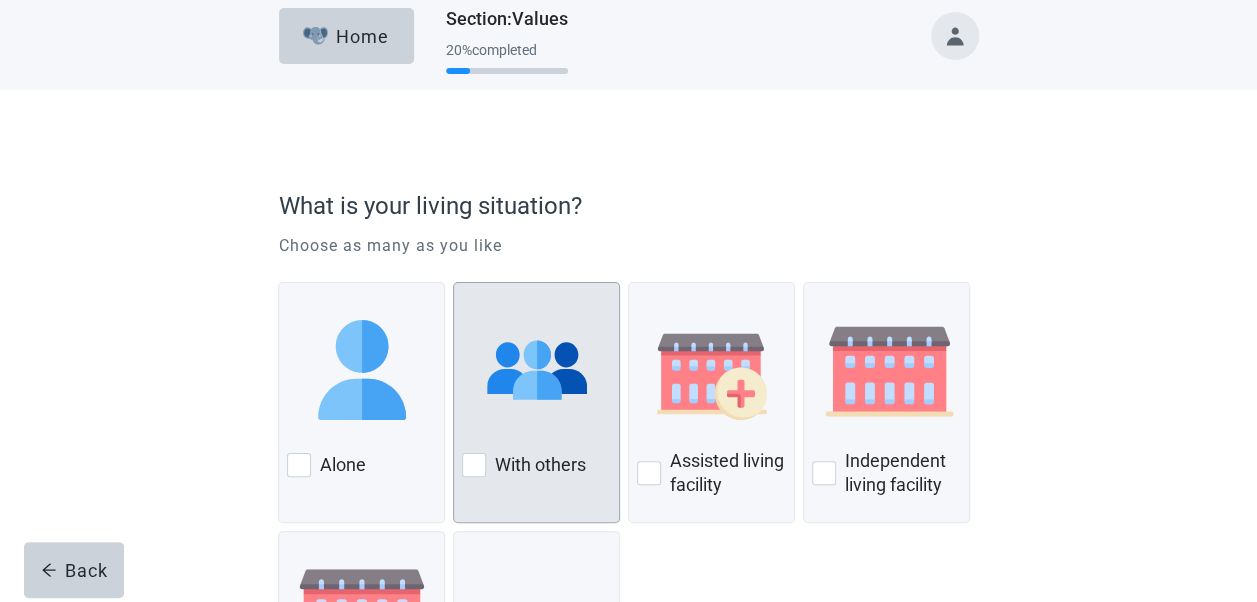scroll, scrollTop: 200, scrollLeft: 0, axis: vertical 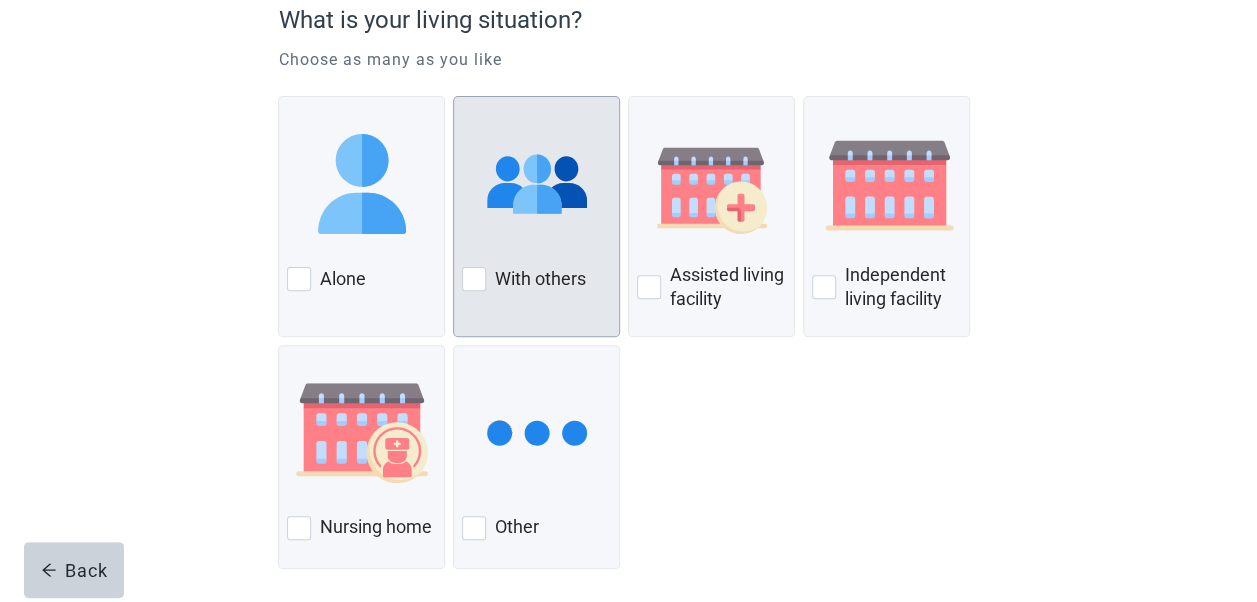 click at bounding box center [474, 279] 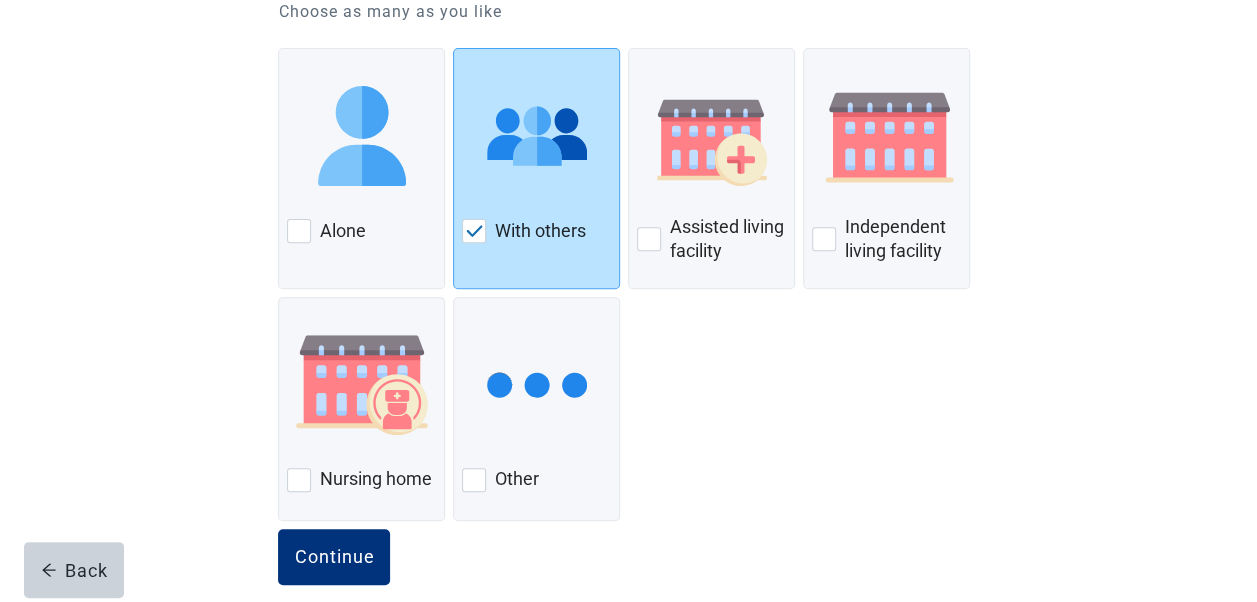 scroll, scrollTop: 273, scrollLeft: 0, axis: vertical 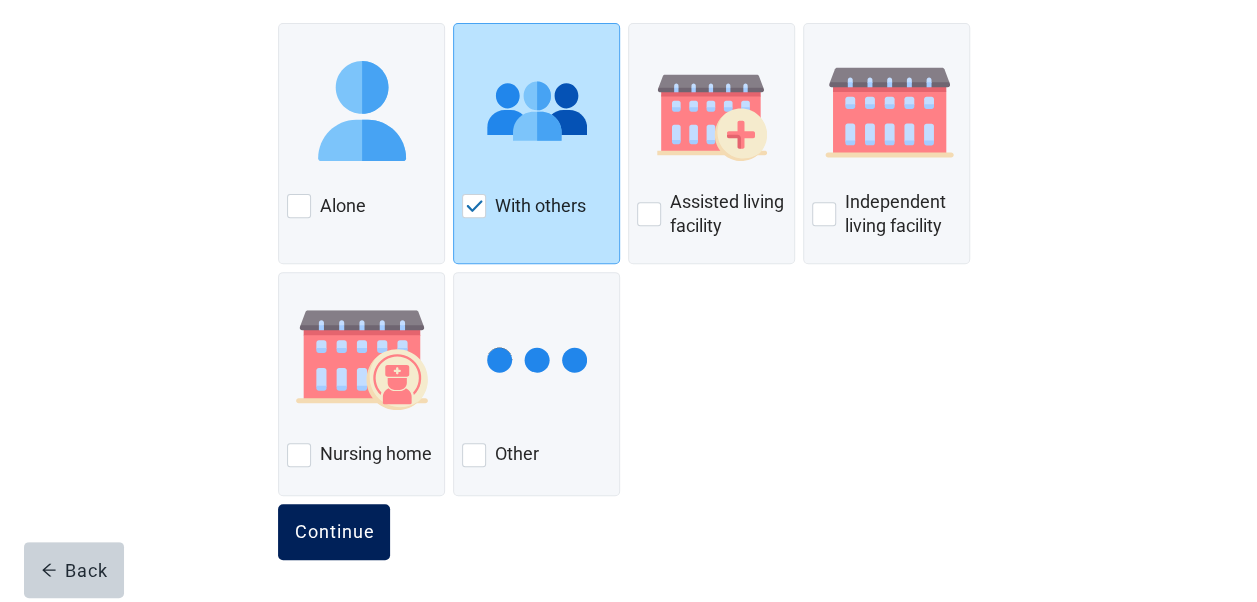 click on "Continue" at bounding box center [334, 532] 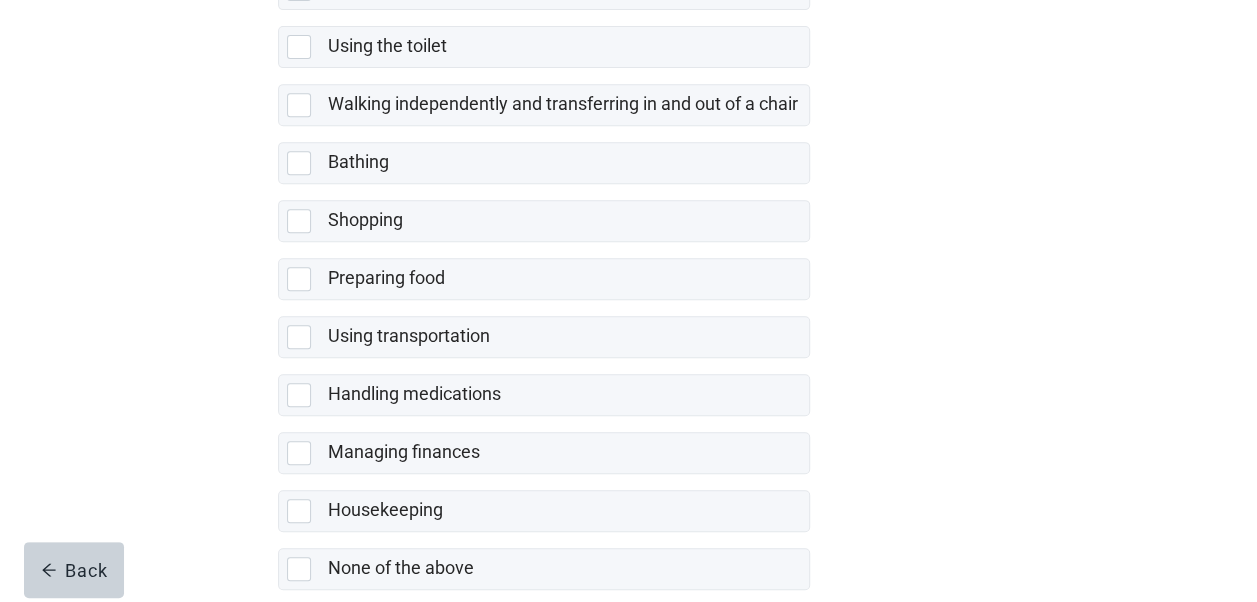 scroll, scrollTop: 496, scrollLeft: 0, axis: vertical 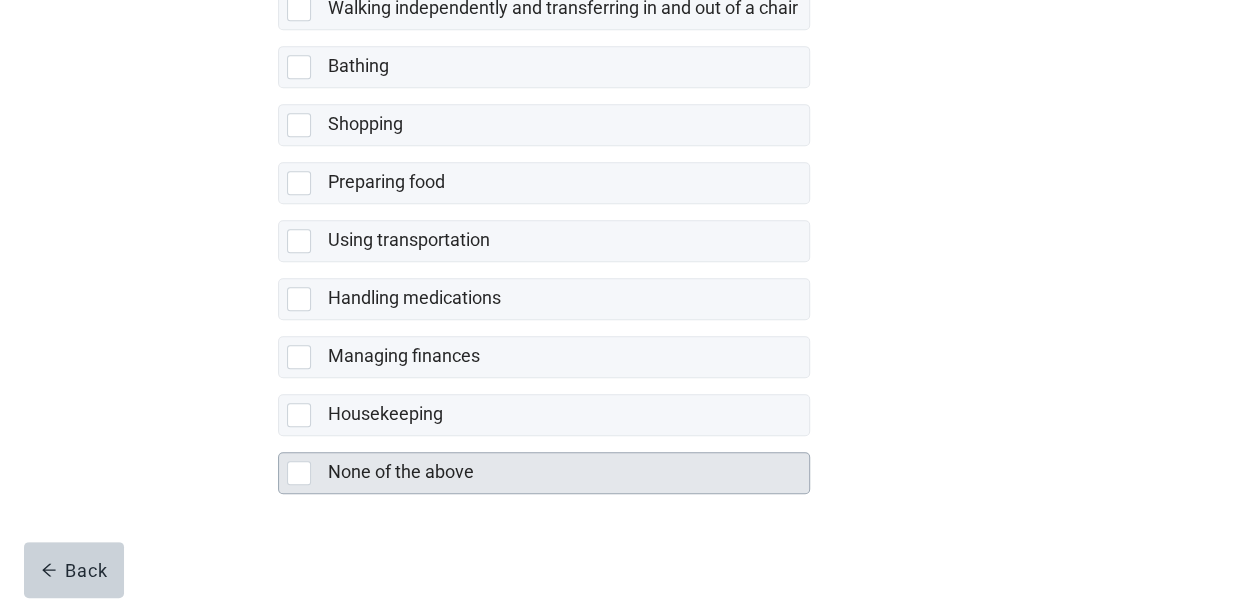click at bounding box center (299, 473) 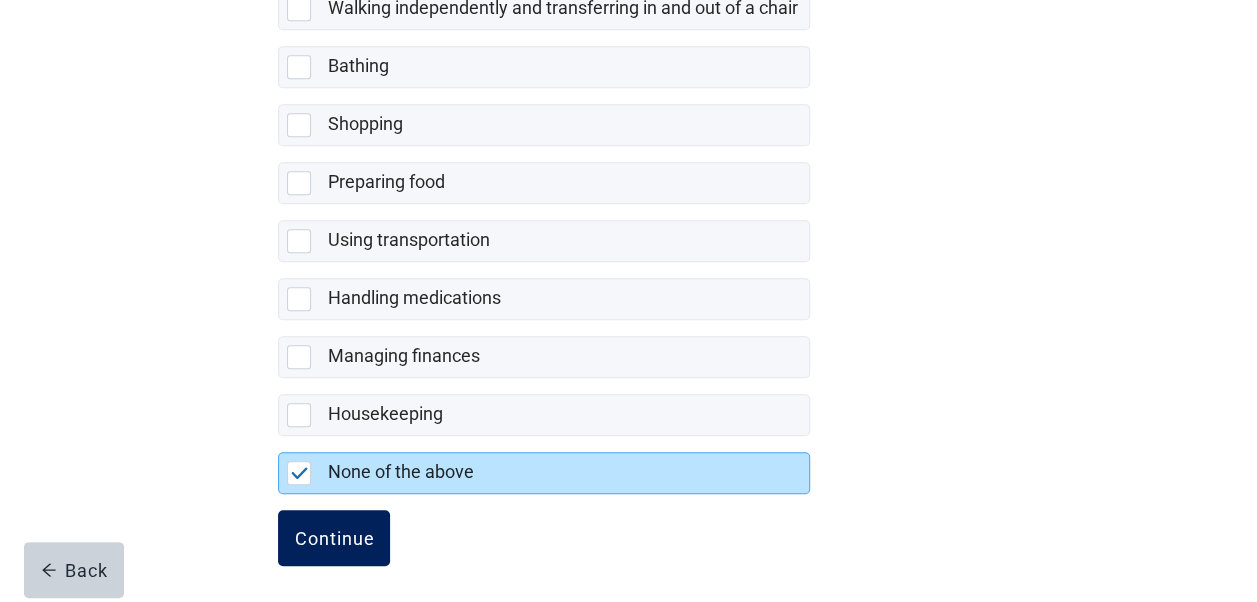 click on "Continue" at bounding box center [334, 538] 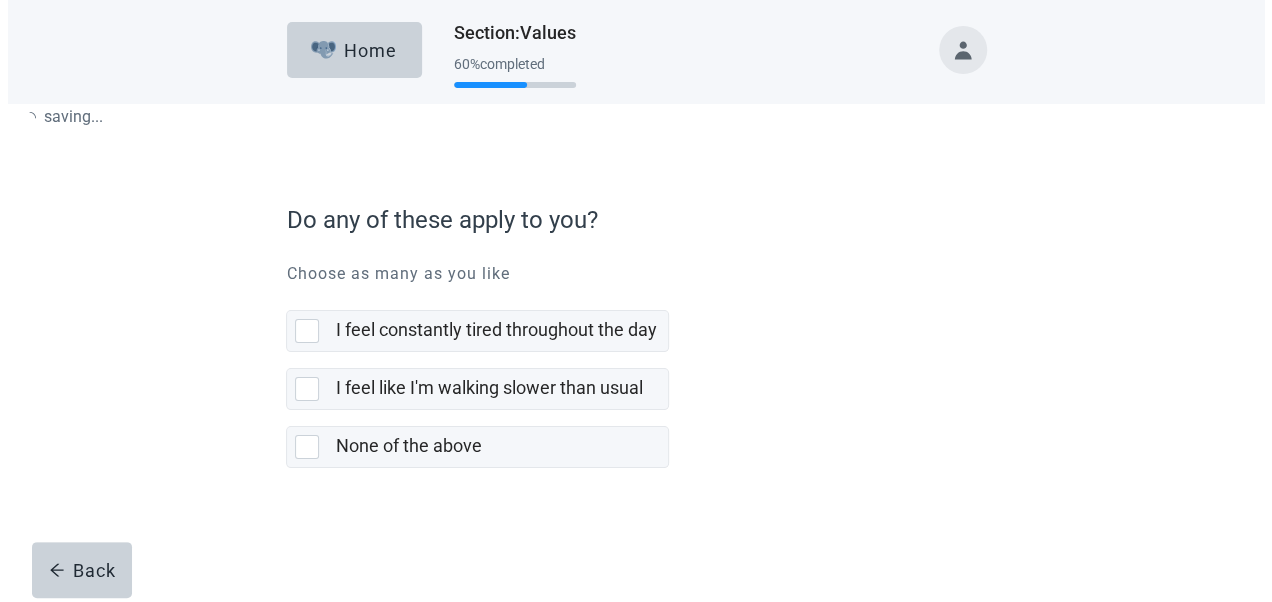 scroll, scrollTop: 0, scrollLeft: 0, axis: both 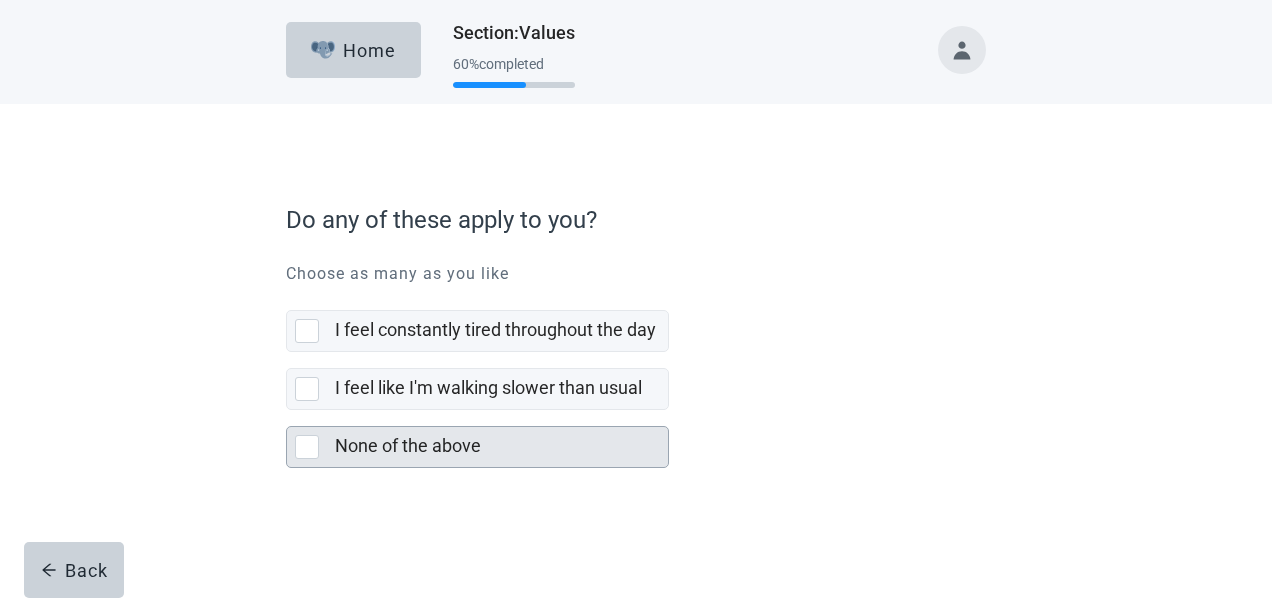 click at bounding box center (307, 447) 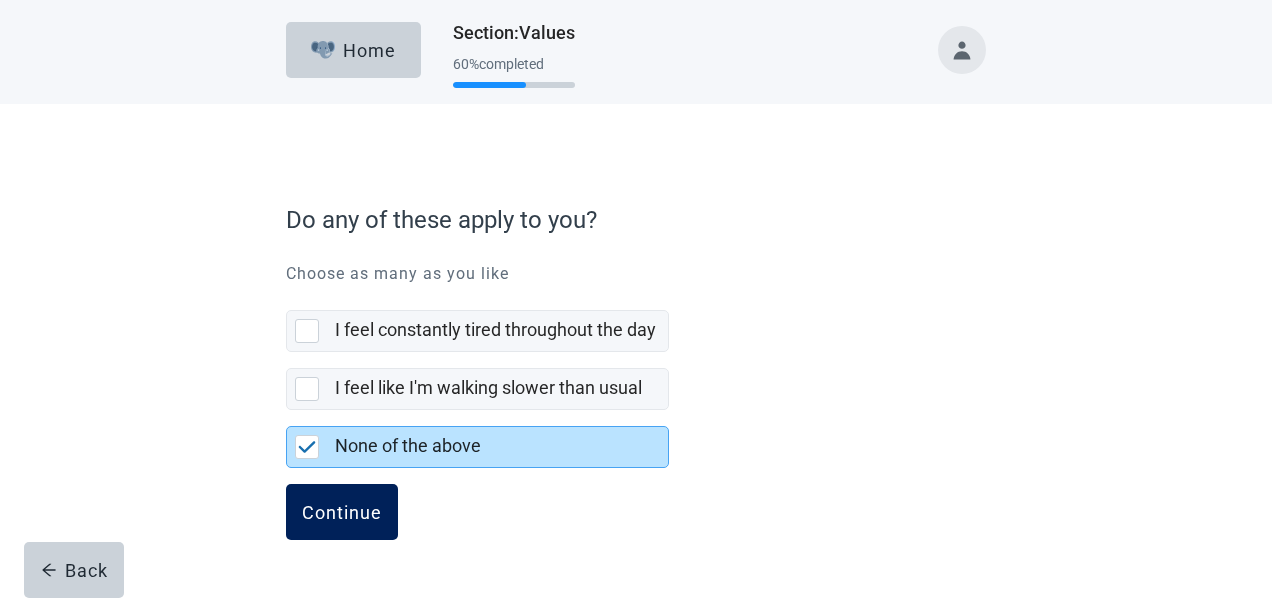 click on "Continue" at bounding box center (342, 512) 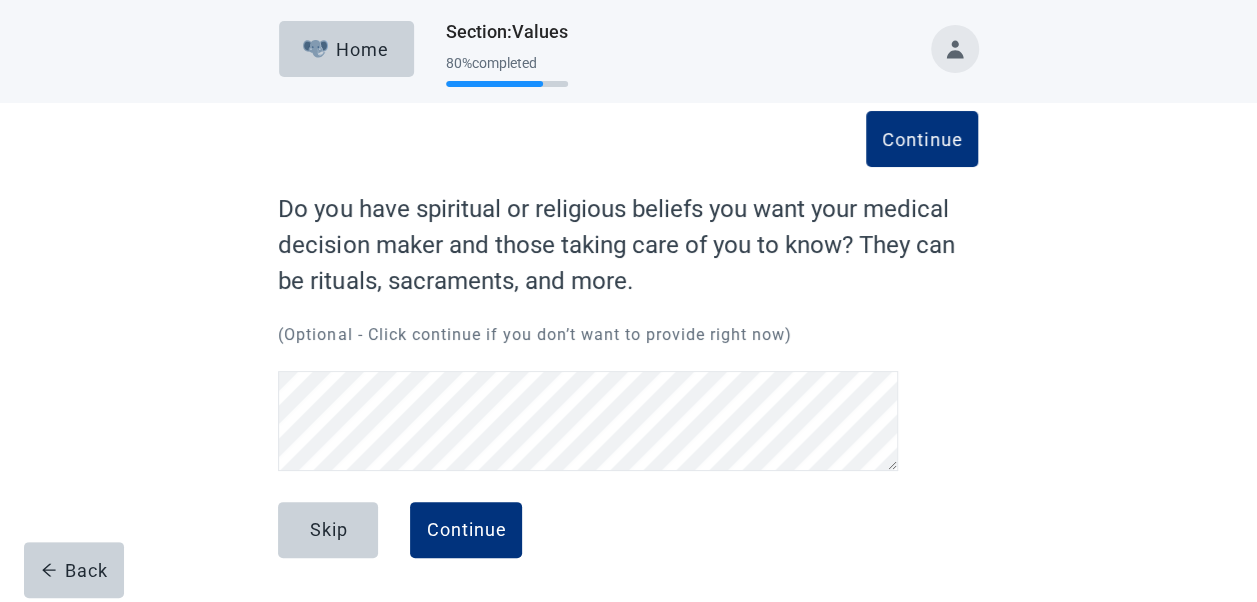 scroll, scrollTop: 0, scrollLeft: 0, axis: both 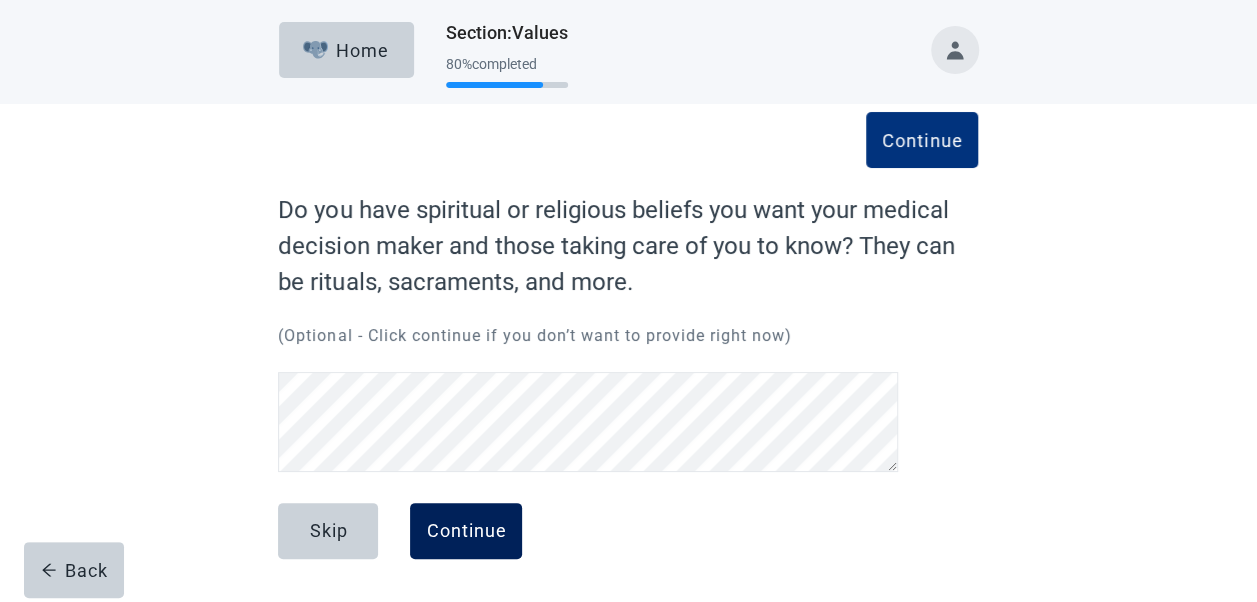 click on "Continue" at bounding box center [466, 531] 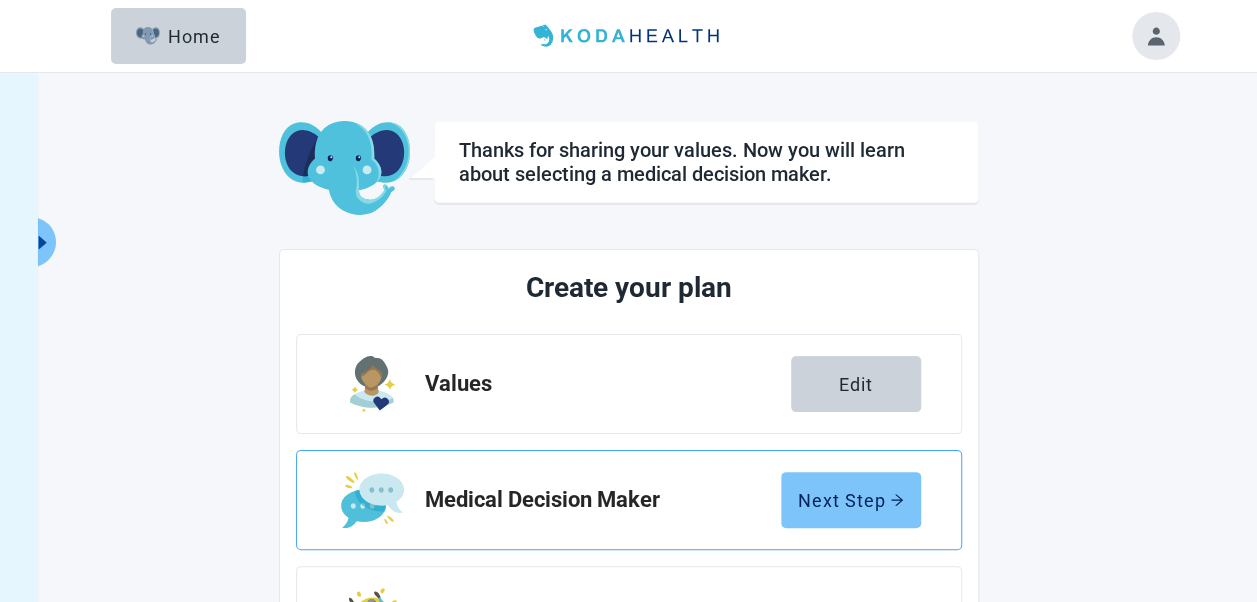 click on "Next Step" at bounding box center [851, 500] 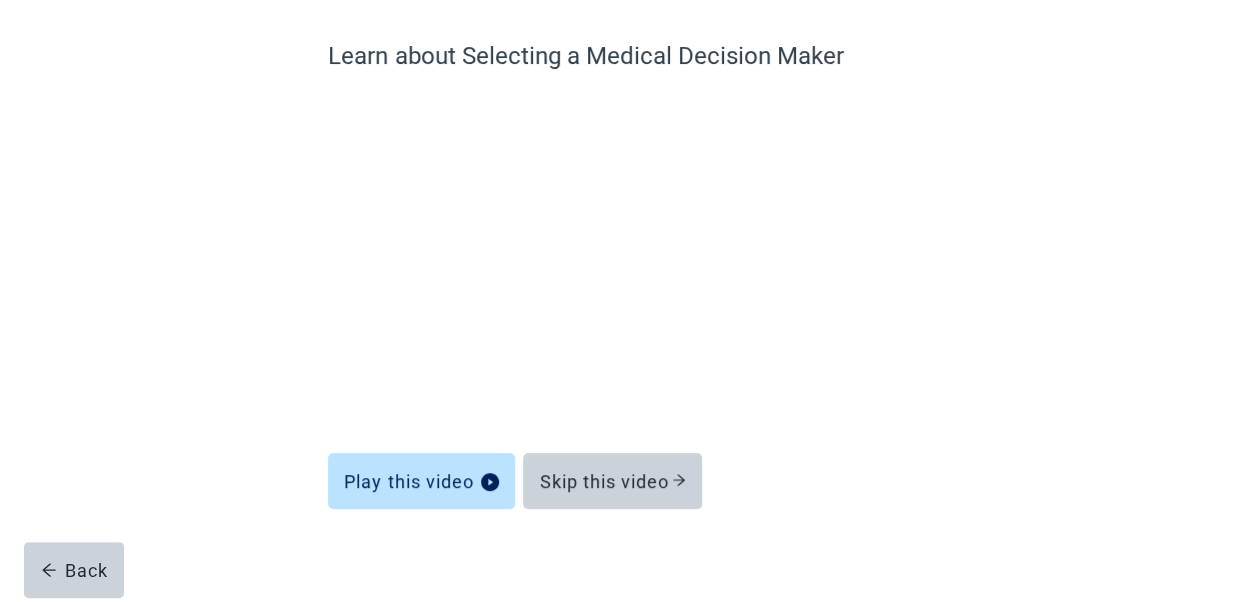scroll, scrollTop: 169, scrollLeft: 0, axis: vertical 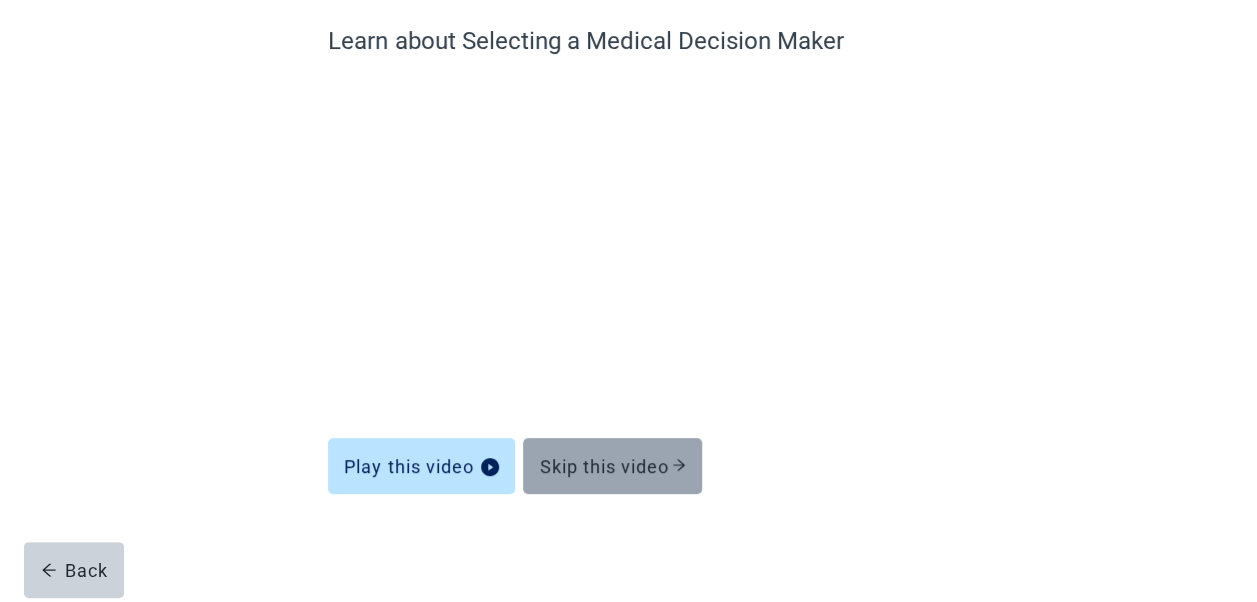 click on "Skip this video" at bounding box center [612, 466] 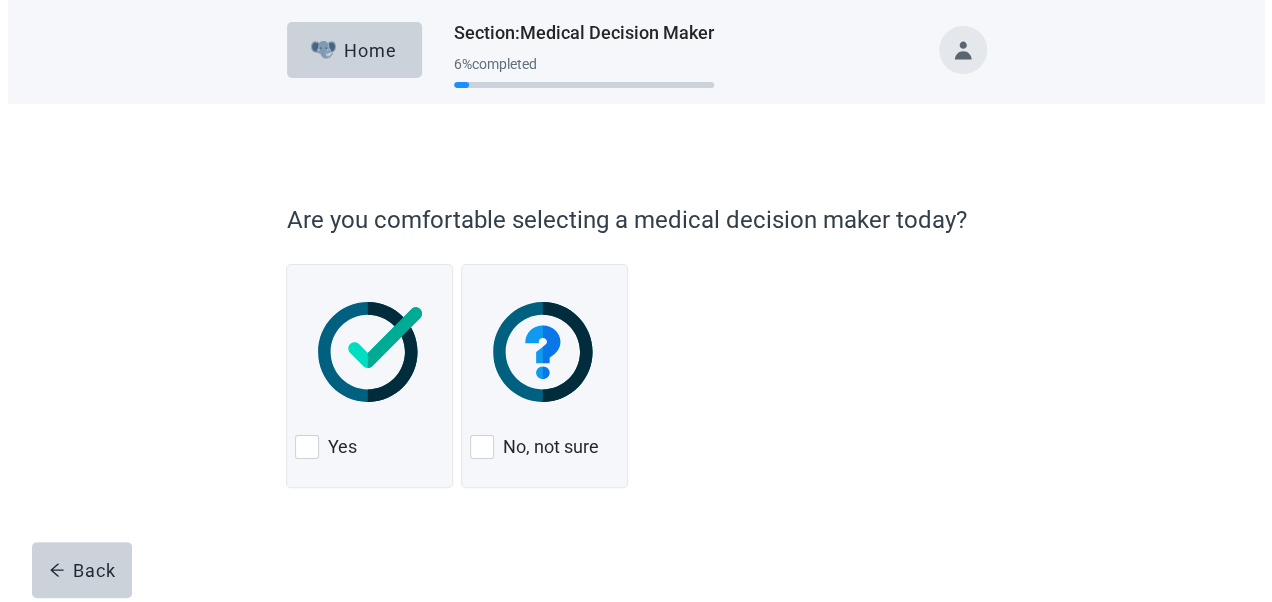scroll, scrollTop: 0, scrollLeft: 0, axis: both 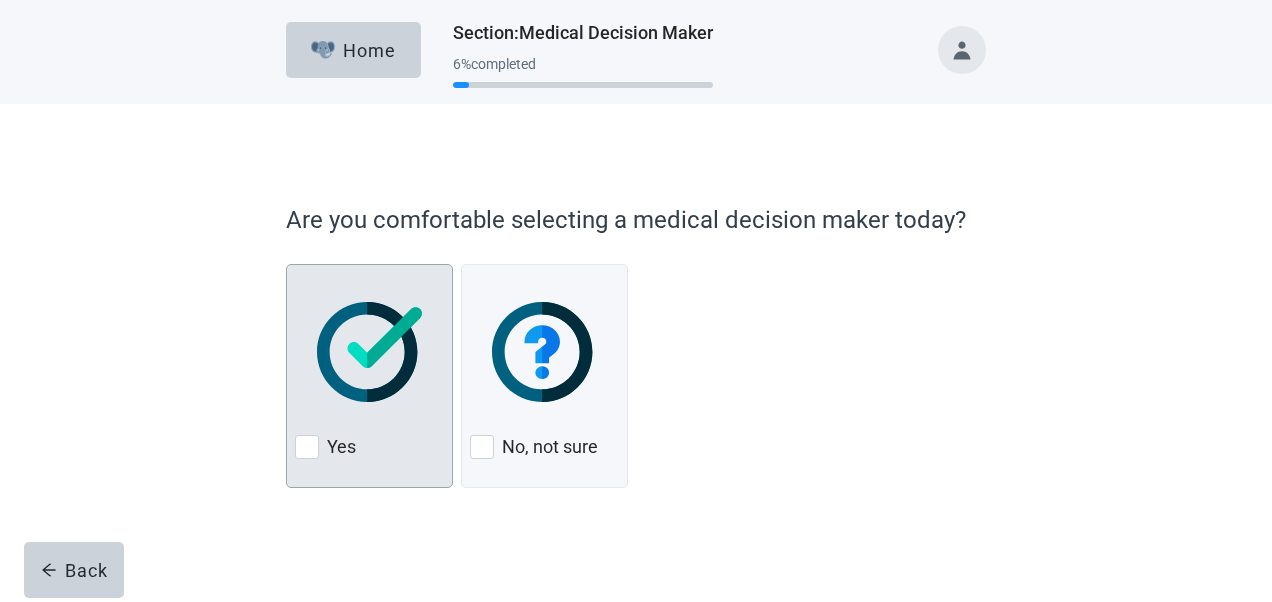 click at bounding box center [307, 447] 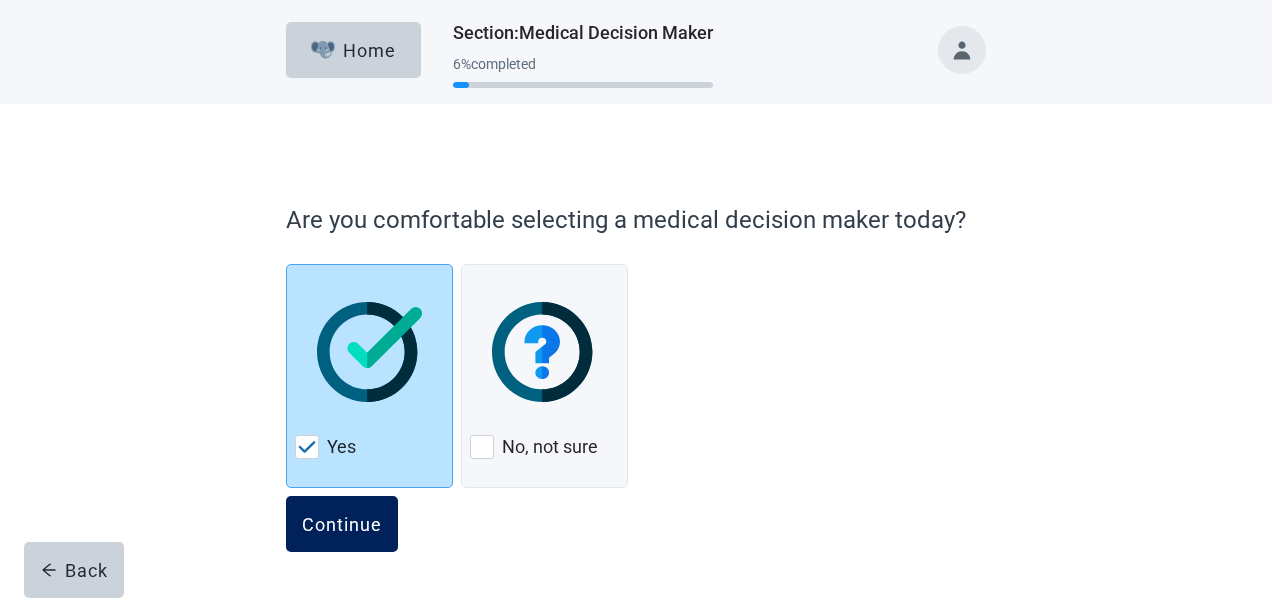 click on "Continue" at bounding box center (342, 524) 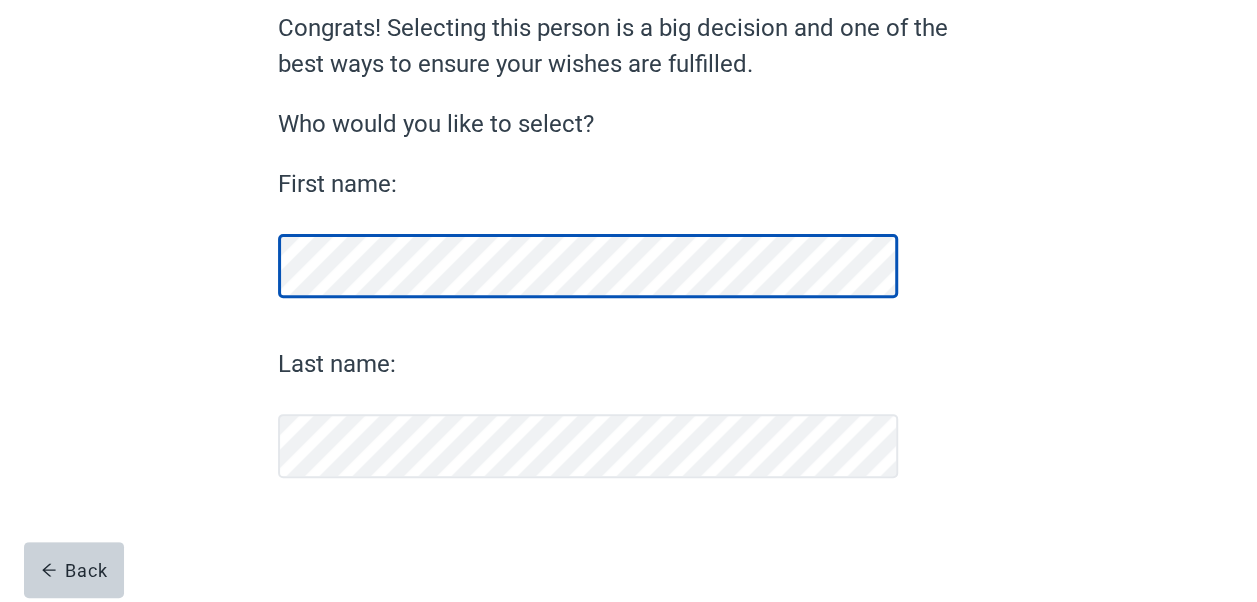 scroll, scrollTop: 182, scrollLeft: 0, axis: vertical 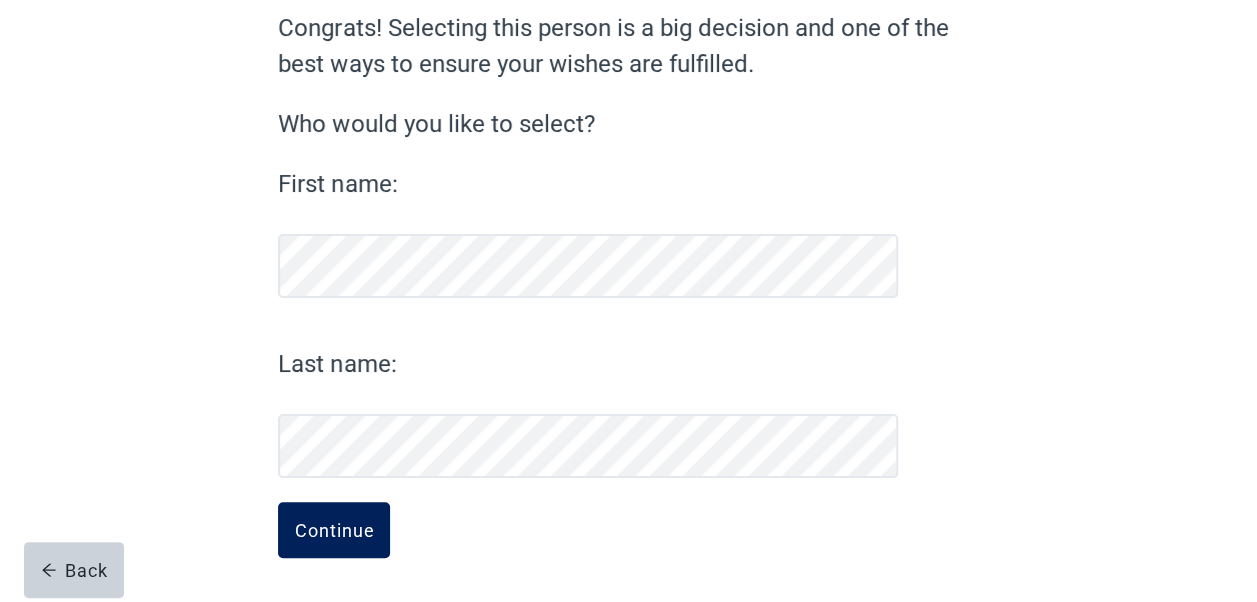 click on "Continue" at bounding box center [334, 530] 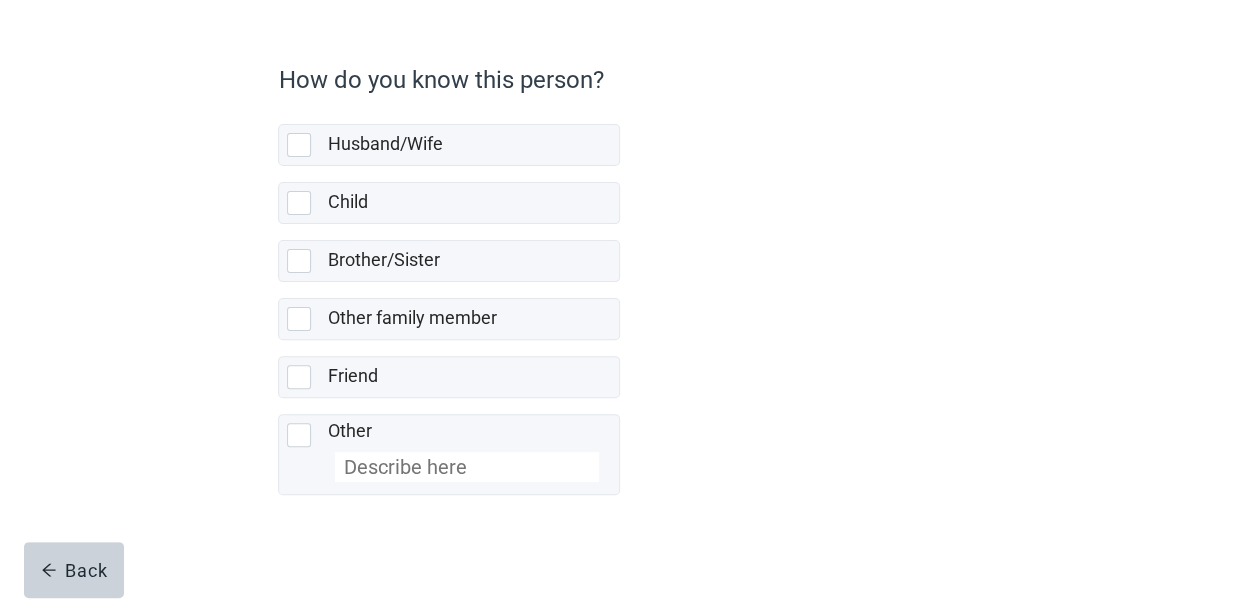 scroll, scrollTop: 145, scrollLeft: 0, axis: vertical 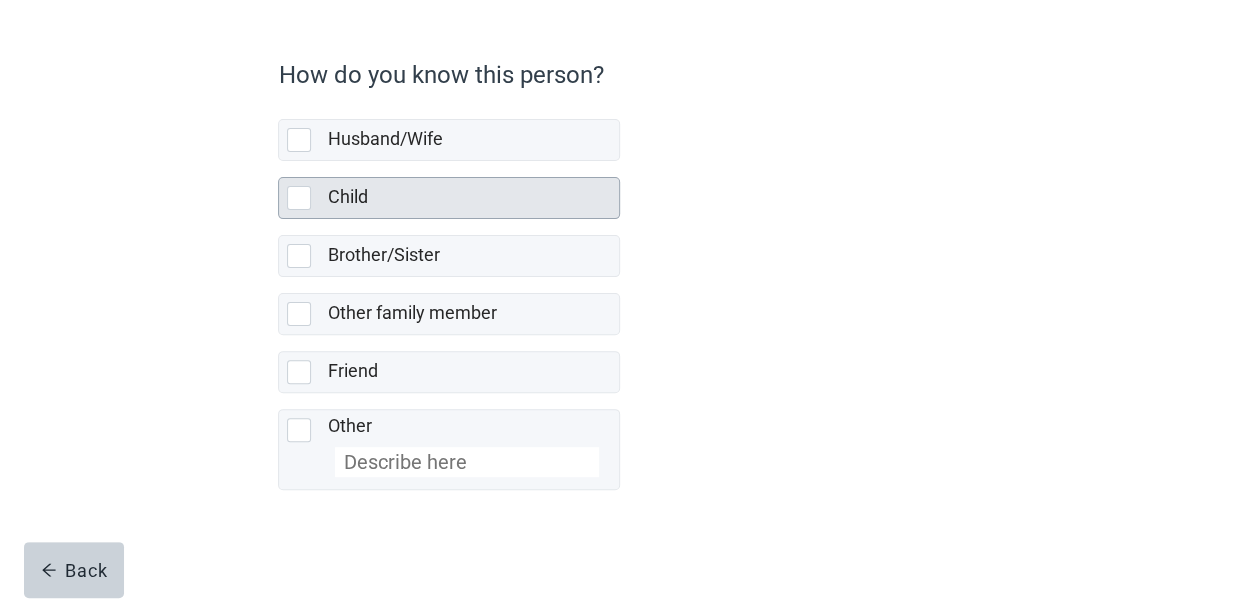 click at bounding box center [299, 198] 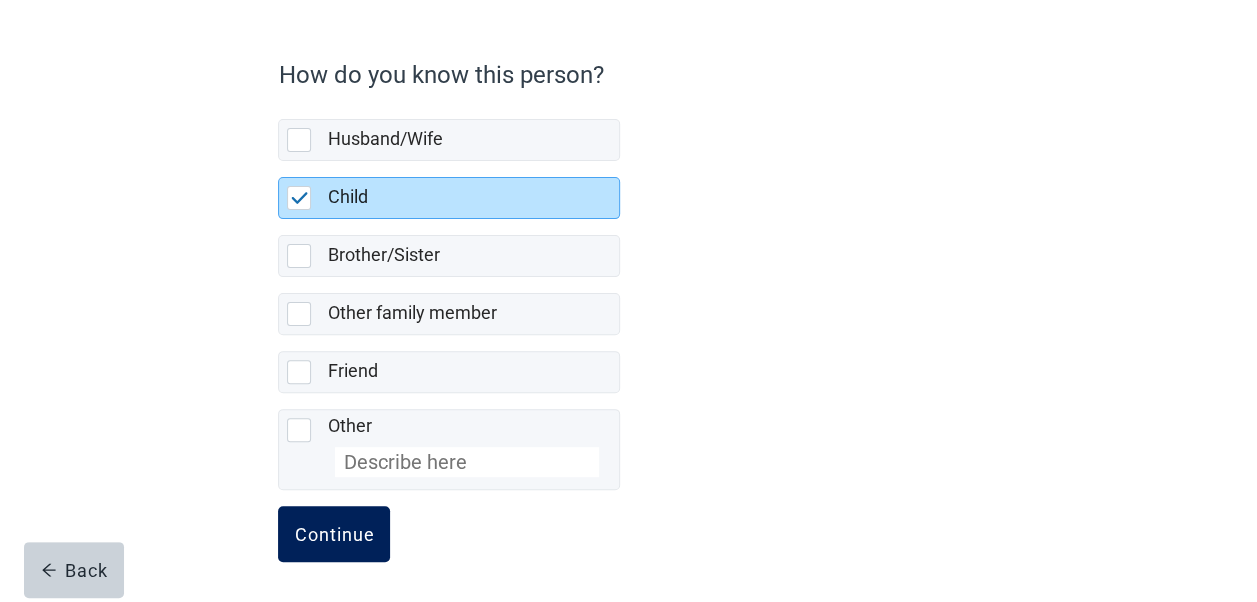 click on "Continue" at bounding box center [334, 534] 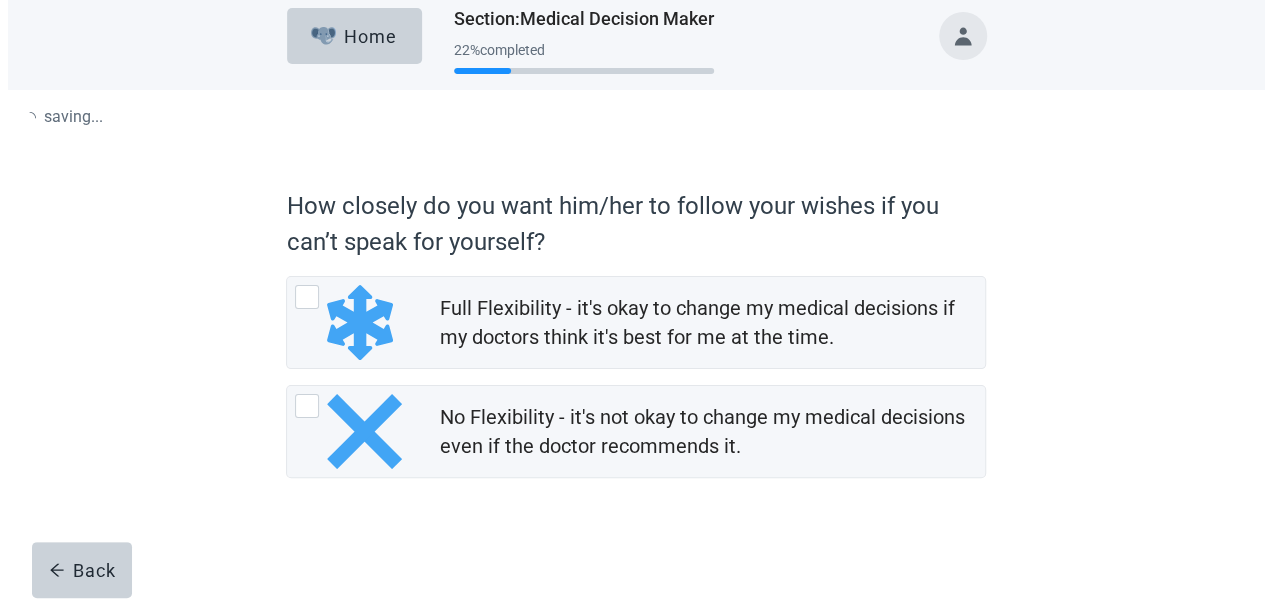 scroll, scrollTop: 0, scrollLeft: 0, axis: both 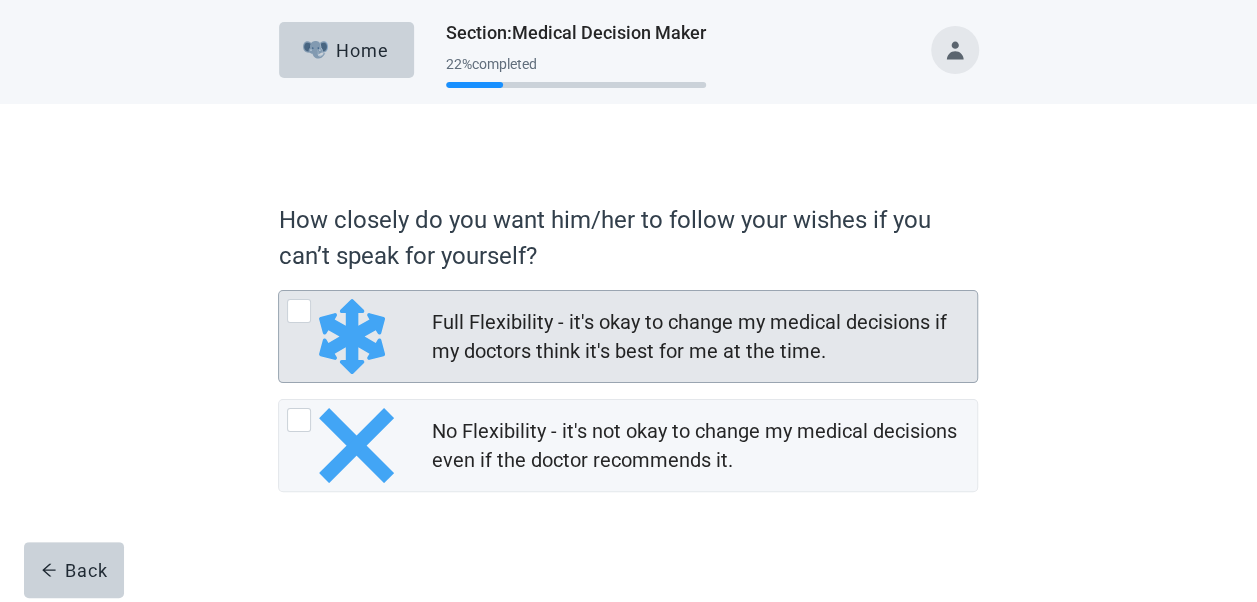 click at bounding box center (299, 311) 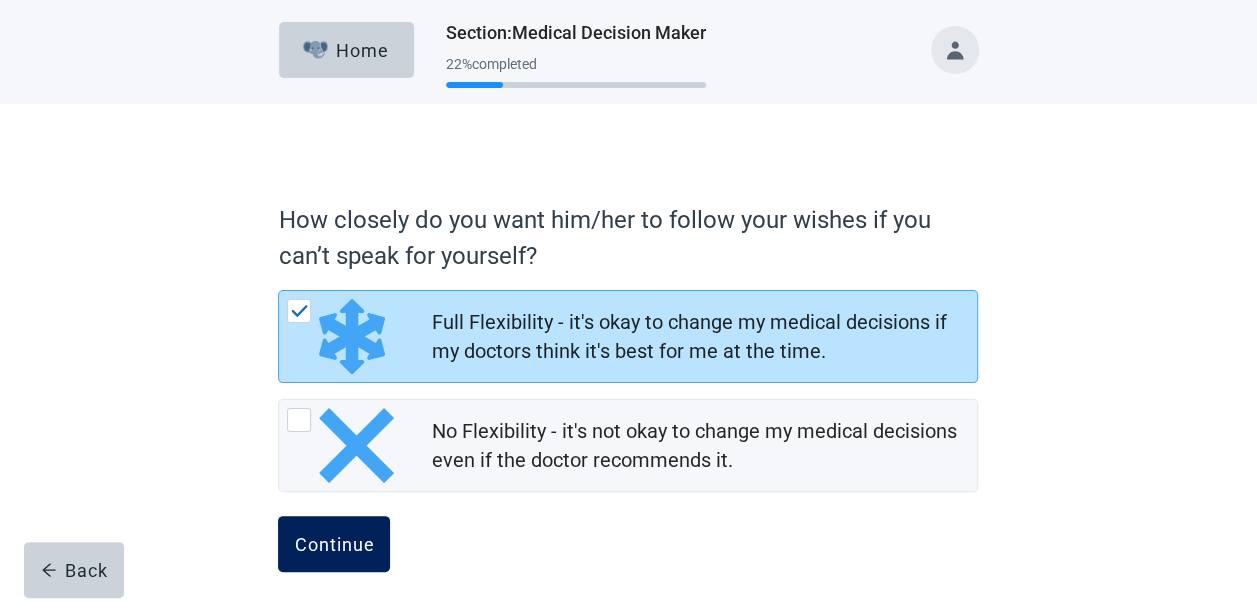 click on "Continue" at bounding box center (334, 544) 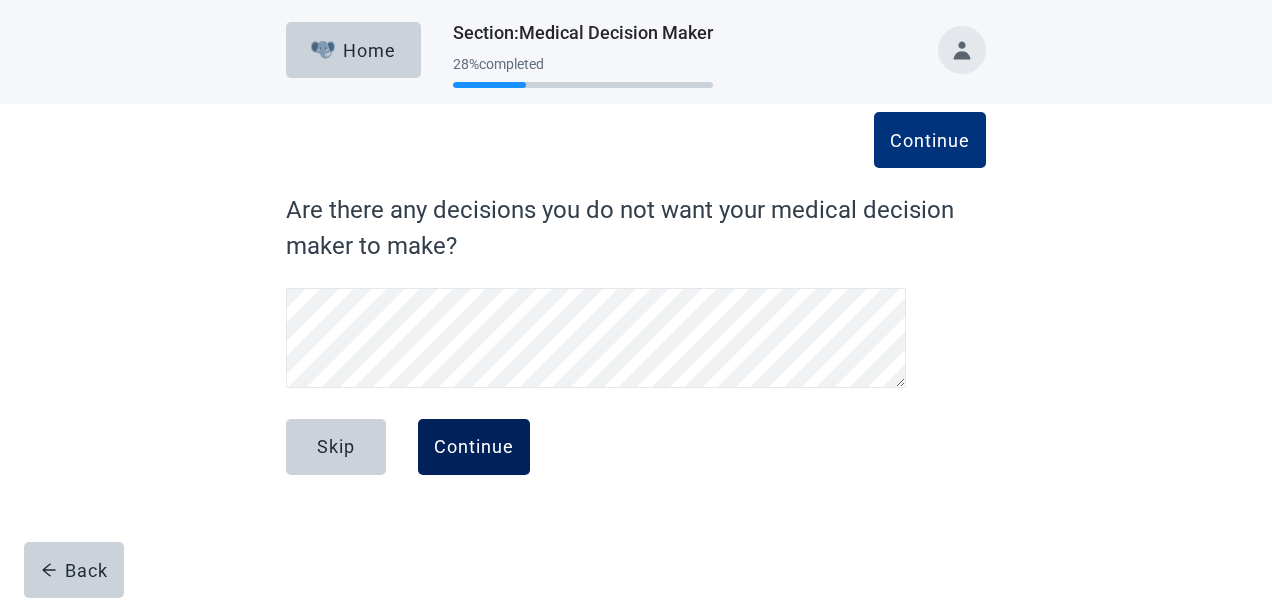 click on "Continue" at bounding box center [474, 447] 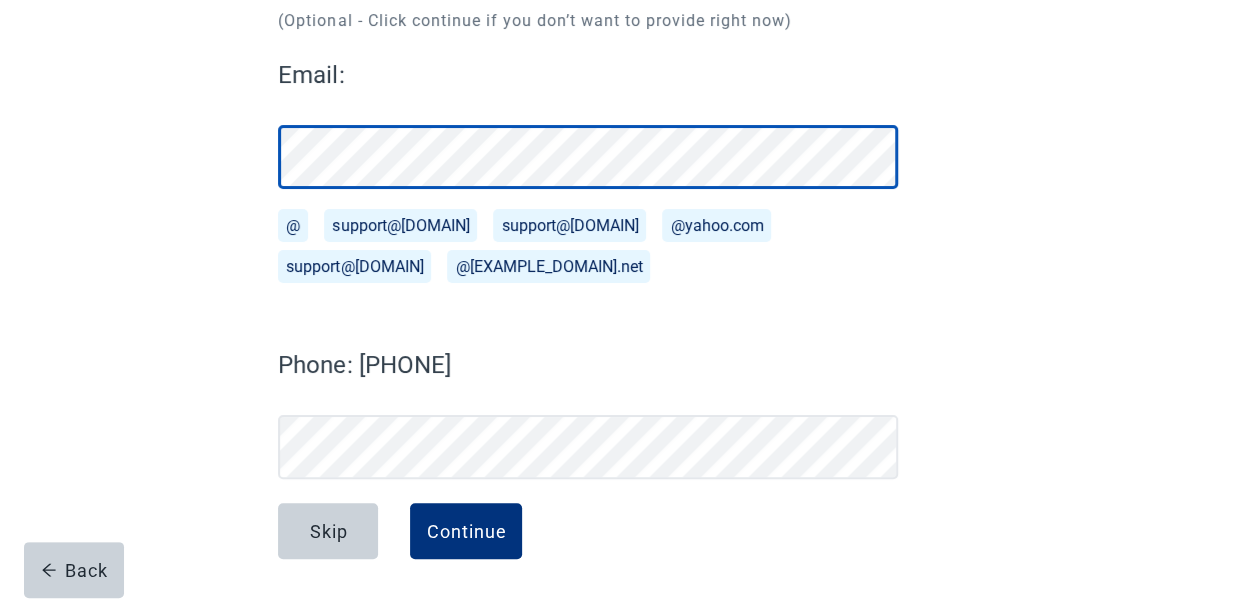 scroll, scrollTop: 244, scrollLeft: 0, axis: vertical 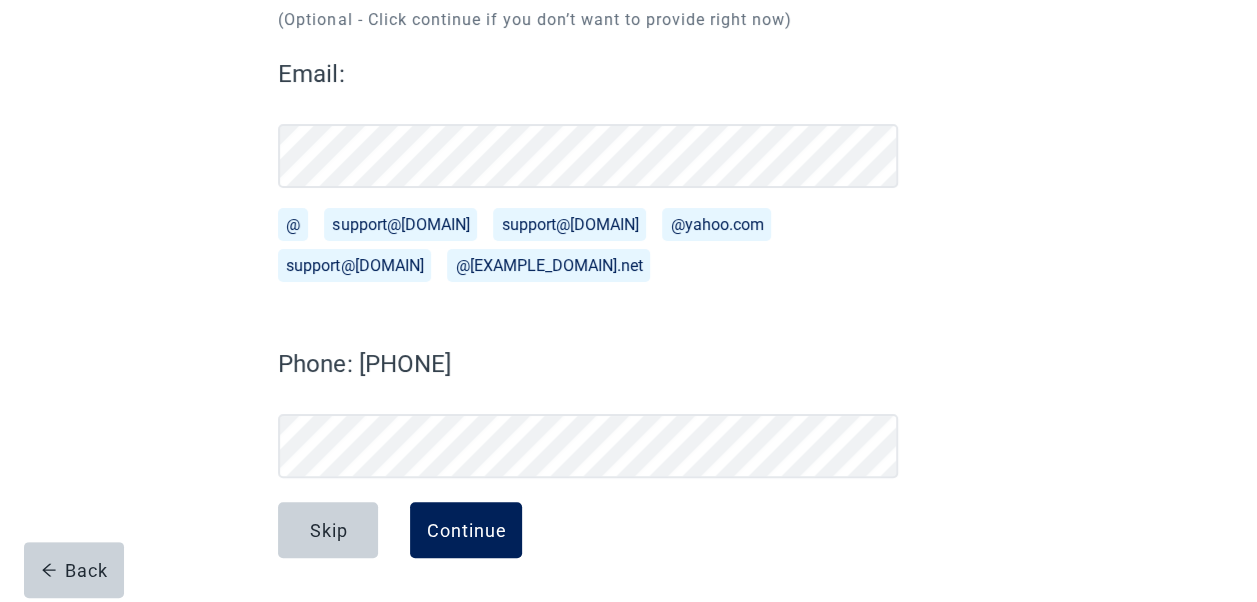click on "Continue" at bounding box center [466, 530] 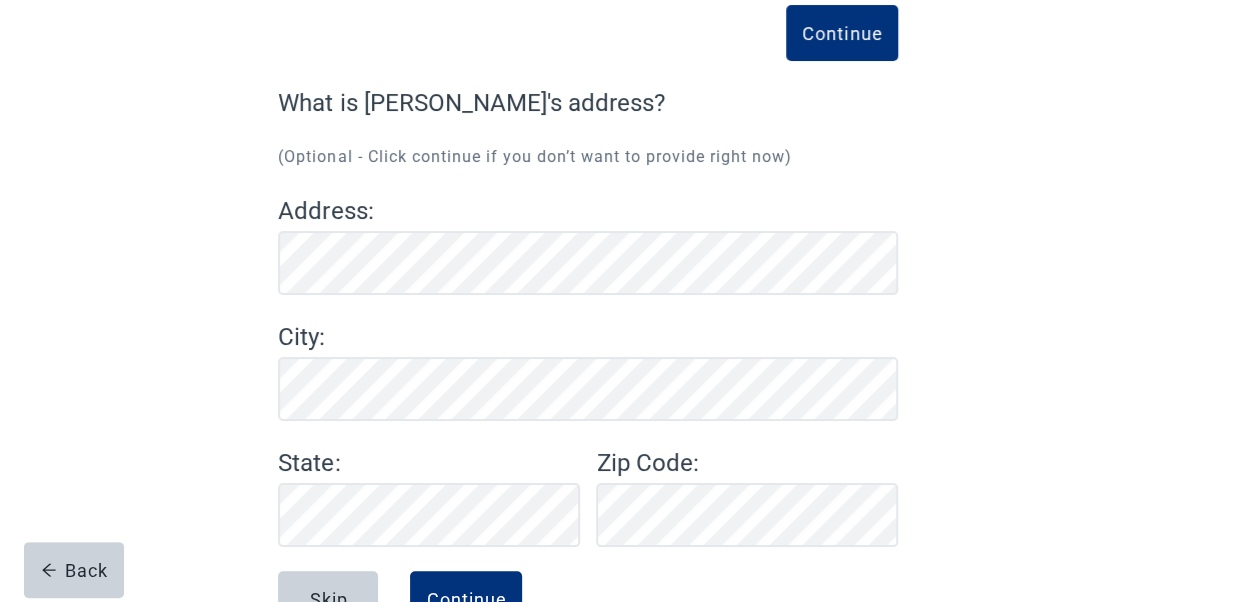 scroll, scrollTop: 76, scrollLeft: 0, axis: vertical 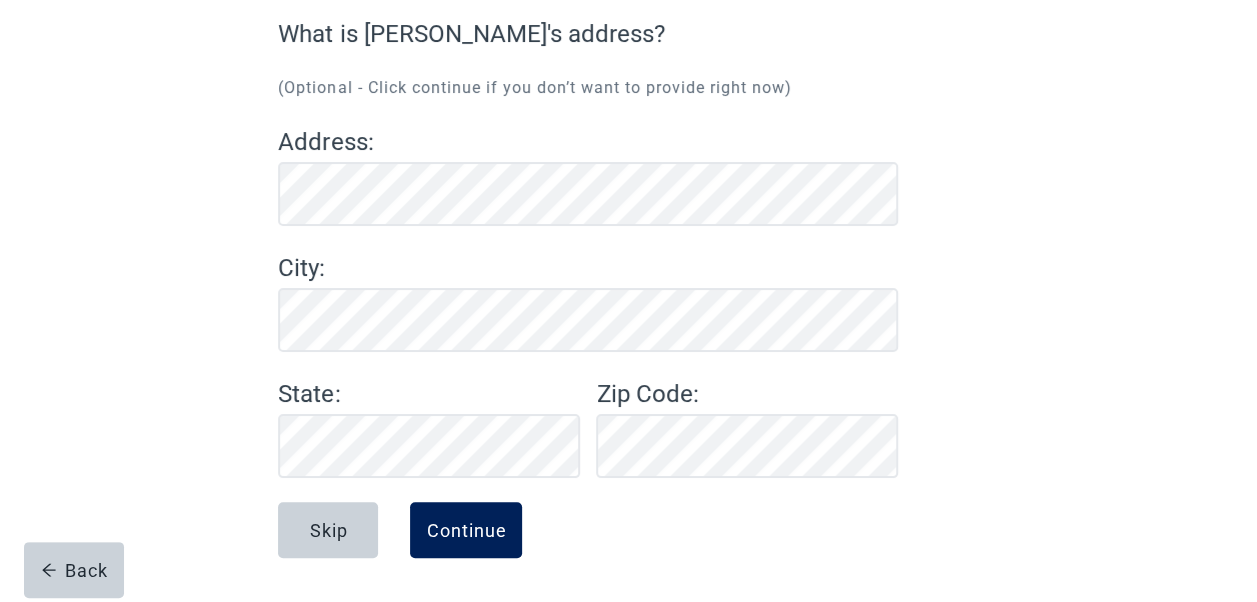 click on "Continue" at bounding box center [466, 530] 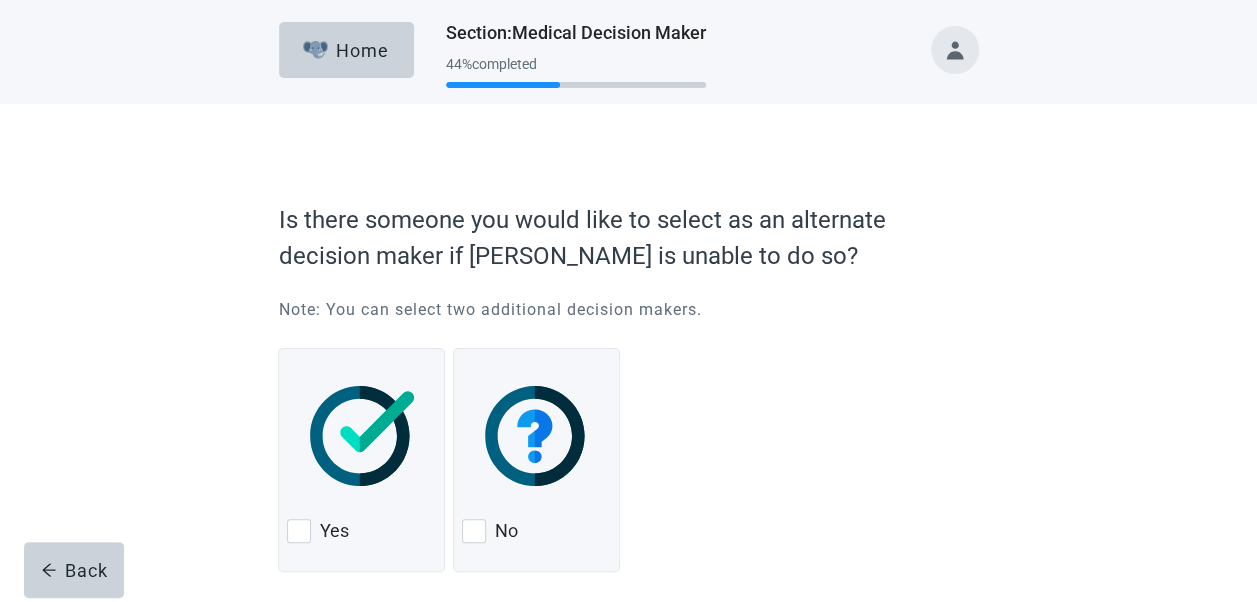 scroll, scrollTop: 77, scrollLeft: 0, axis: vertical 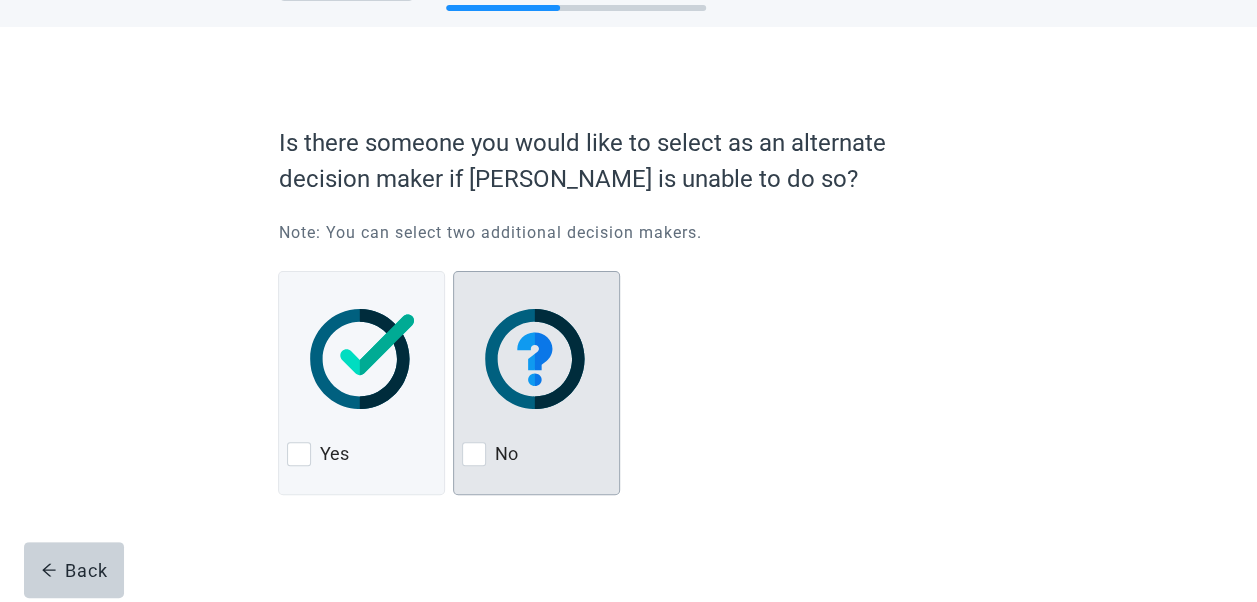 click at bounding box center [474, 454] 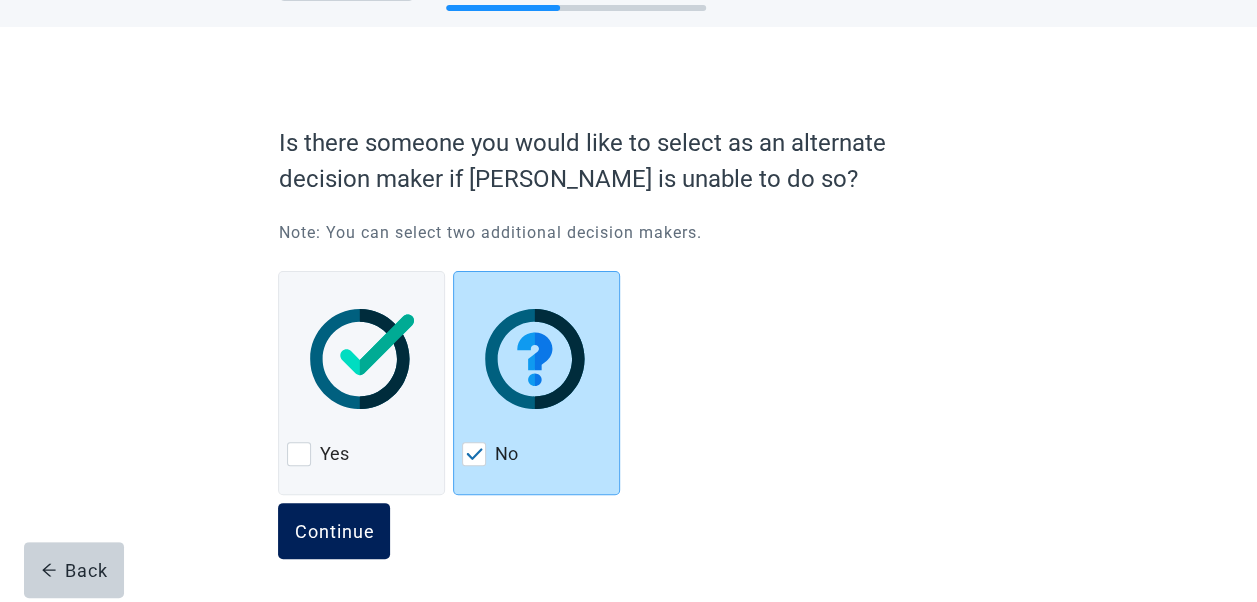 click on "Continue" at bounding box center [334, 531] 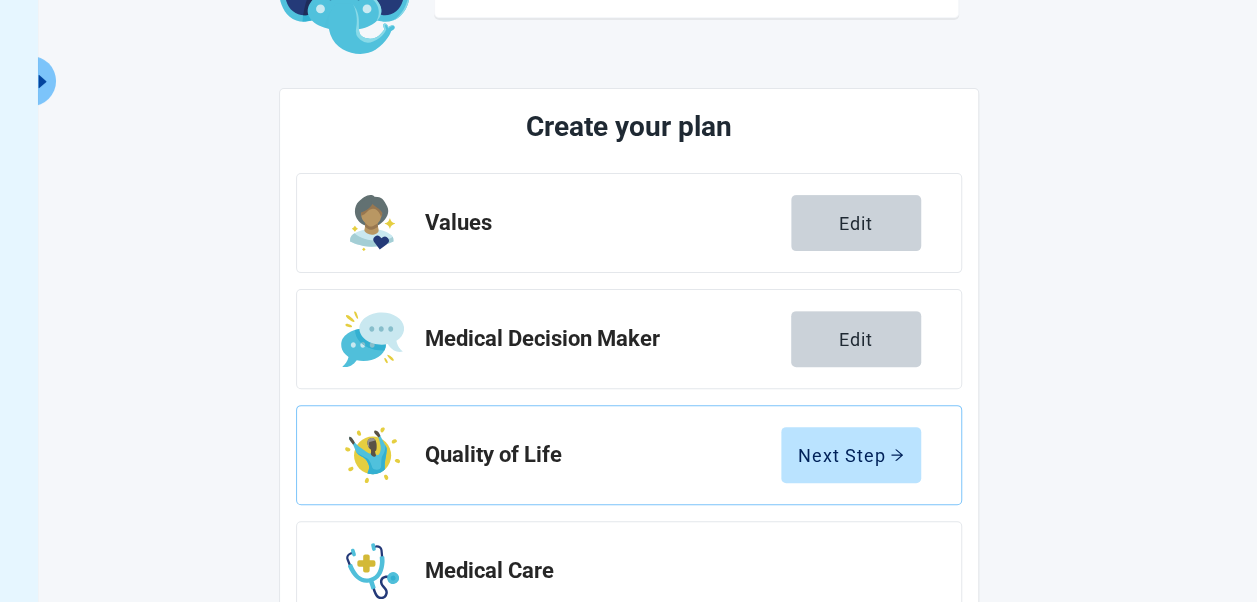 scroll, scrollTop: 277, scrollLeft: 0, axis: vertical 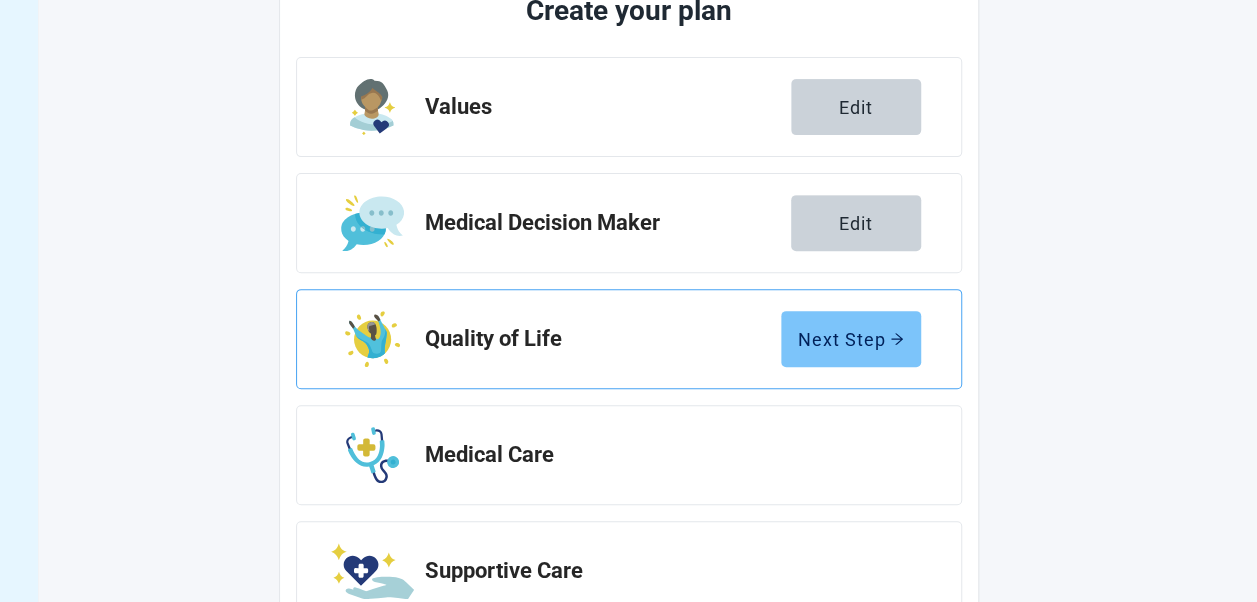 click on "Next Step" at bounding box center (851, 339) 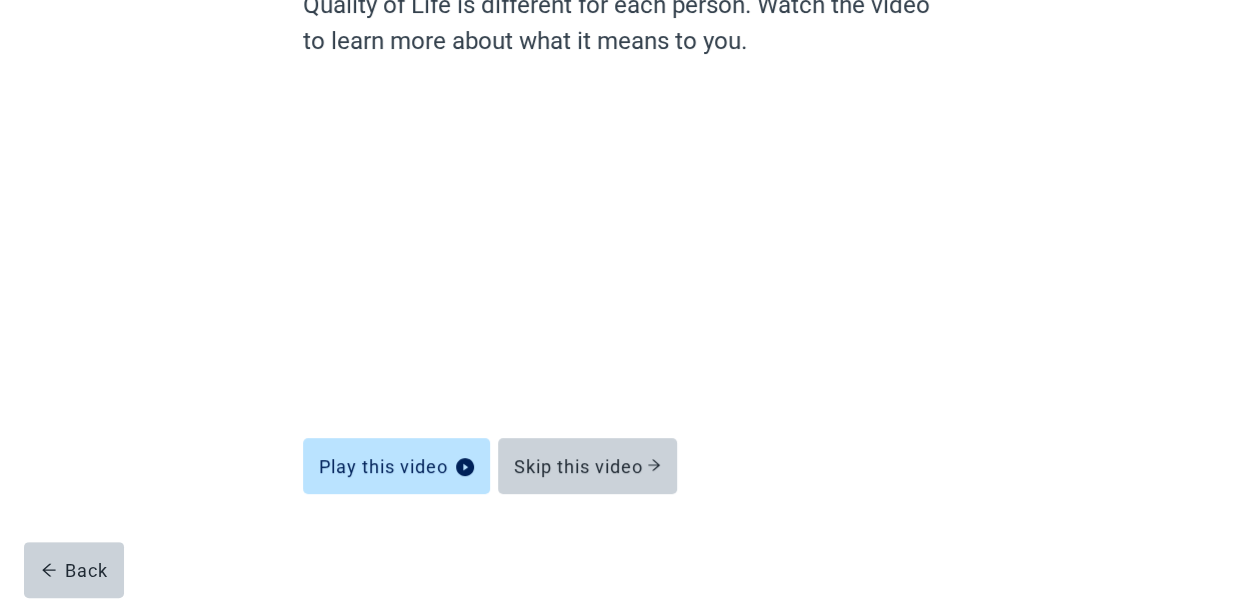 scroll, scrollTop: 205, scrollLeft: 0, axis: vertical 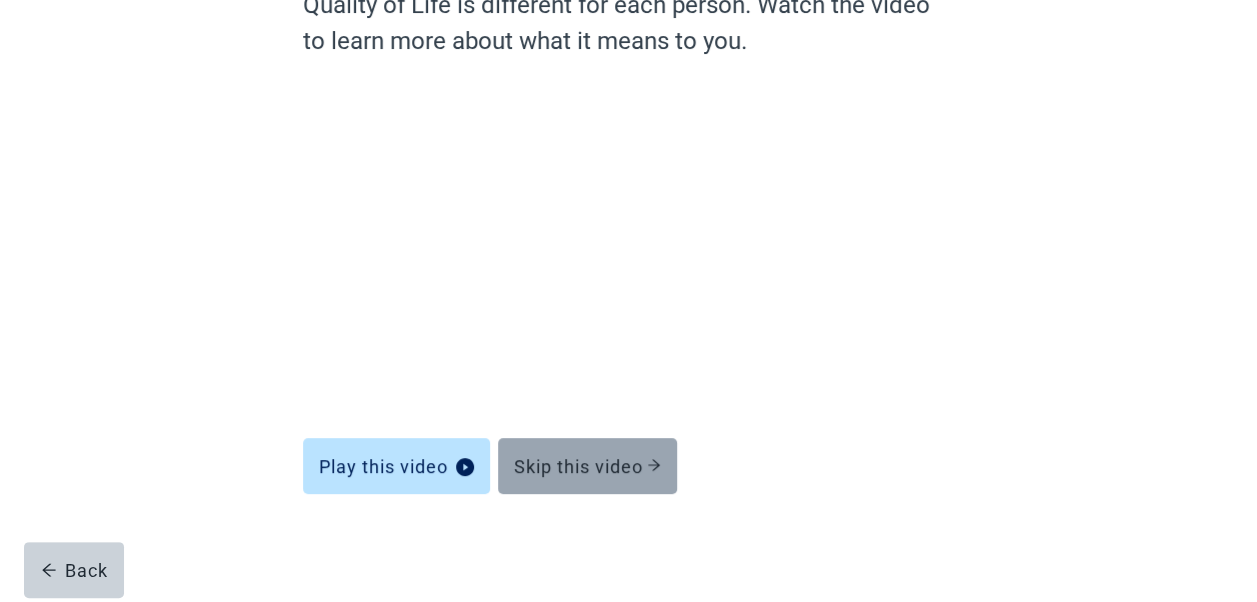 click on "Skip this video" at bounding box center [587, 466] 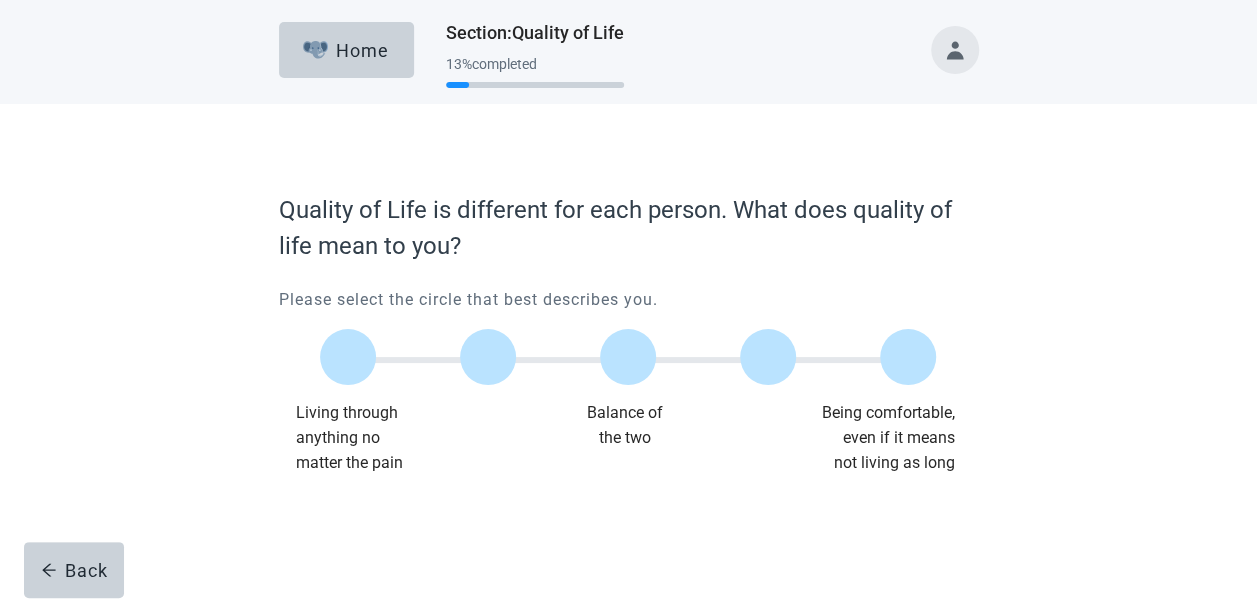 scroll, scrollTop: 0, scrollLeft: 0, axis: both 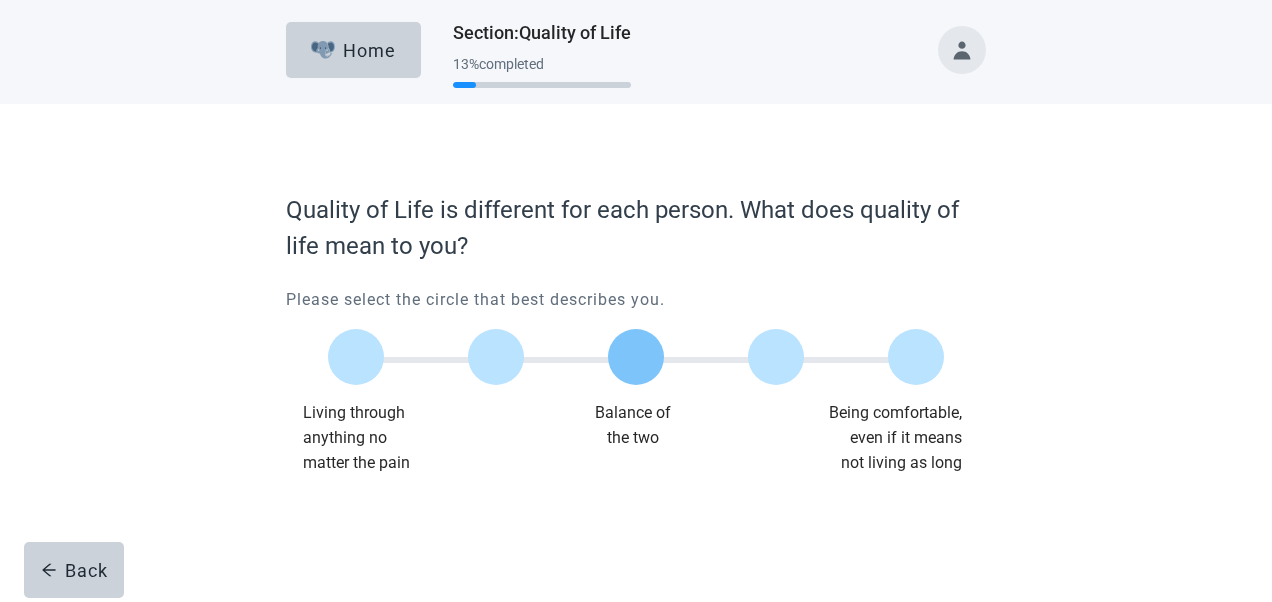click at bounding box center [636, 357] 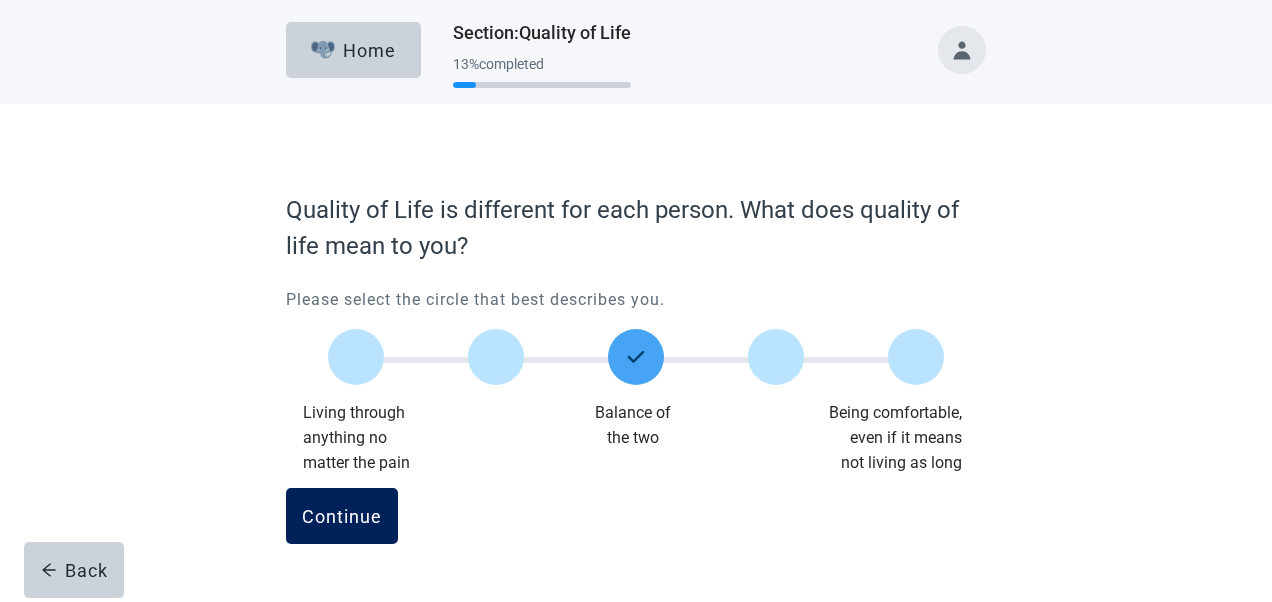 click on "Continue" at bounding box center (342, 516) 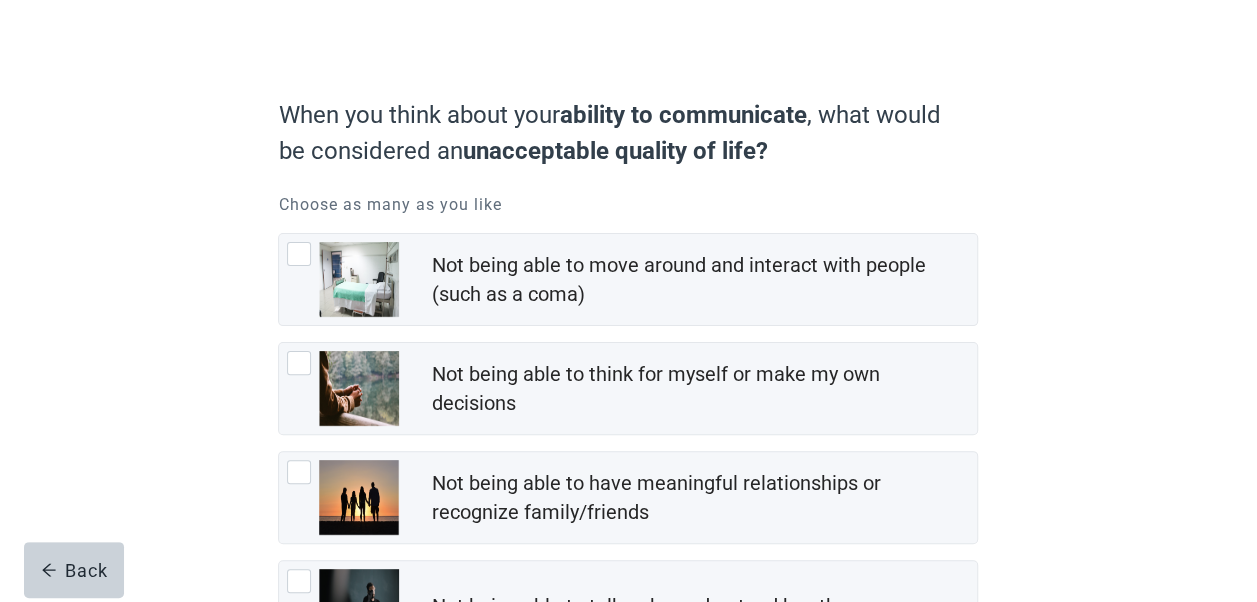 scroll, scrollTop: 100, scrollLeft: 0, axis: vertical 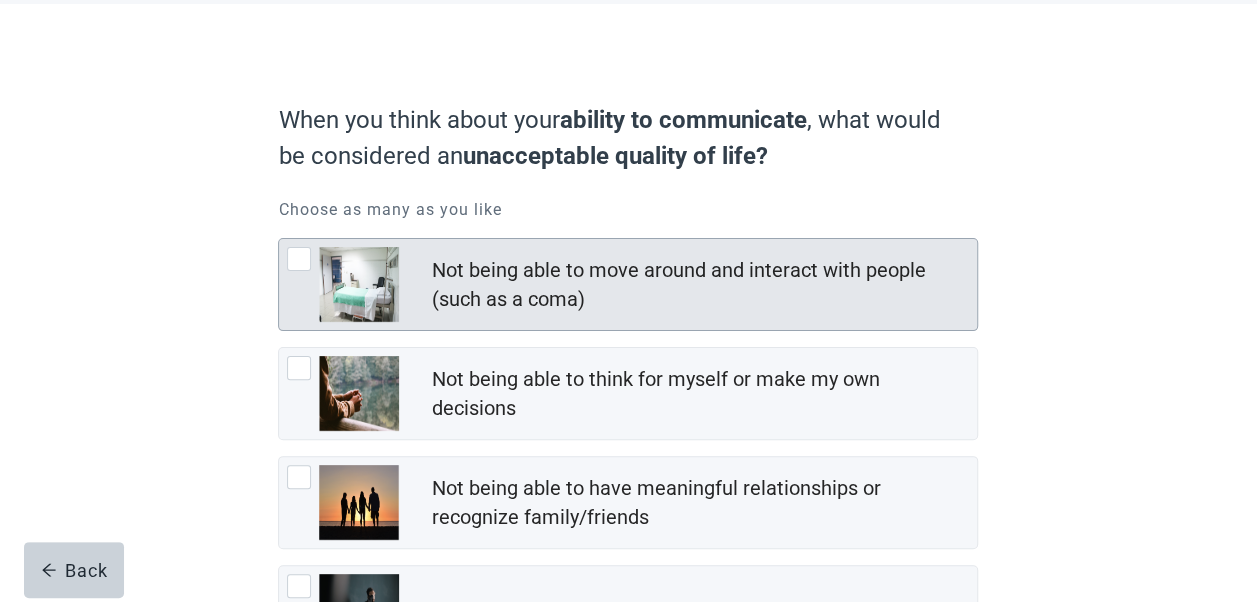 click at bounding box center (299, 259) 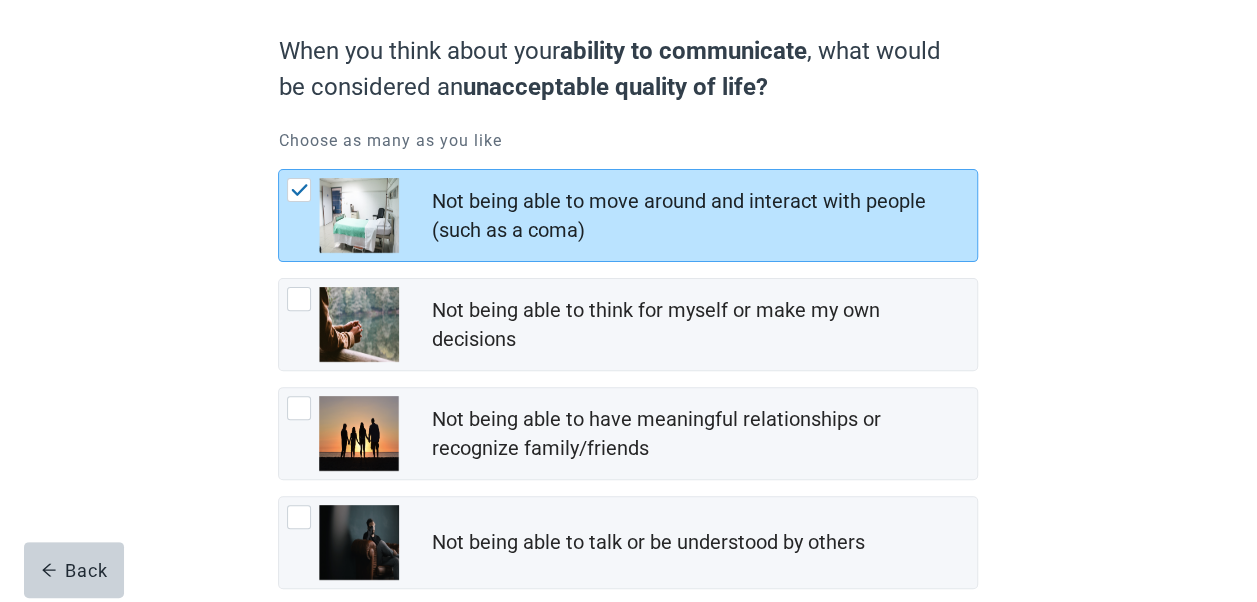 scroll, scrollTop: 200, scrollLeft: 0, axis: vertical 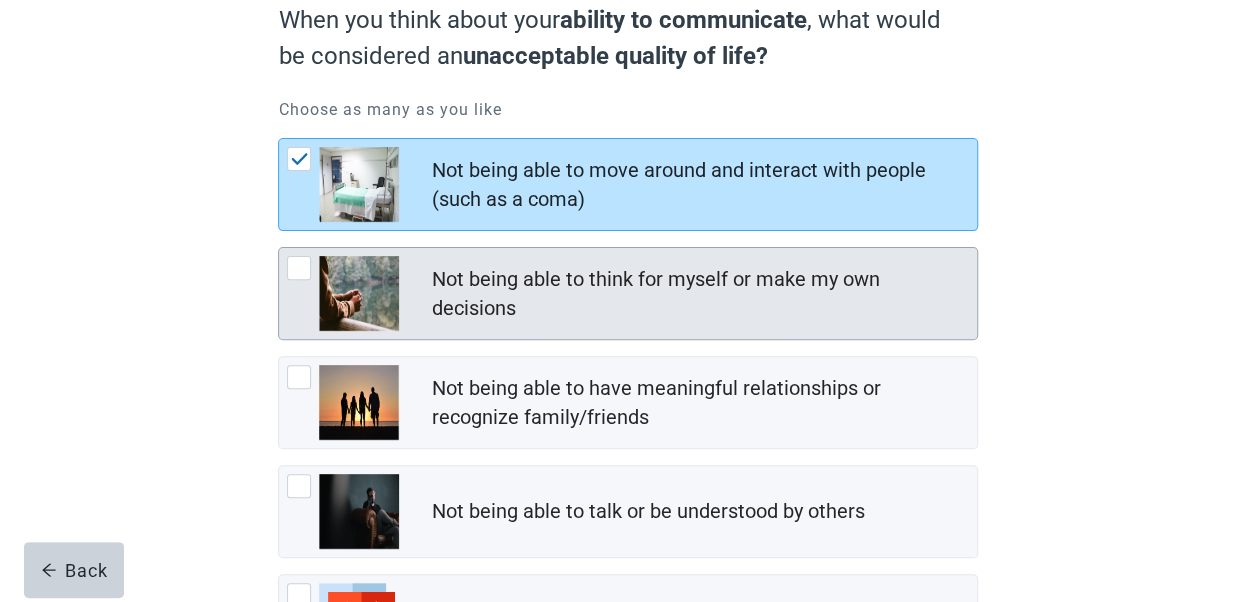 click at bounding box center (299, 268) 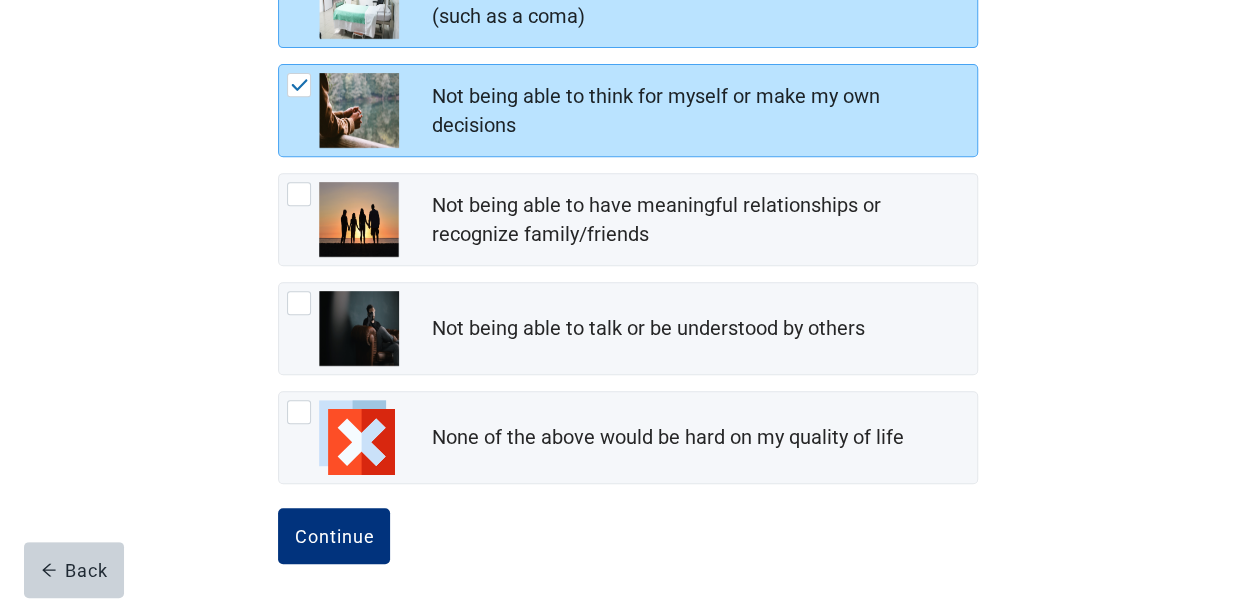 scroll, scrollTop: 386, scrollLeft: 0, axis: vertical 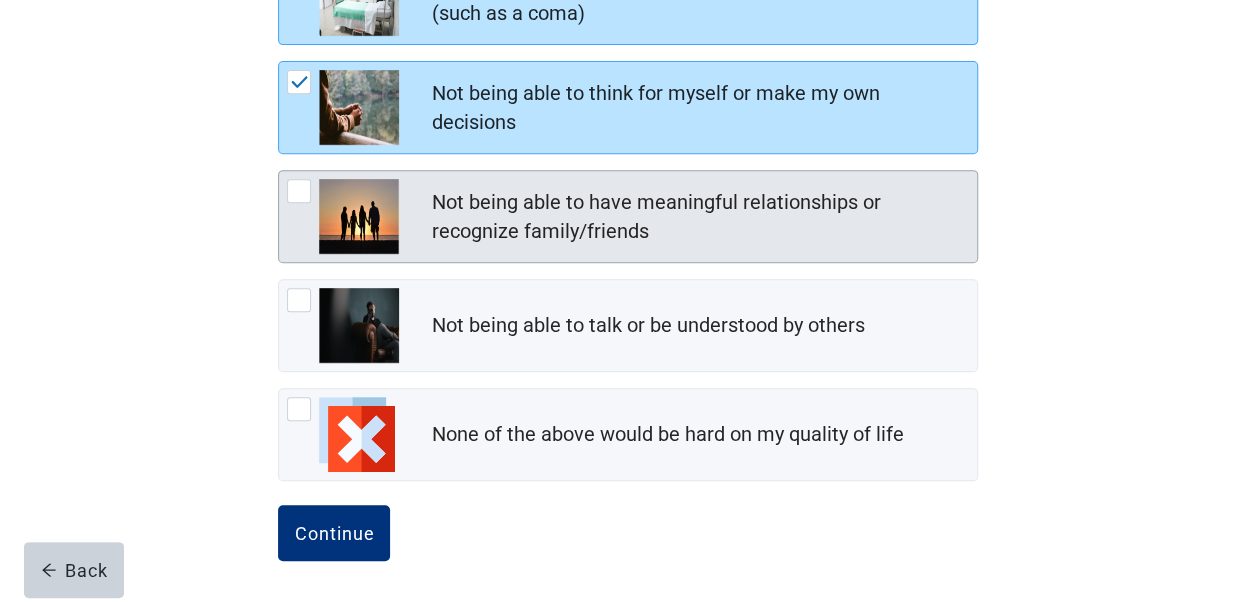 click at bounding box center [299, 191] 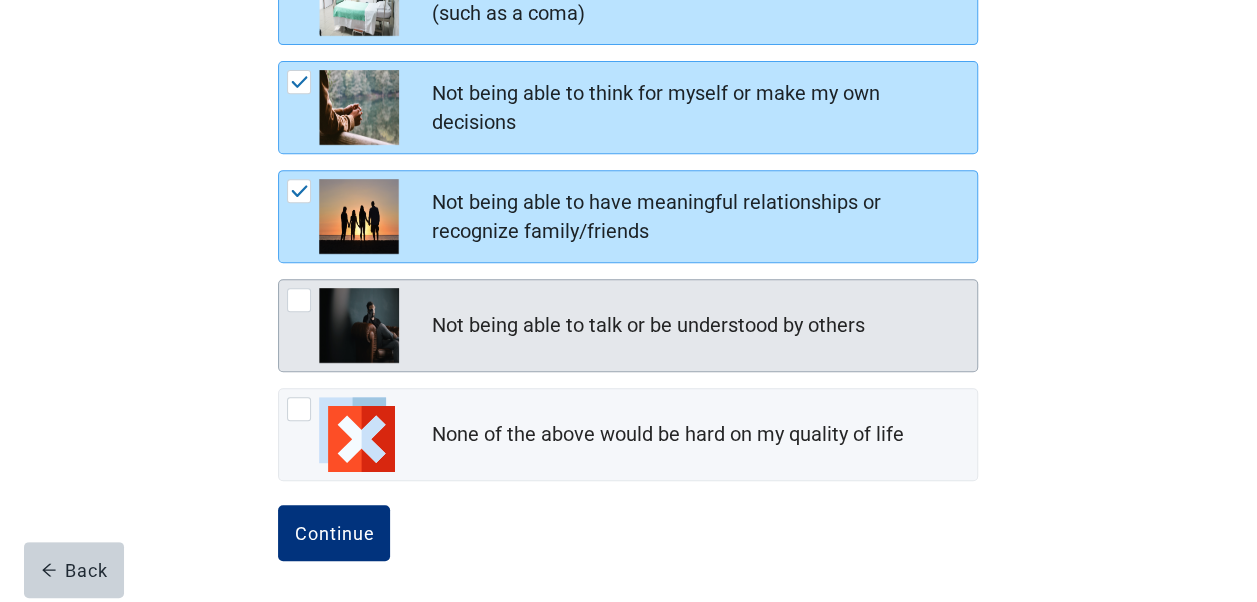 click at bounding box center (299, 300) 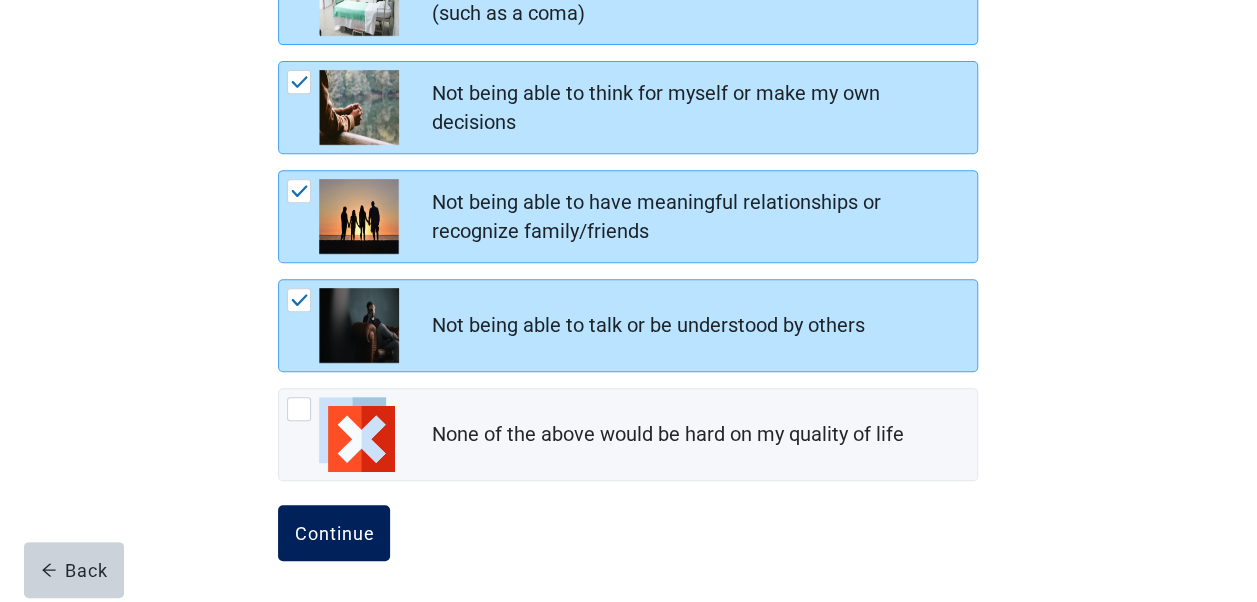click on "Continue" at bounding box center (334, 533) 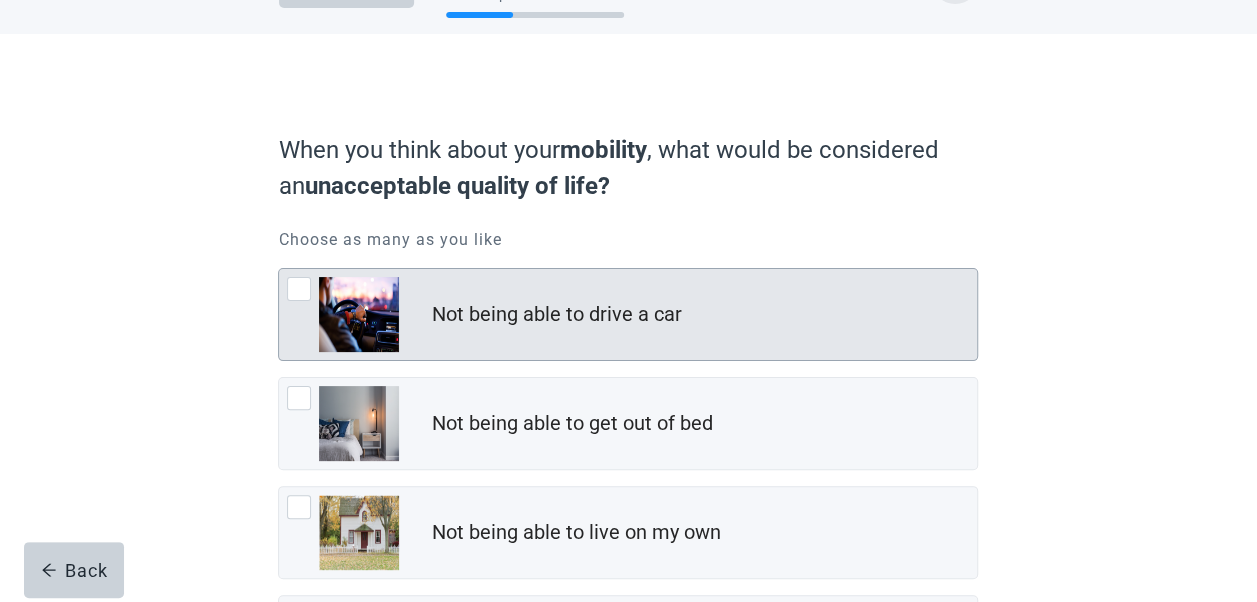 scroll, scrollTop: 100, scrollLeft: 0, axis: vertical 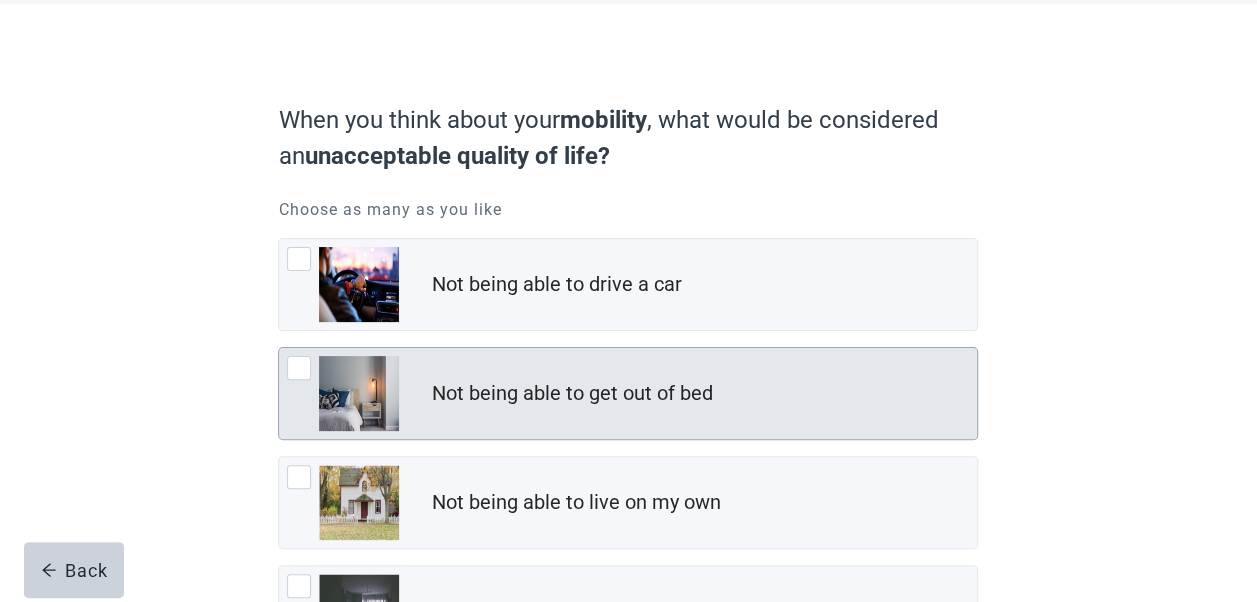 click at bounding box center [299, 368] 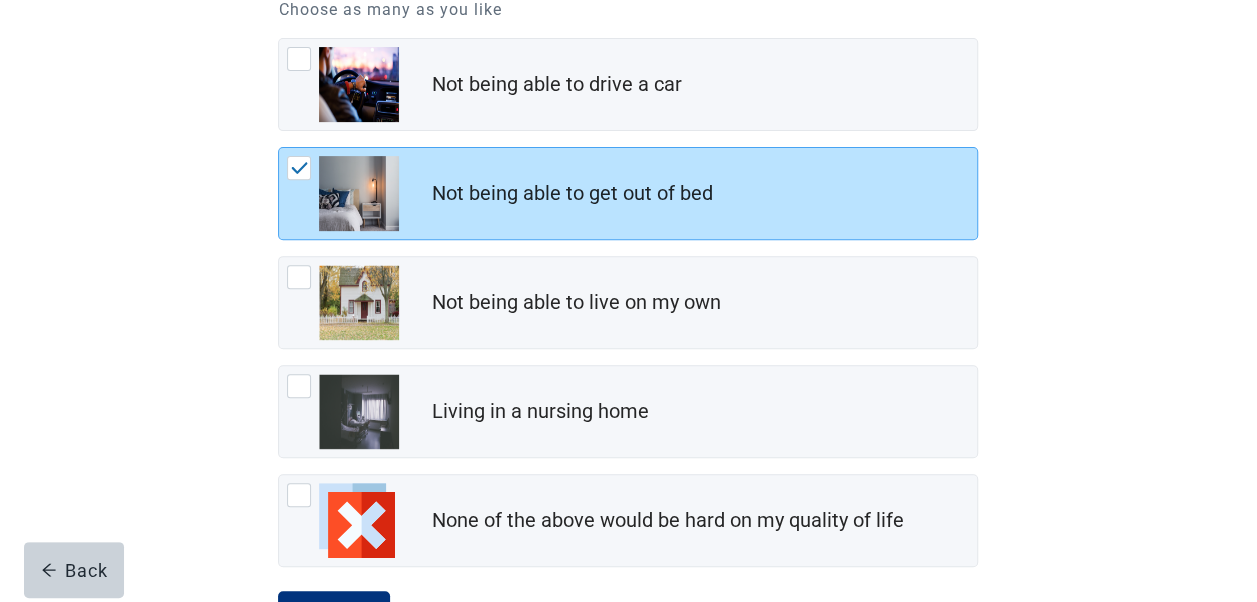 scroll, scrollTop: 200, scrollLeft: 0, axis: vertical 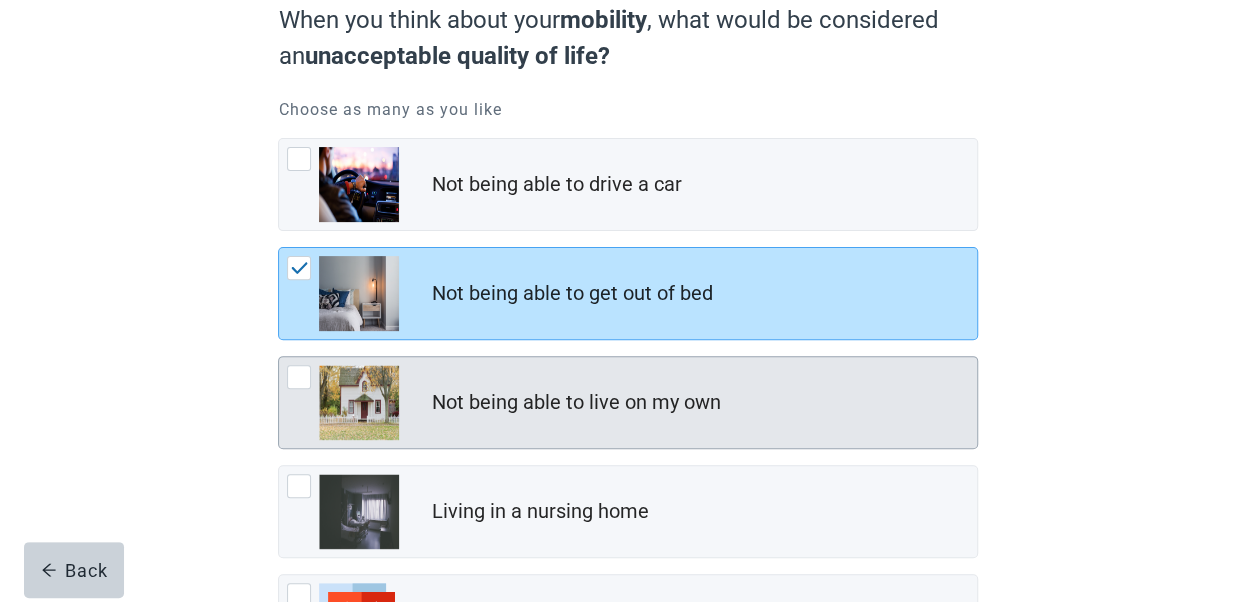 click at bounding box center (299, 377) 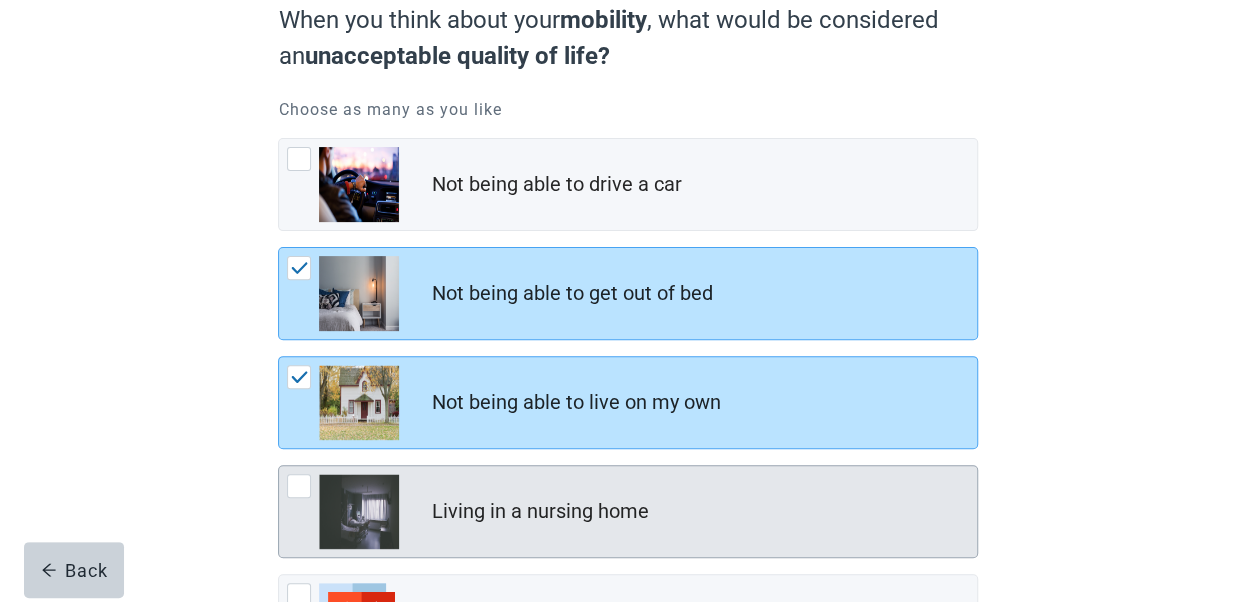click at bounding box center [299, 486] 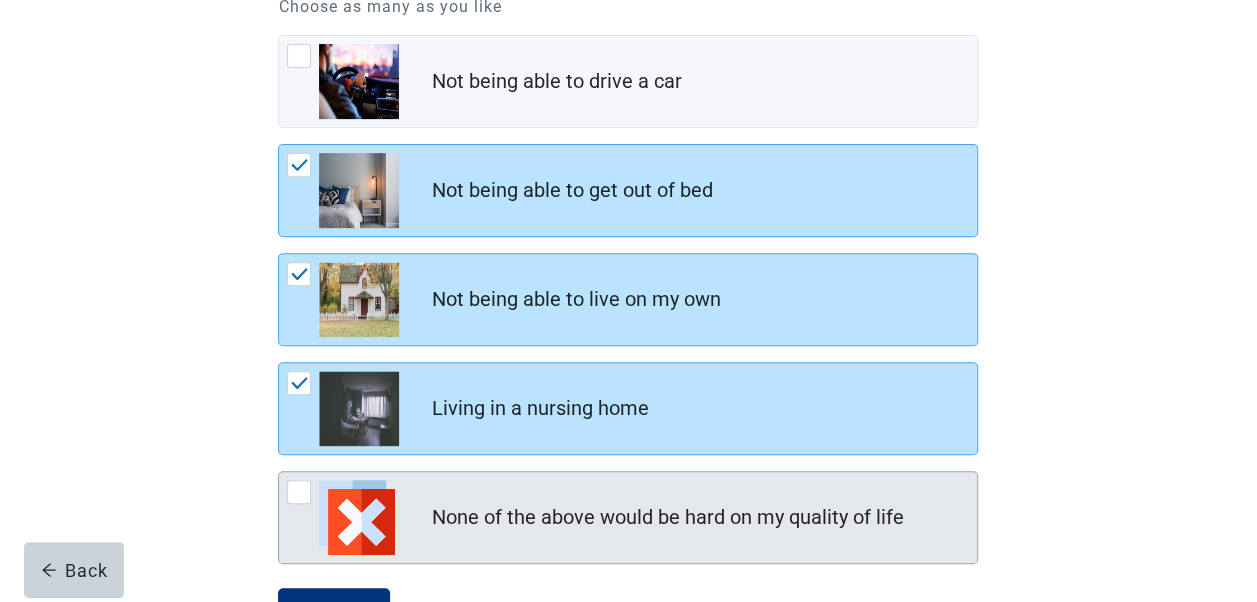 scroll, scrollTop: 386, scrollLeft: 0, axis: vertical 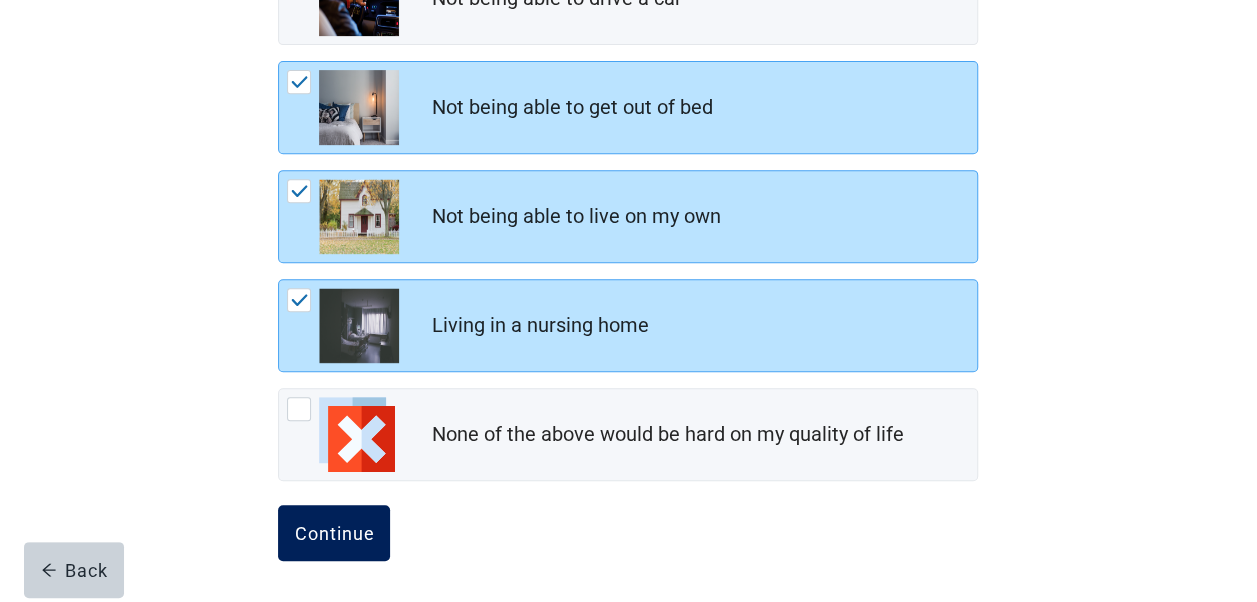 click on "Continue" at bounding box center (334, 533) 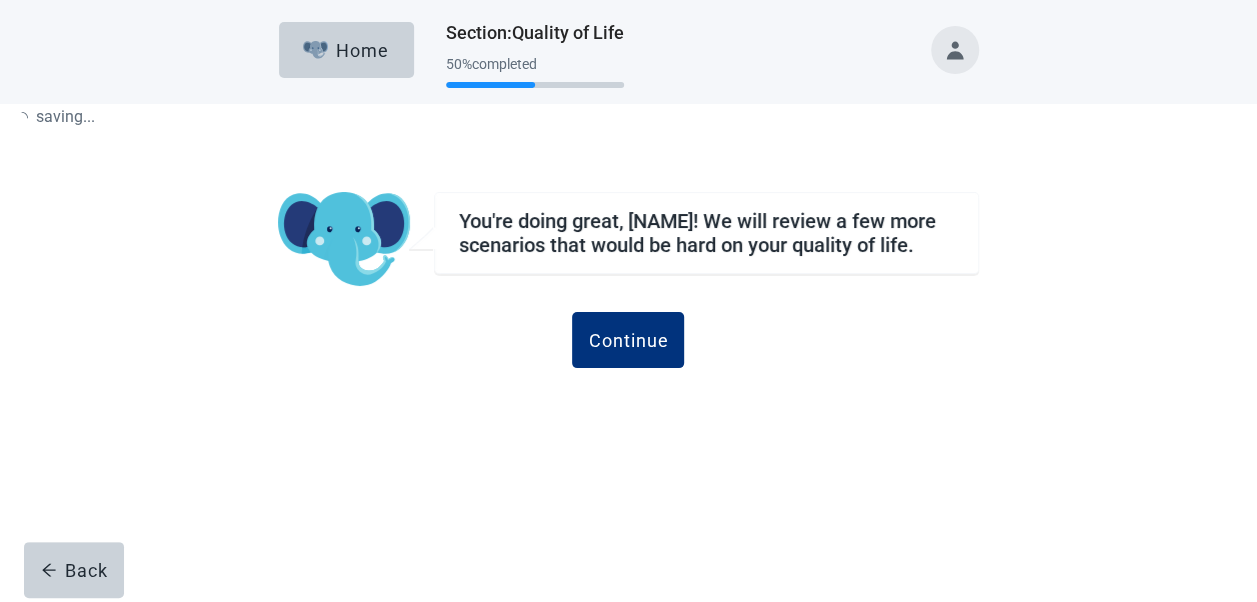 scroll, scrollTop: 0, scrollLeft: 0, axis: both 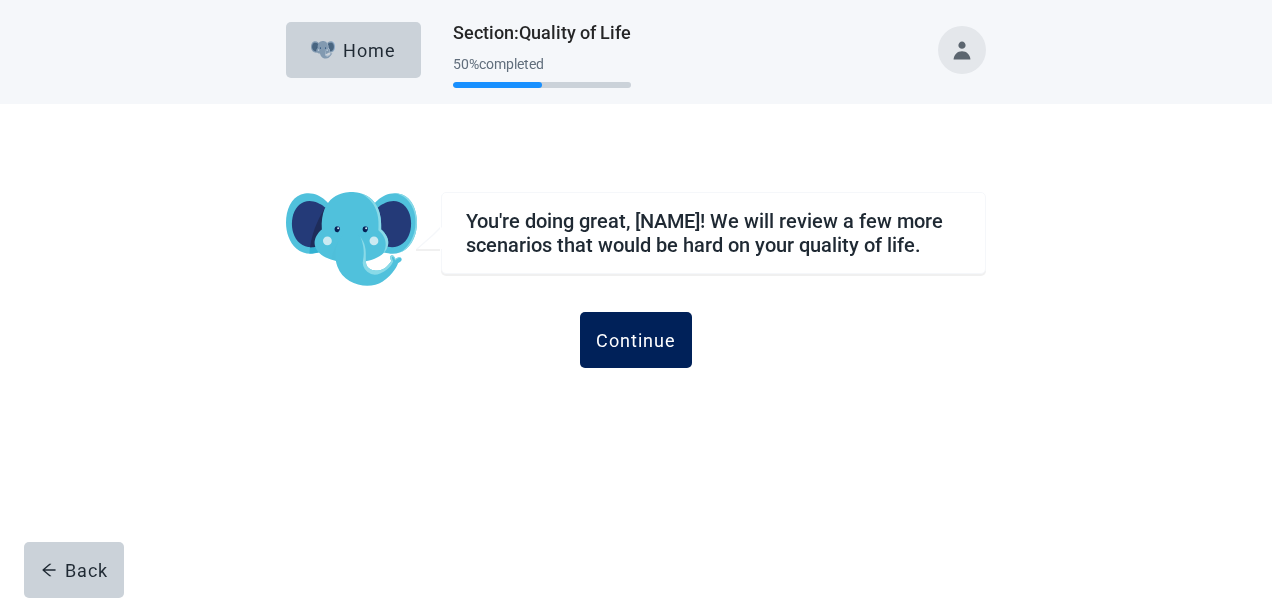 click on "Continue" at bounding box center (636, 340) 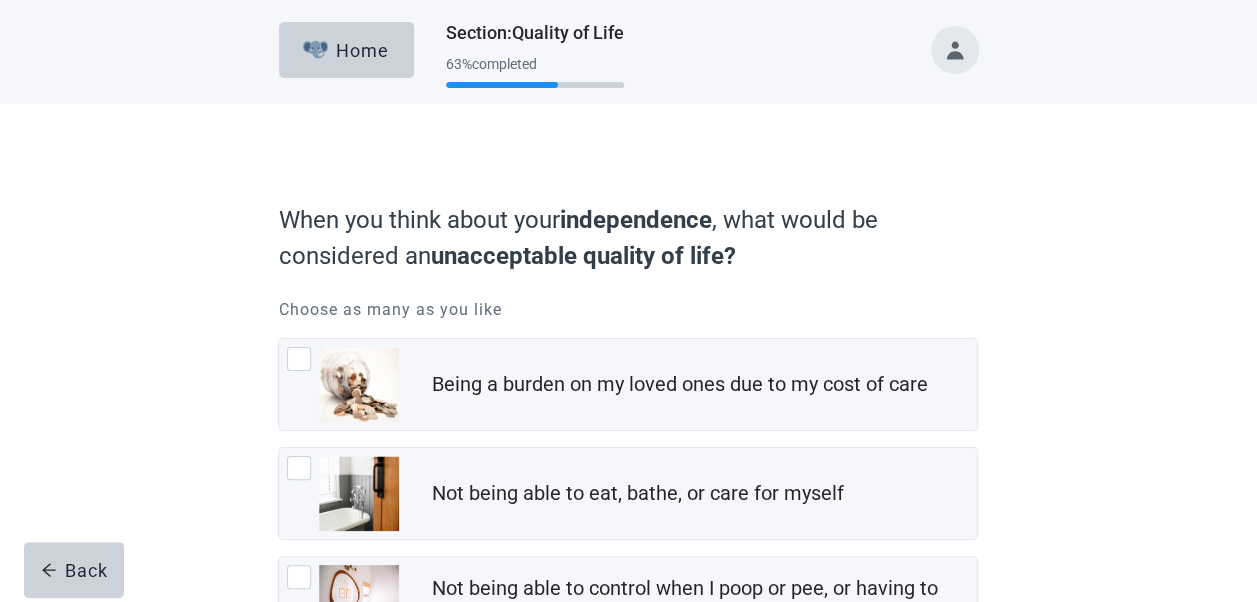 scroll, scrollTop: 100, scrollLeft: 0, axis: vertical 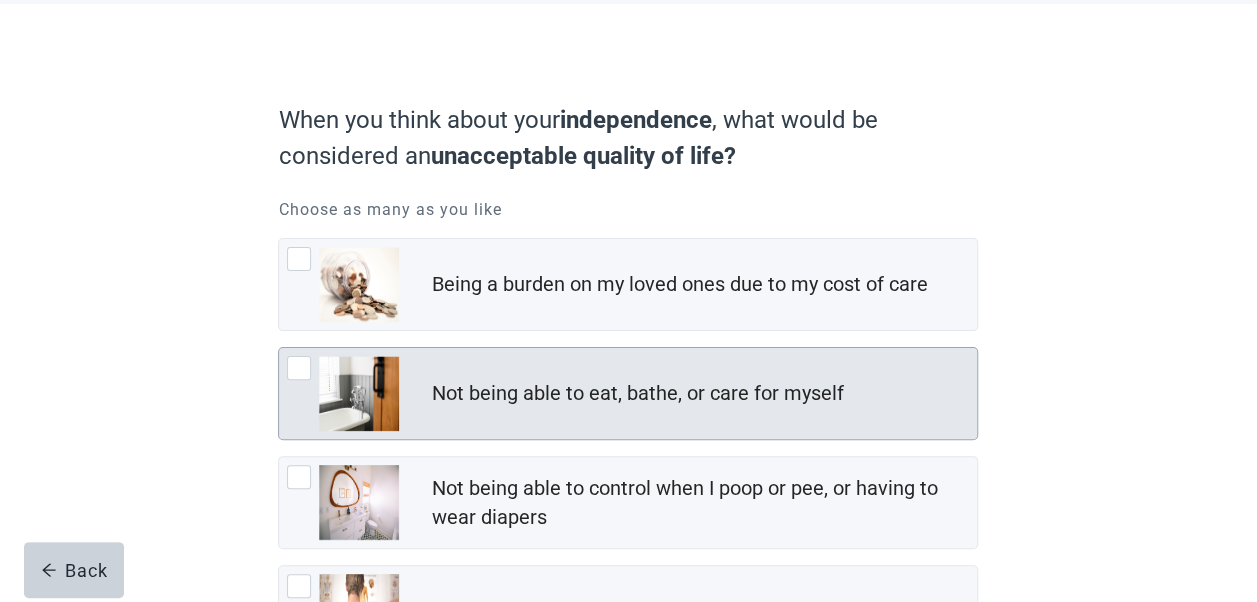 click at bounding box center (299, 368) 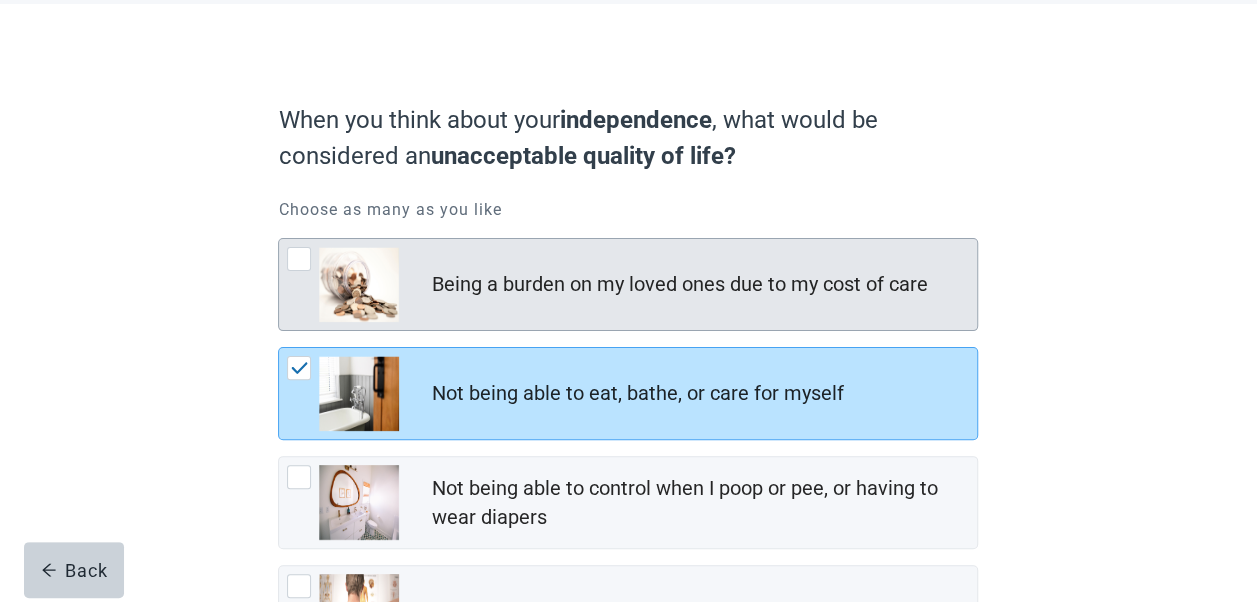 click at bounding box center (299, 259) 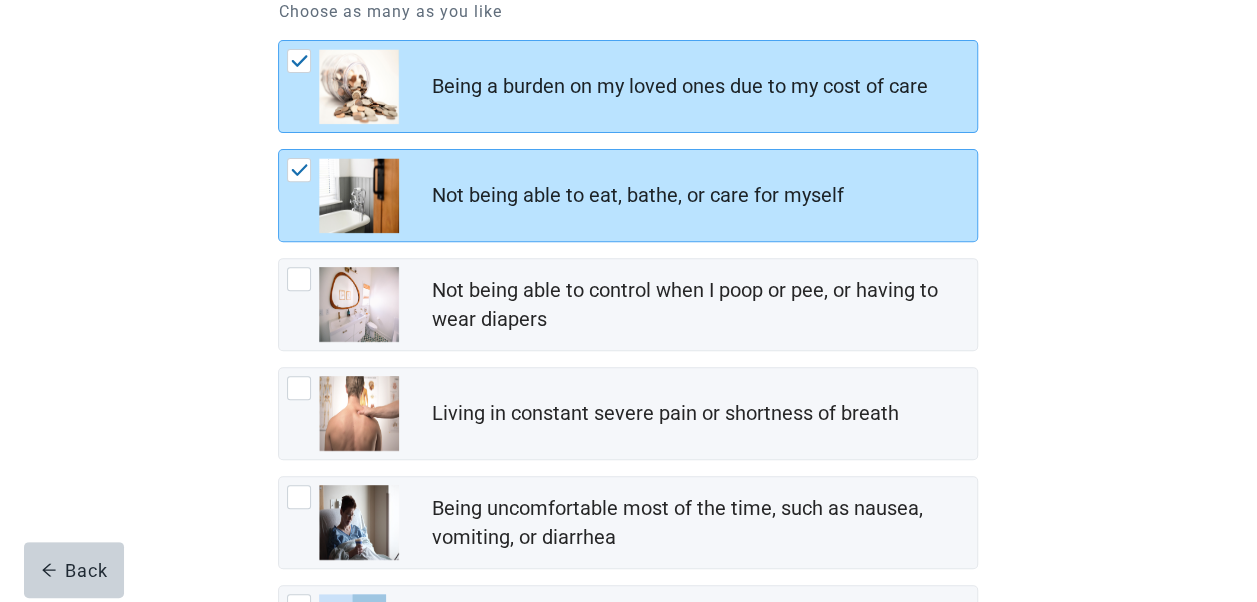 scroll, scrollTop: 300, scrollLeft: 0, axis: vertical 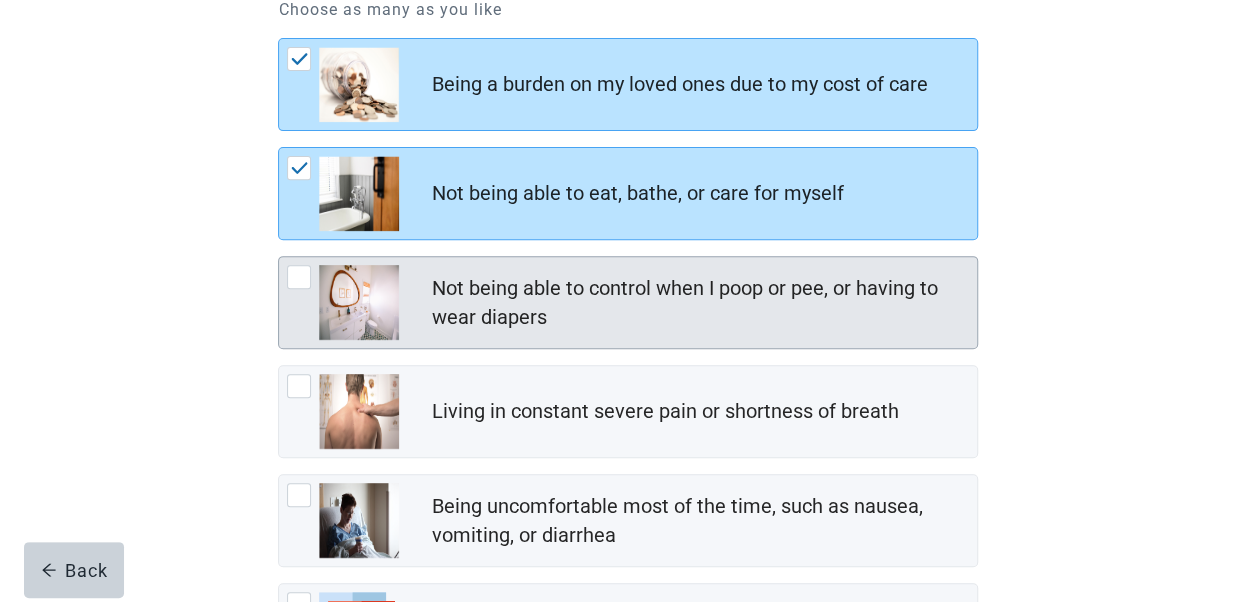 click at bounding box center (299, 277) 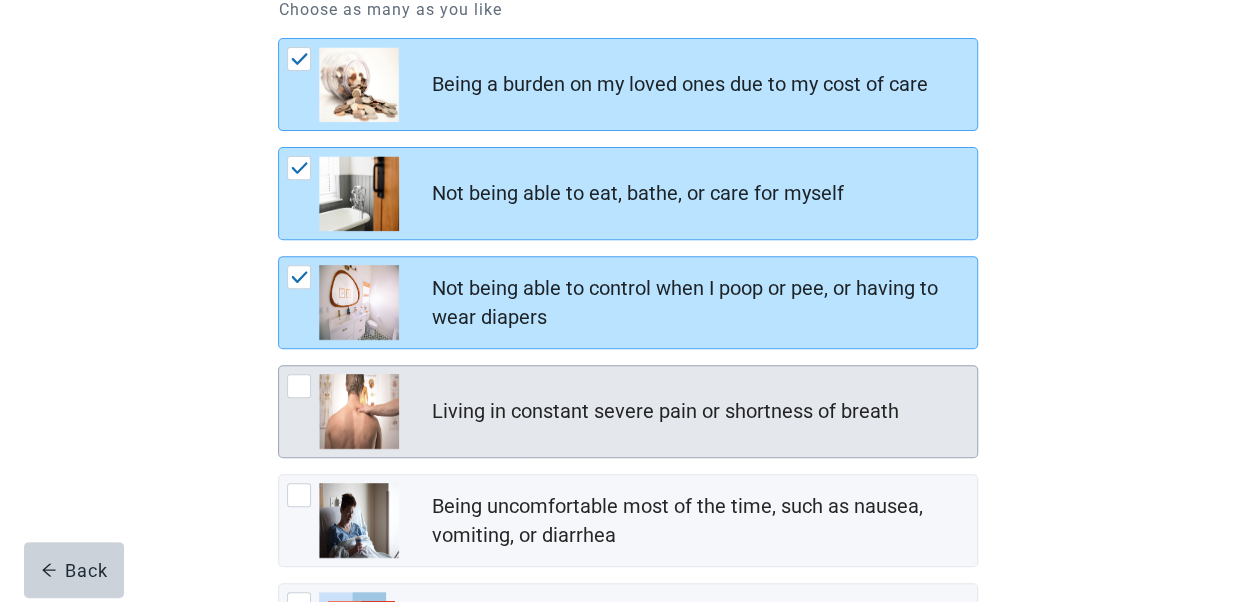click at bounding box center [299, 386] 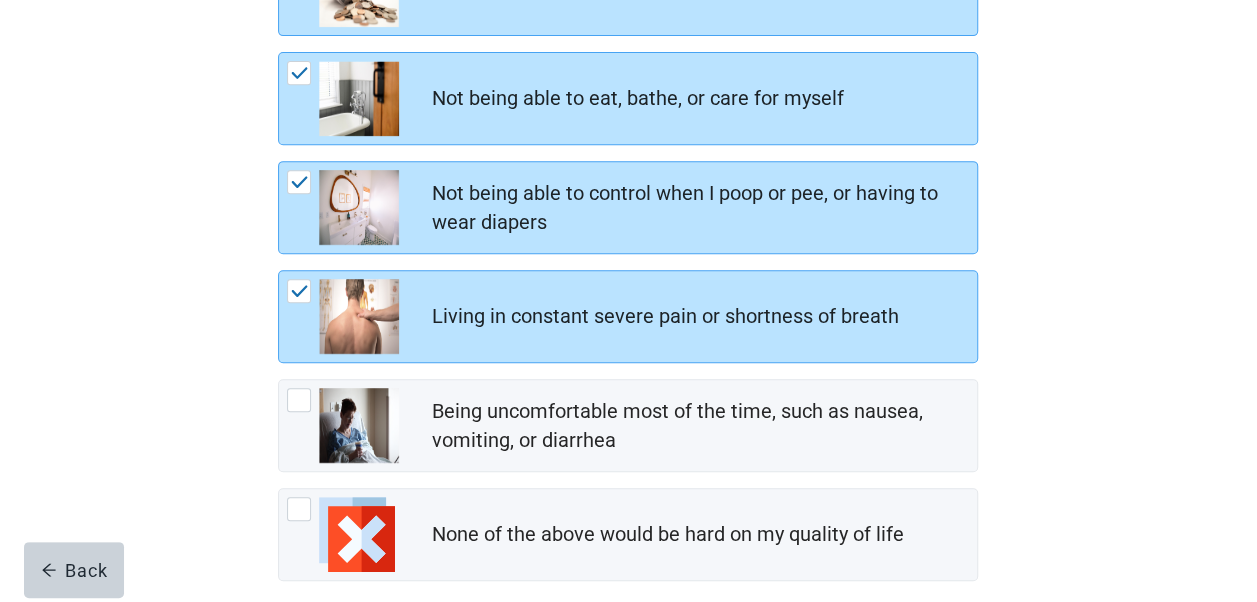 scroll, scrollTop: 494, scrollLeft: 0, axis: vertical 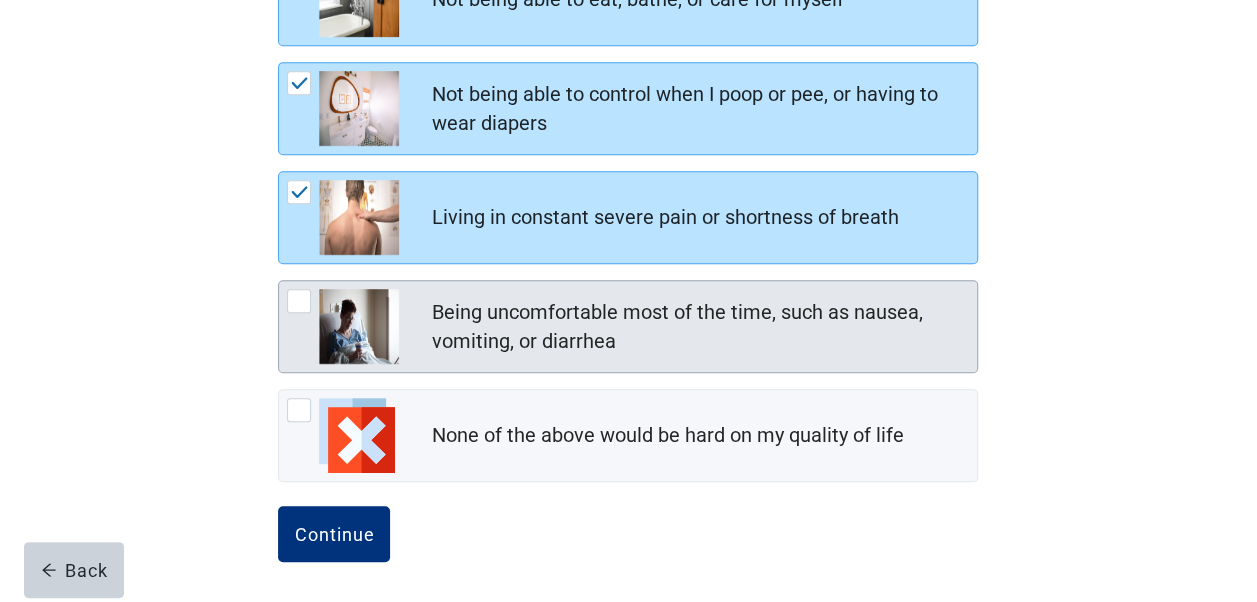 click at bounding box center (299, 301) 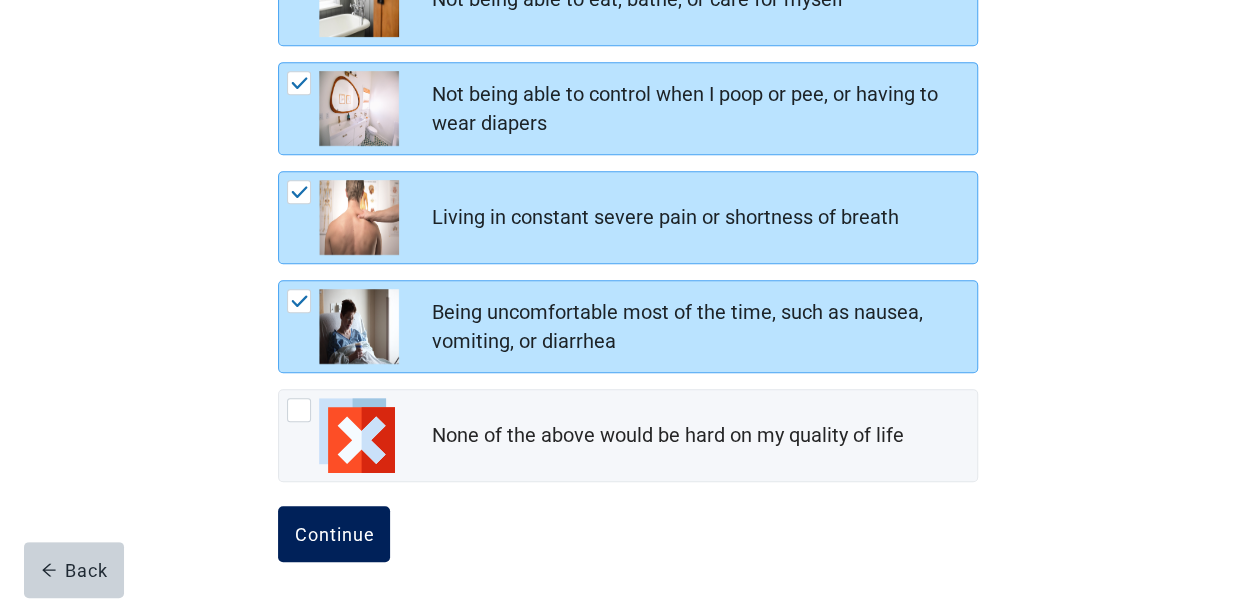click on "Continue" at bounding box center (334, 534) 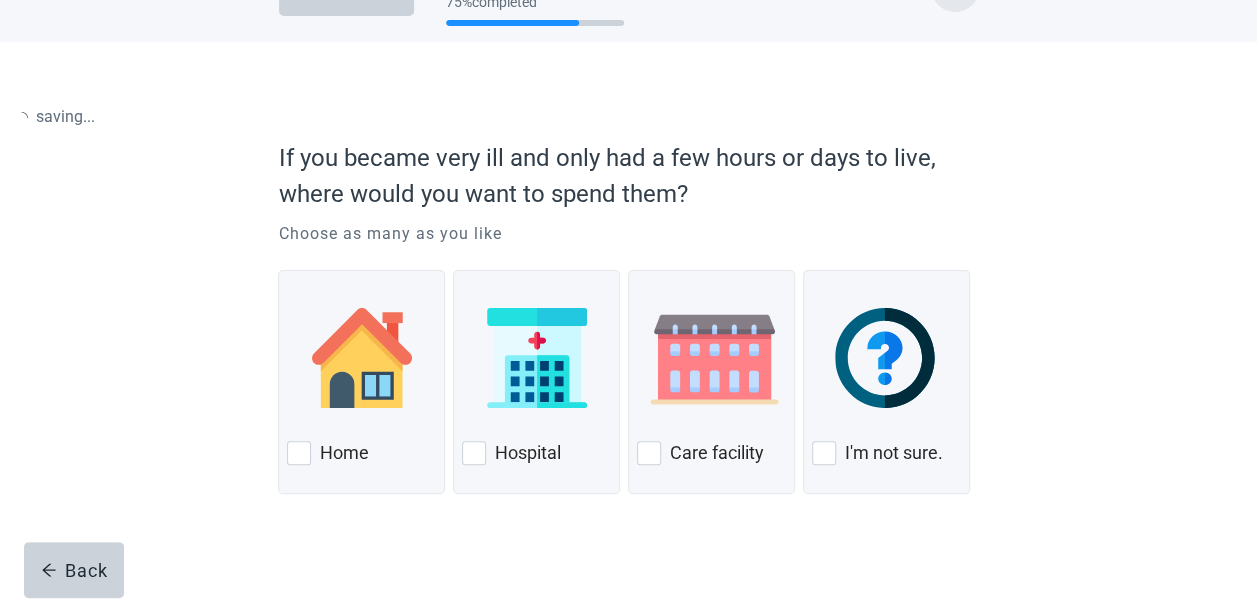 scroll, scrollTop: 0, scrollLeft: 0, axis: both 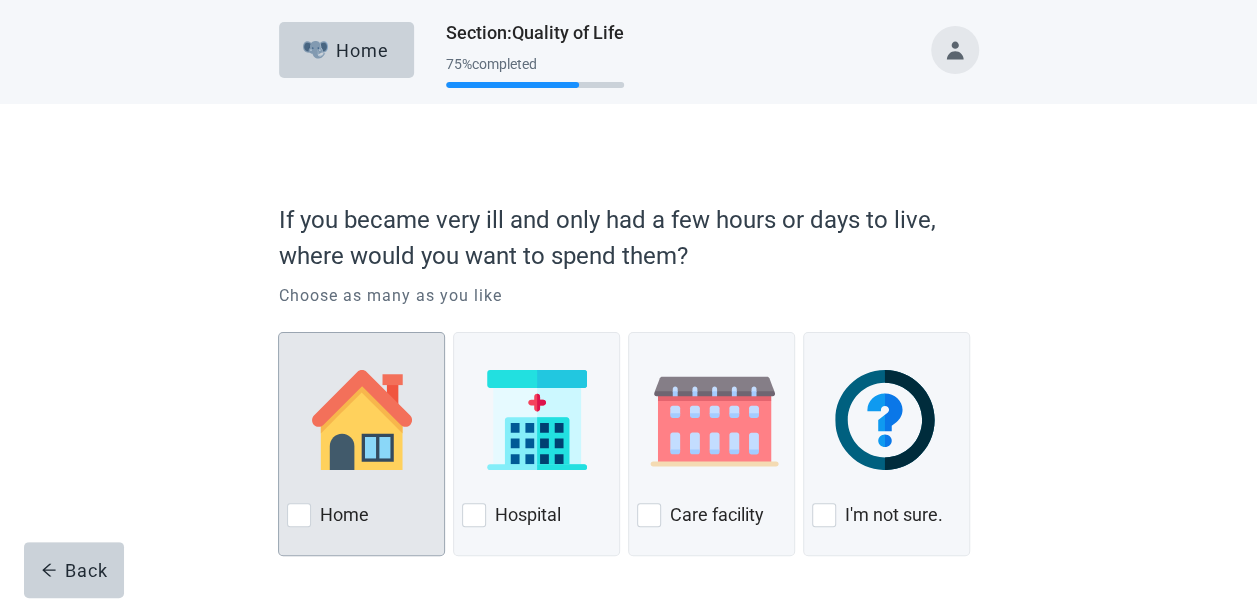 click at bounding box center (299, 515) 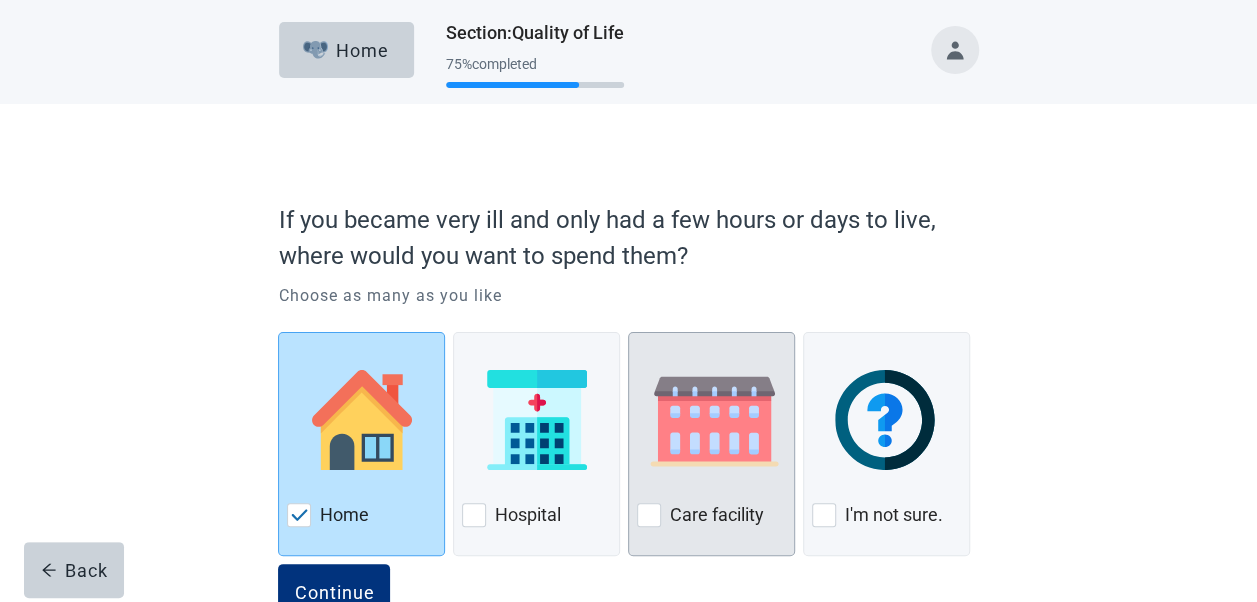 click at bounding box center [649, 515] 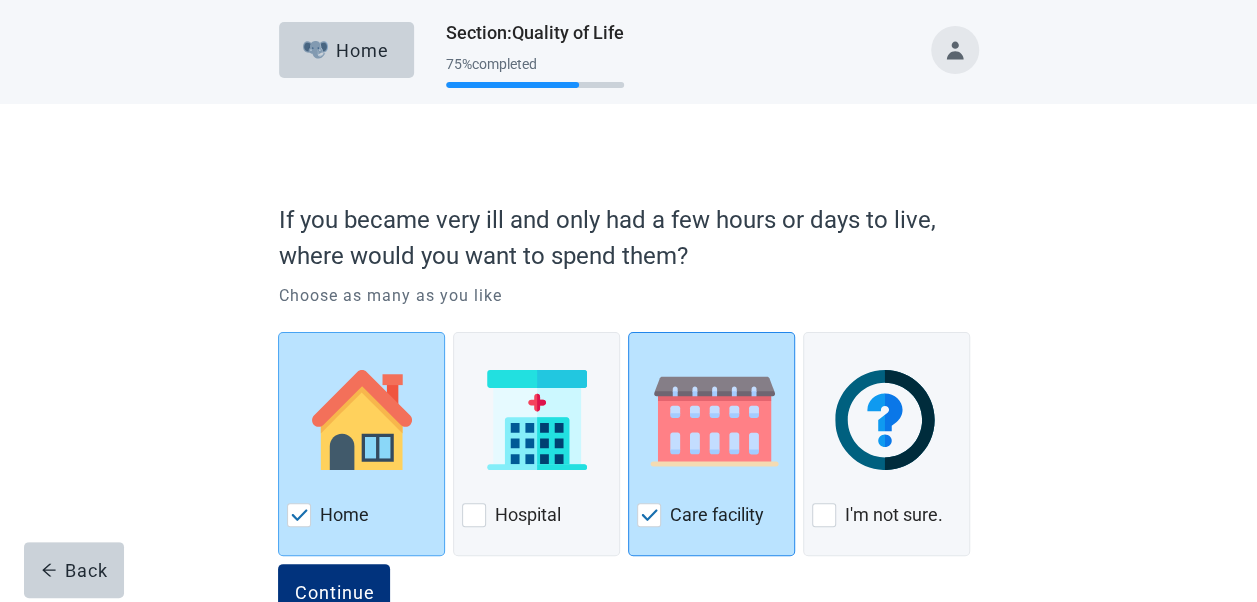 scroll, scrollTop: 61, scrollLeft: 0, axis: vertical 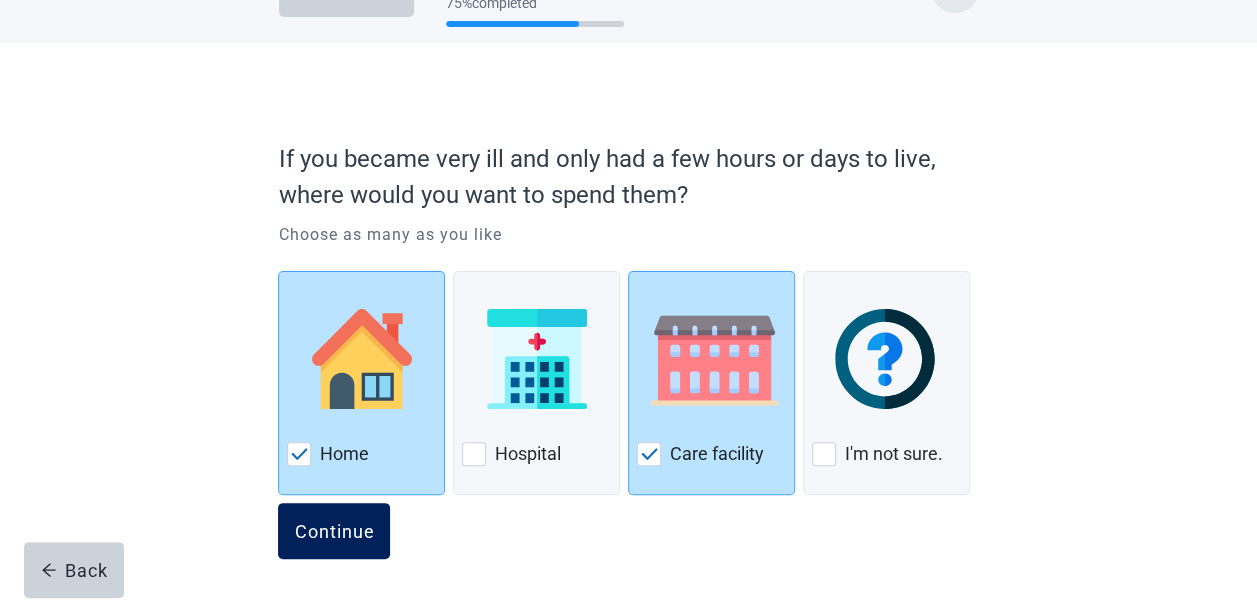 click on "Continue" at bounding box center [334, 531] 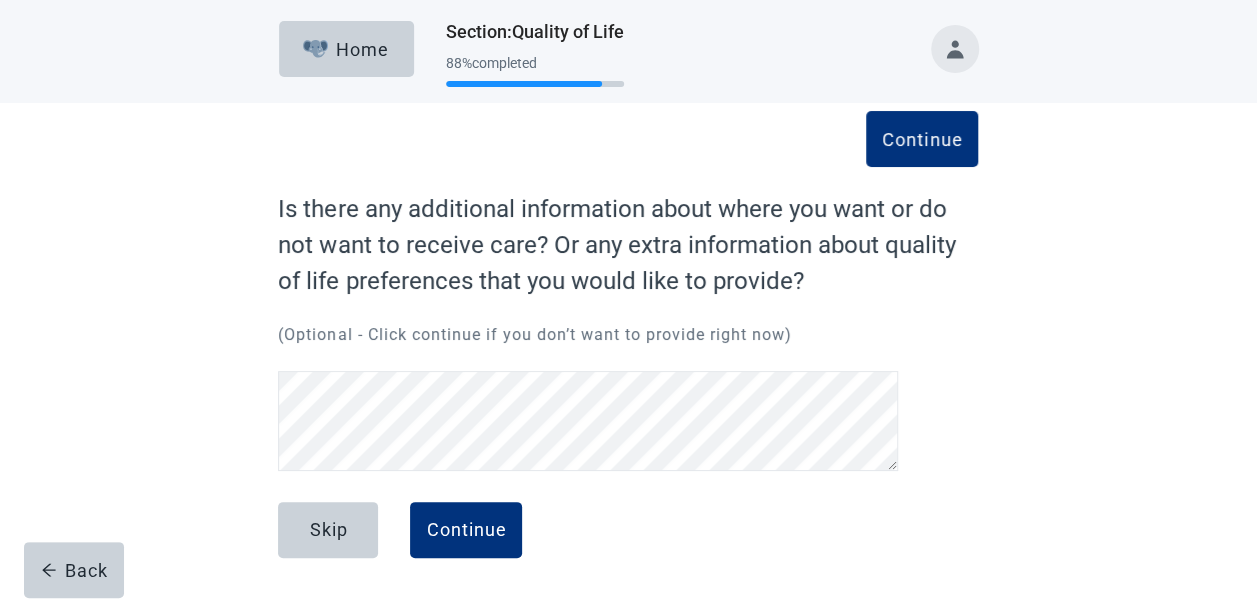 scroll, scrollTop: 0, scrollLeft: 0, axis: both 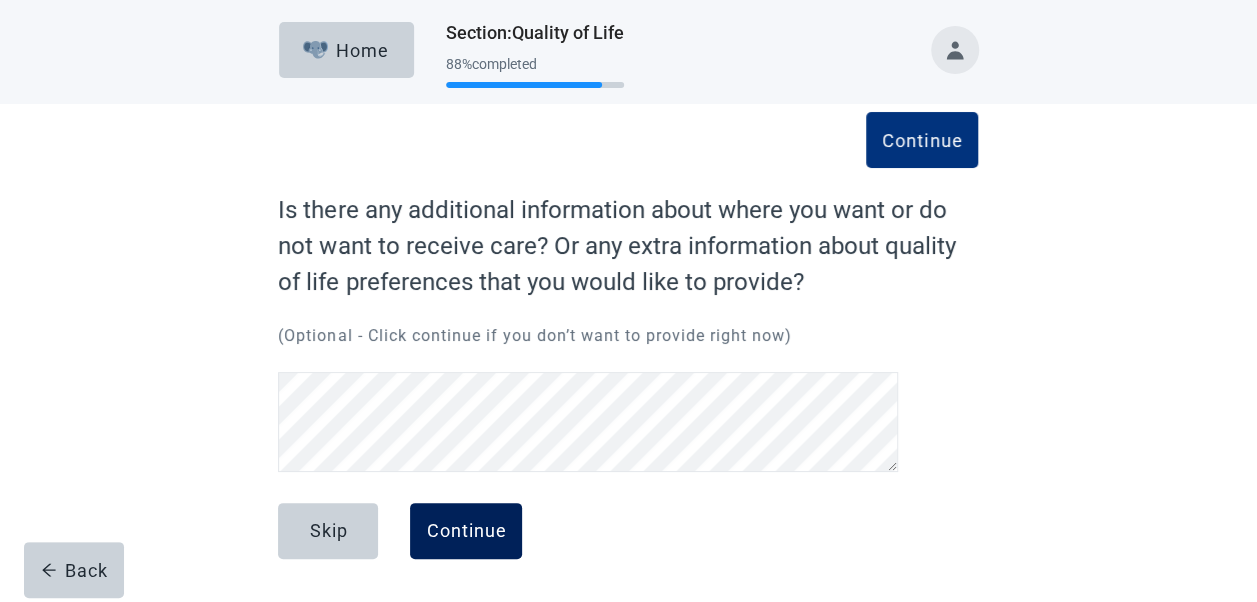 click on "Continue" at bounding box center [466, 531] 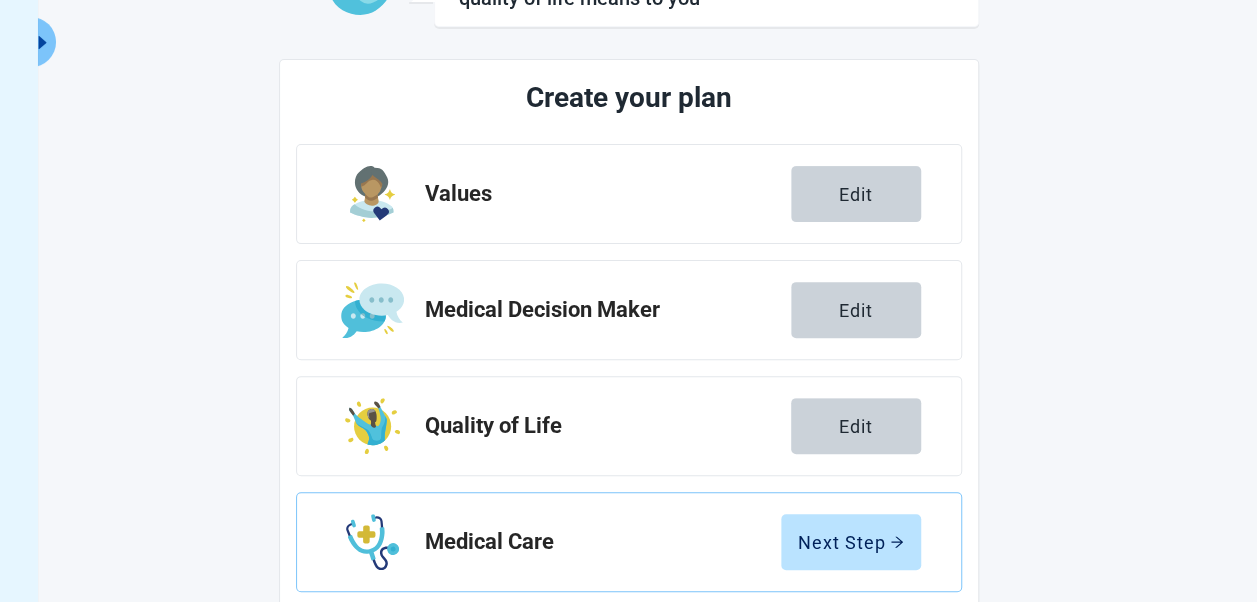 scroll, scrollTop: 400, scrollLeft: 0, axis: vertical 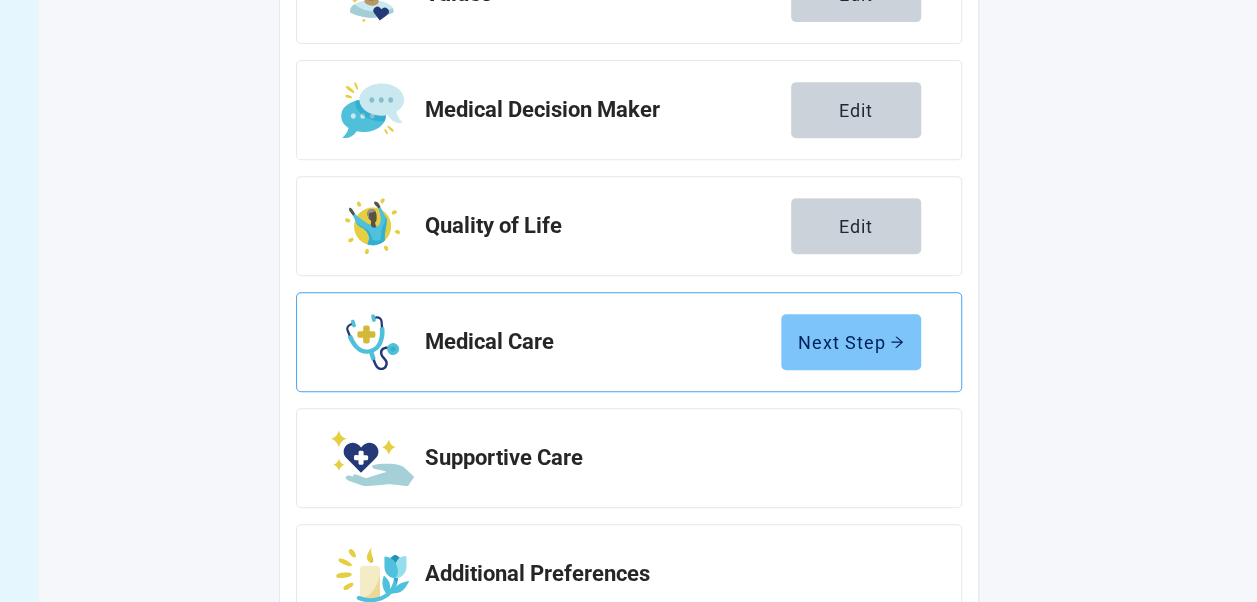 click on "Next Step" at bounding box center [851, 342] 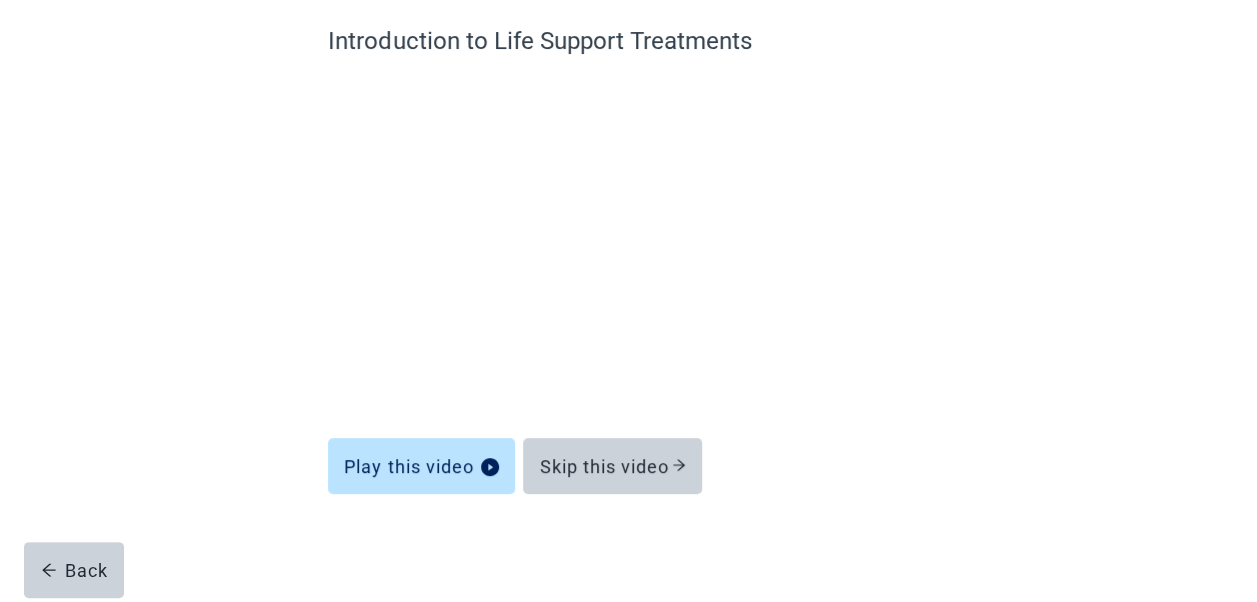 scroll, scrollTop: 169, scrollLeft: 0, axis: vertical 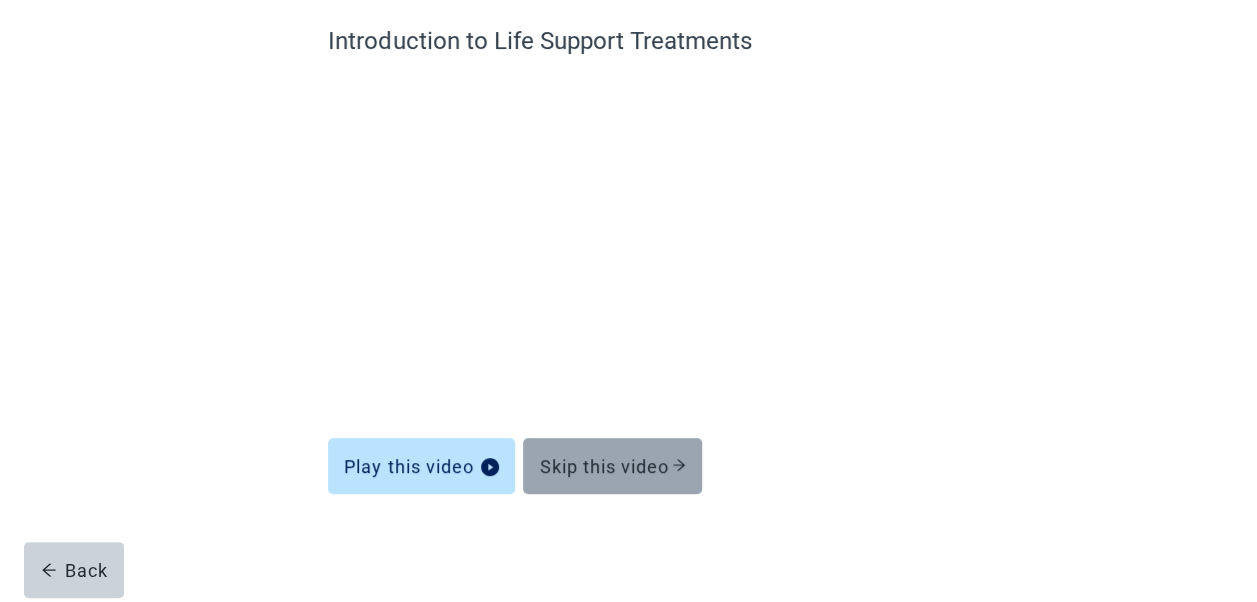 click on "Skip this video" at bounding box center (612, 466) 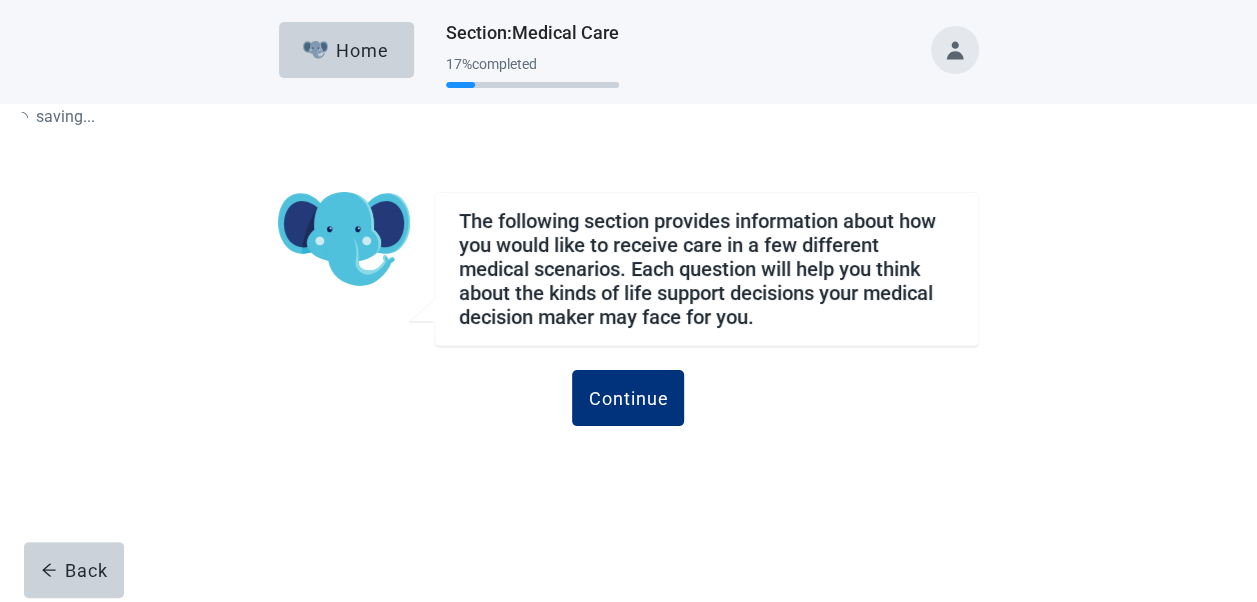 scroll, scrollTop: 0, scrollLeft: 0, axis: both 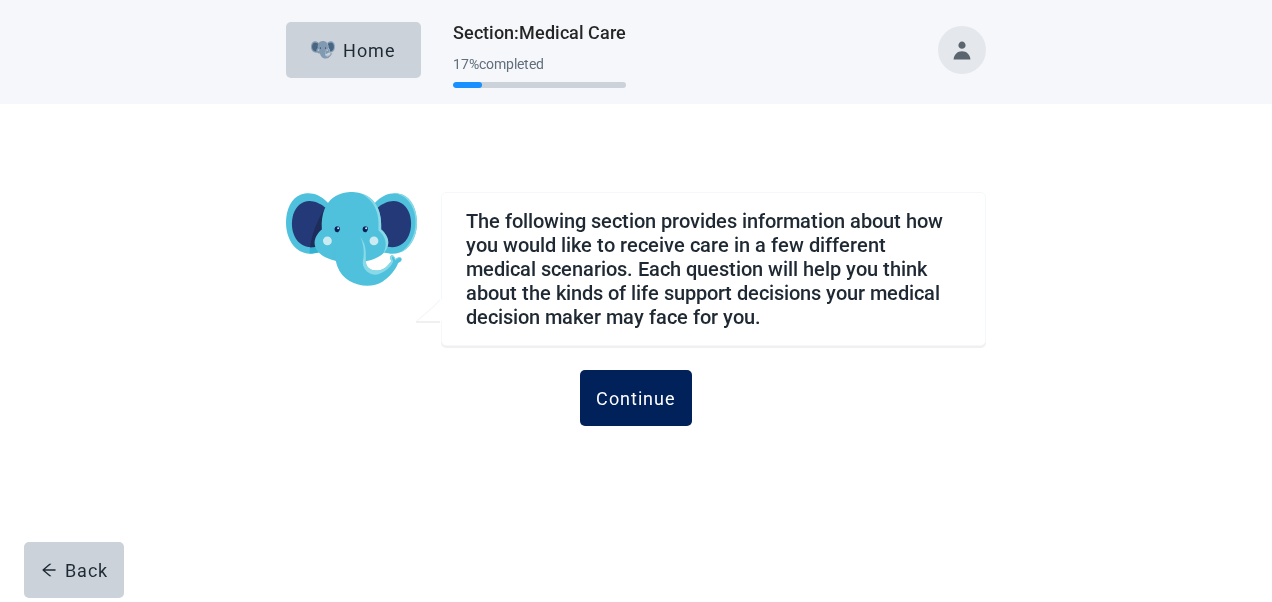 click on "Continue" at bounding box center [636, 398] 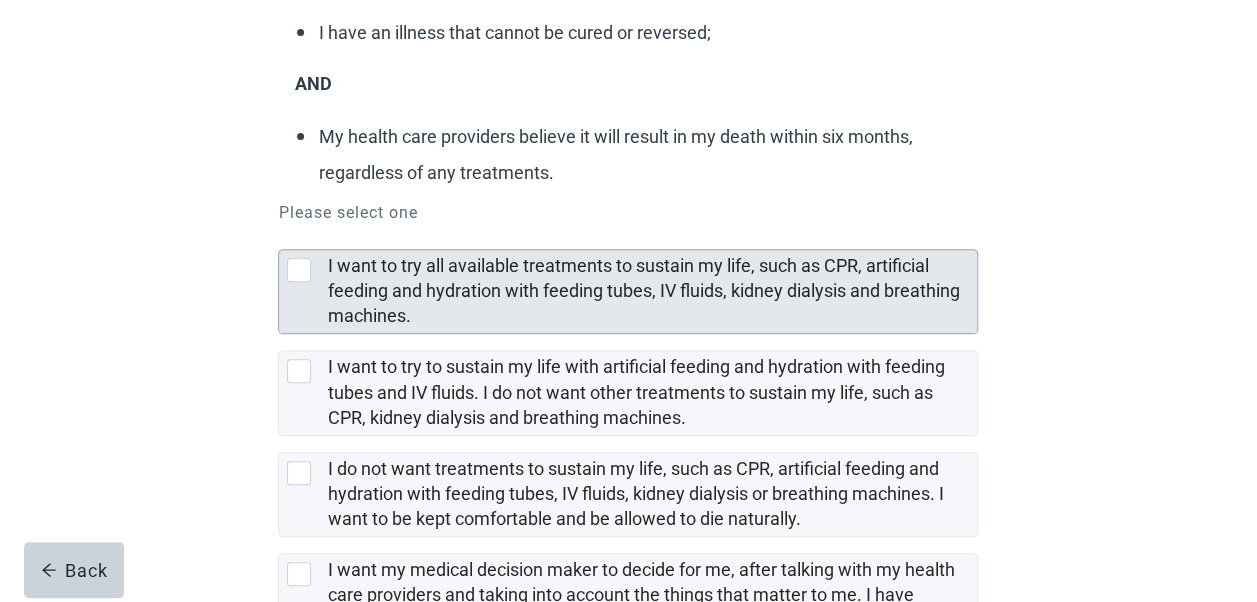 scroll, scrollTop: 400, scrollLeft: 0, axis: vertical 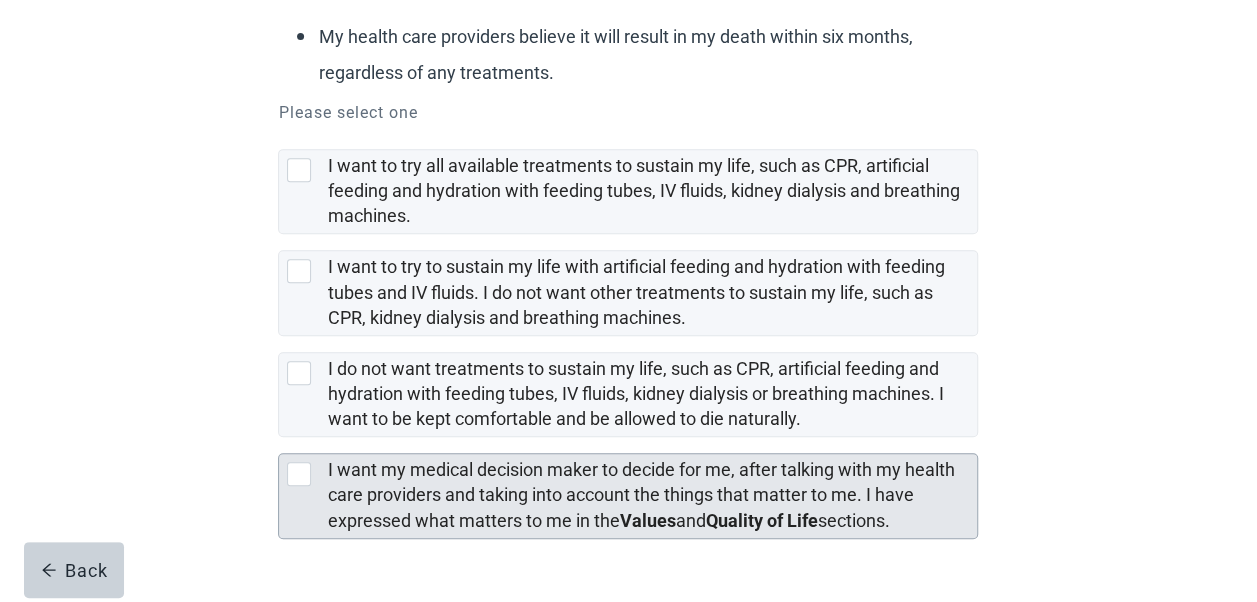 click at bounding box center [299, 474] 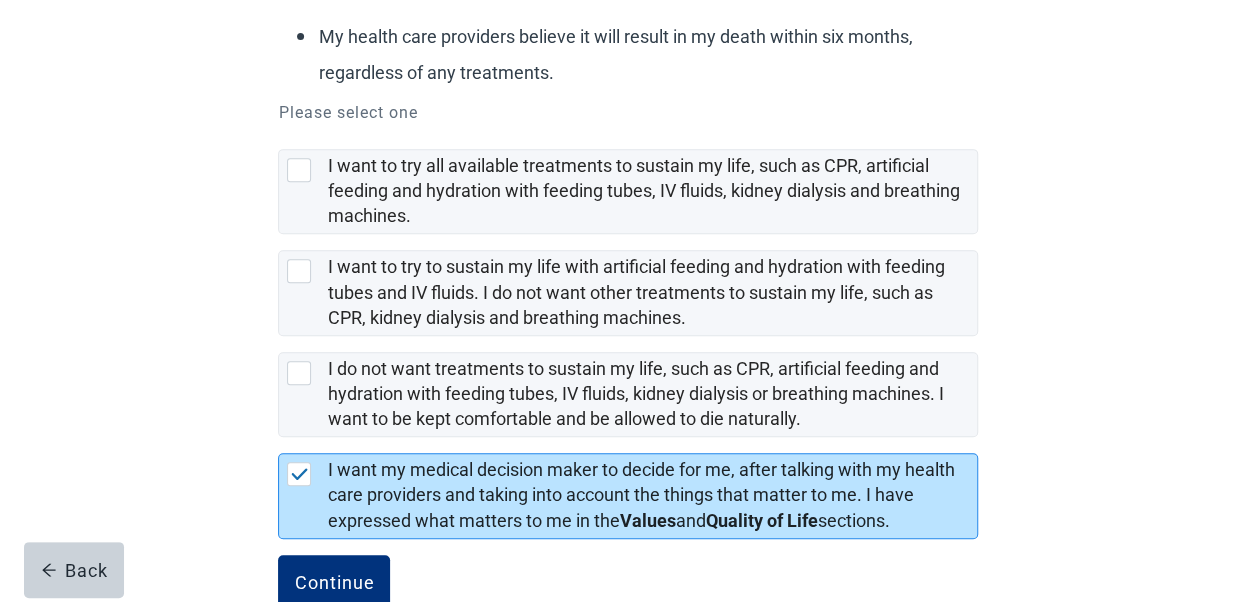 scroll, scrollTop: 450, scrollLeft: 0, axis: vertical 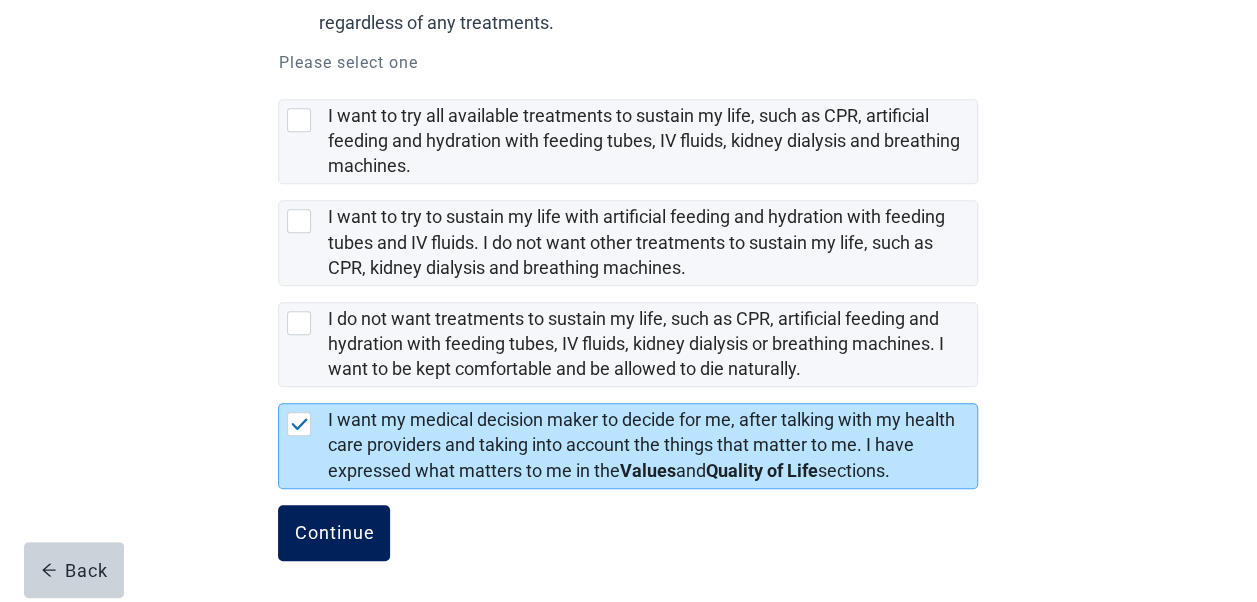 click on "Continue" at bounding box center [334, 533] 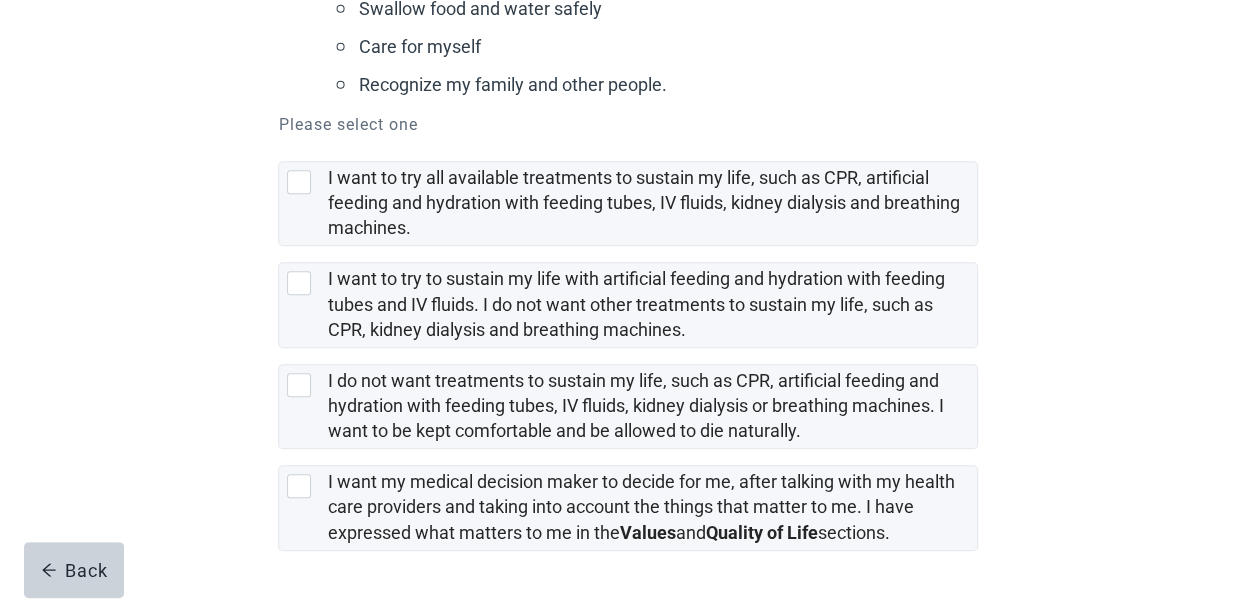 scroll, scrollTop: 600, scrollLeft: 0, axis: vertical 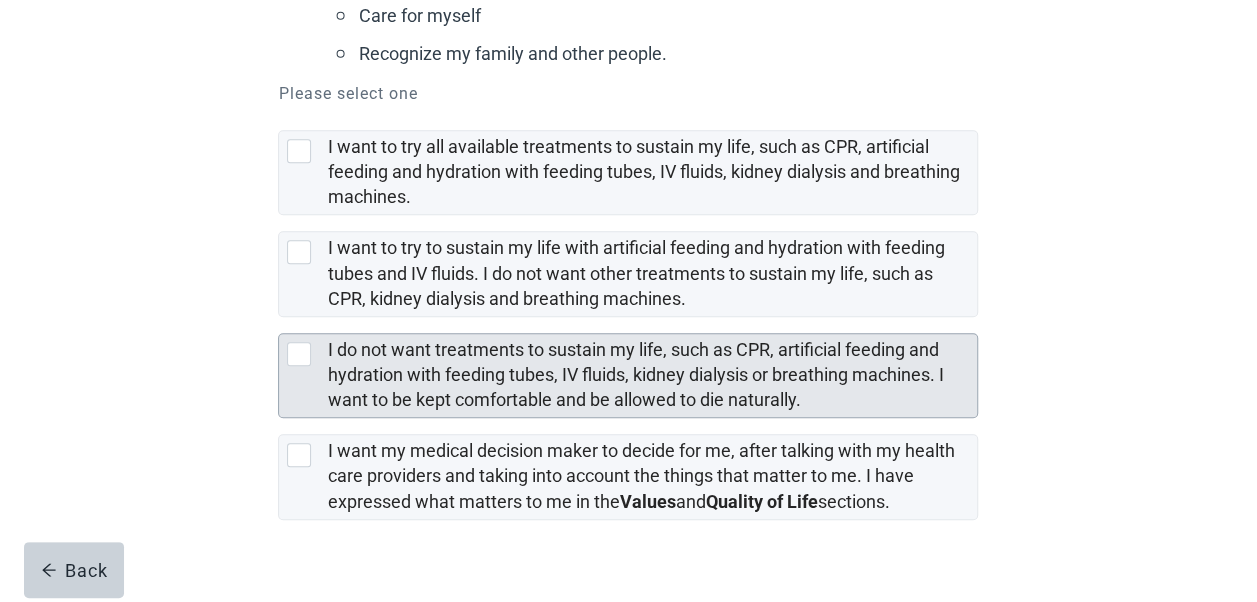 click at bounding box center (299, 354) 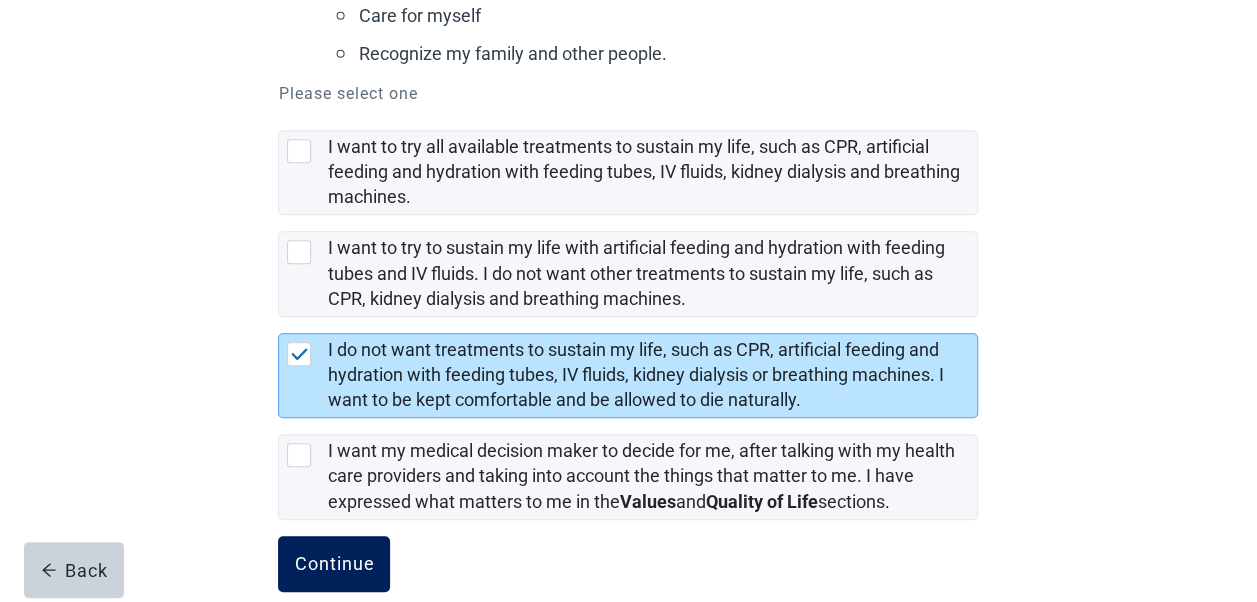 click on "Continue" at bounding box center [334, 564] 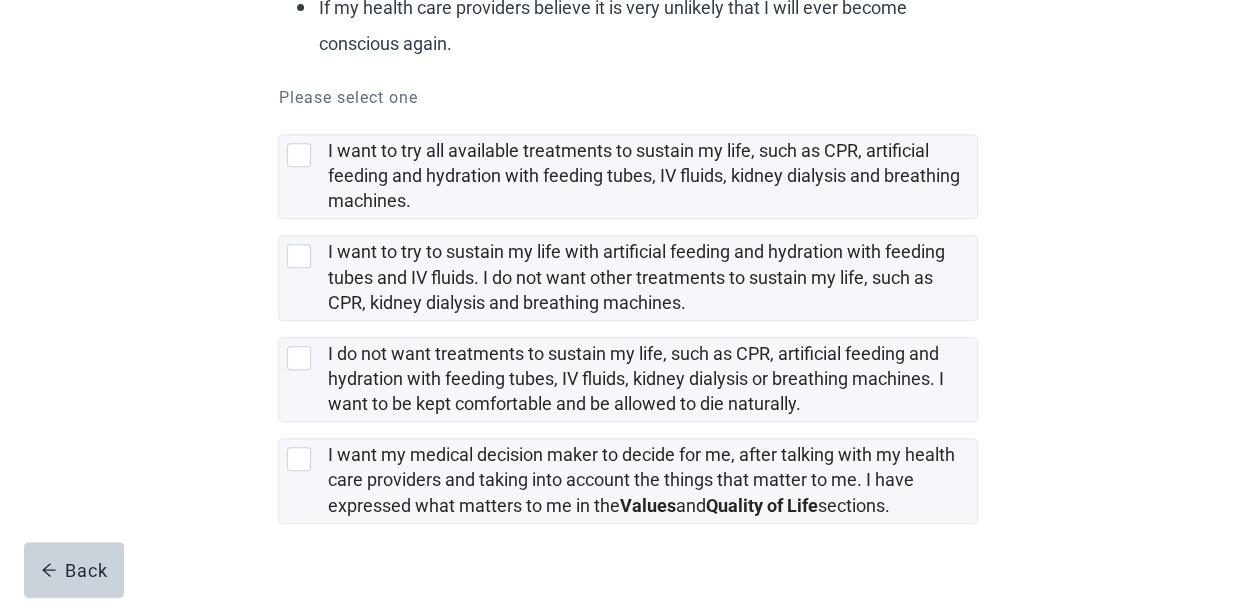 scroll, scrollTop: 418, scrollLeft: 0, axis: vertical 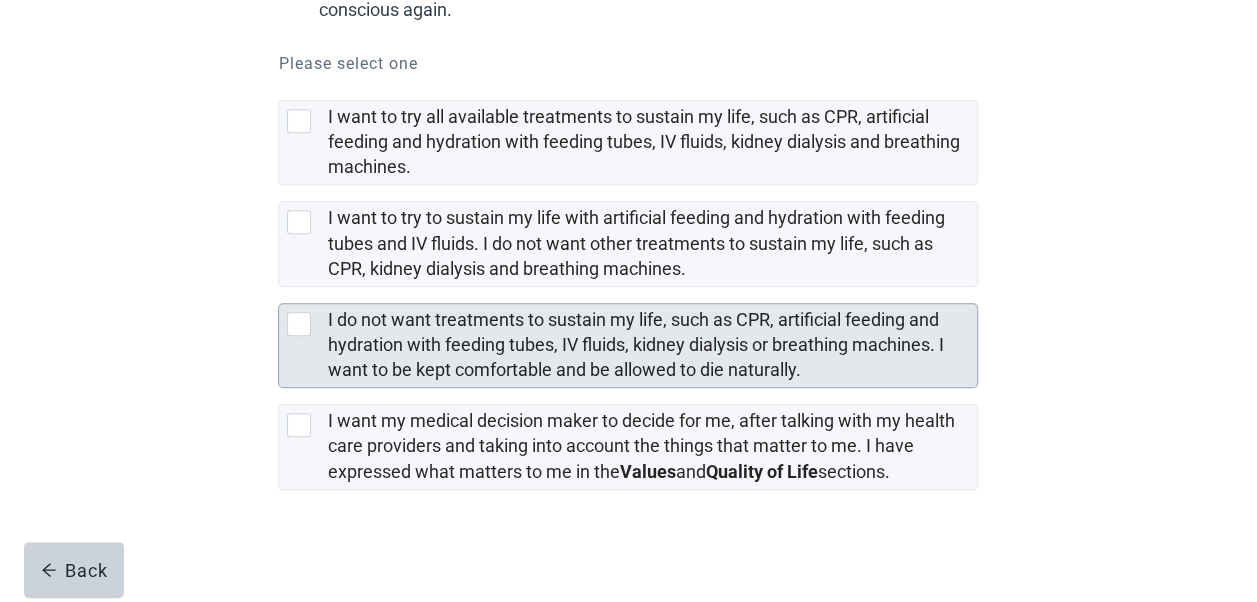 click at bounding box center (299, 324) 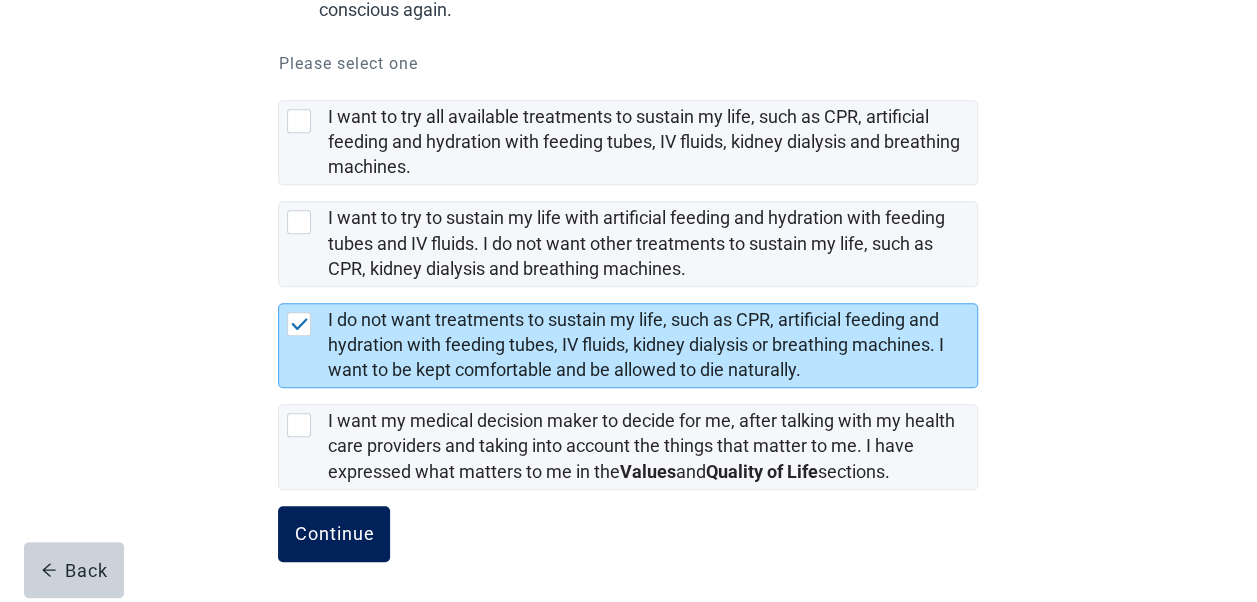 click on "Continue" at bounding box center (334, 534) 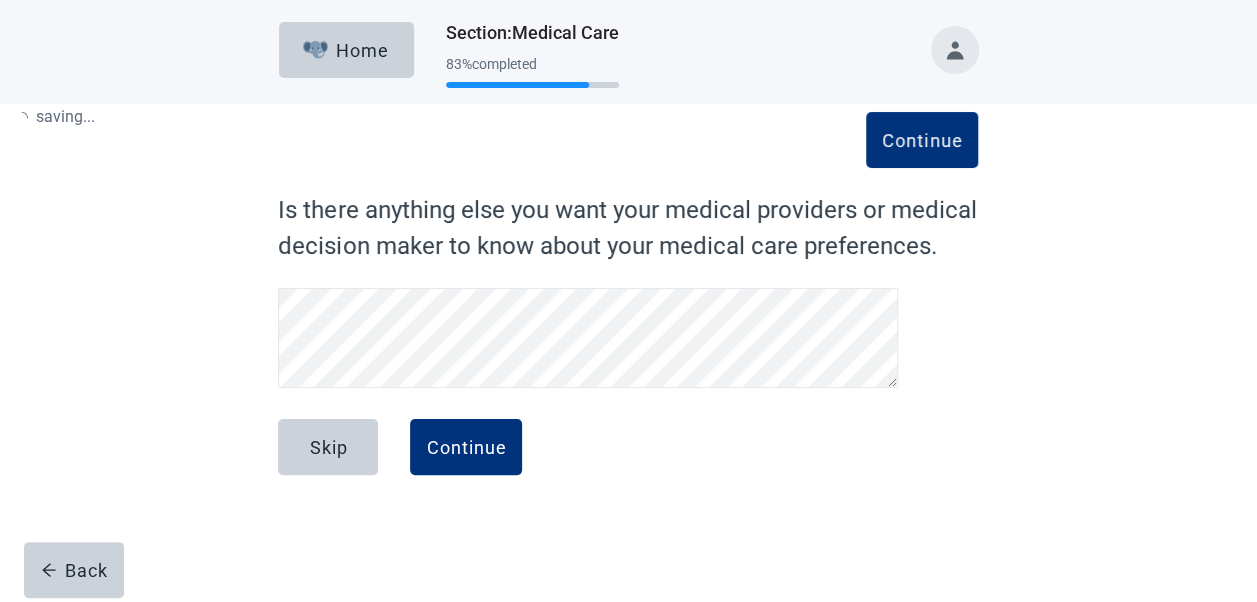 scroll, scrollTop: 0, scrollLeft: 0, axis: both 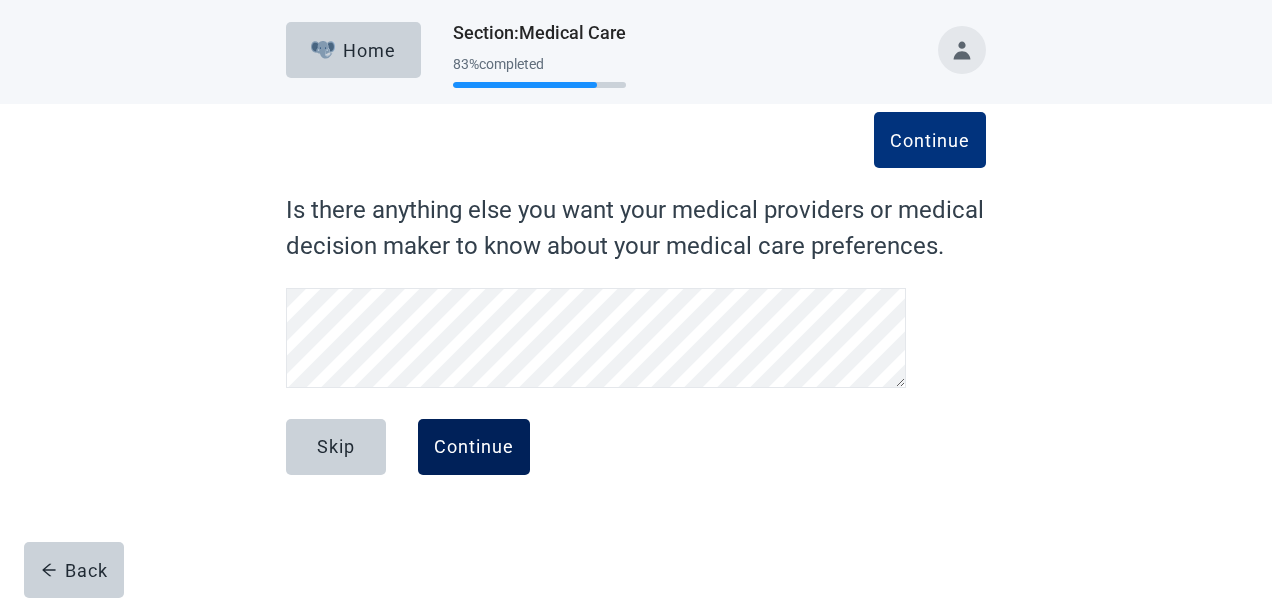 click on "Continue" at bounding box center (474, 447) 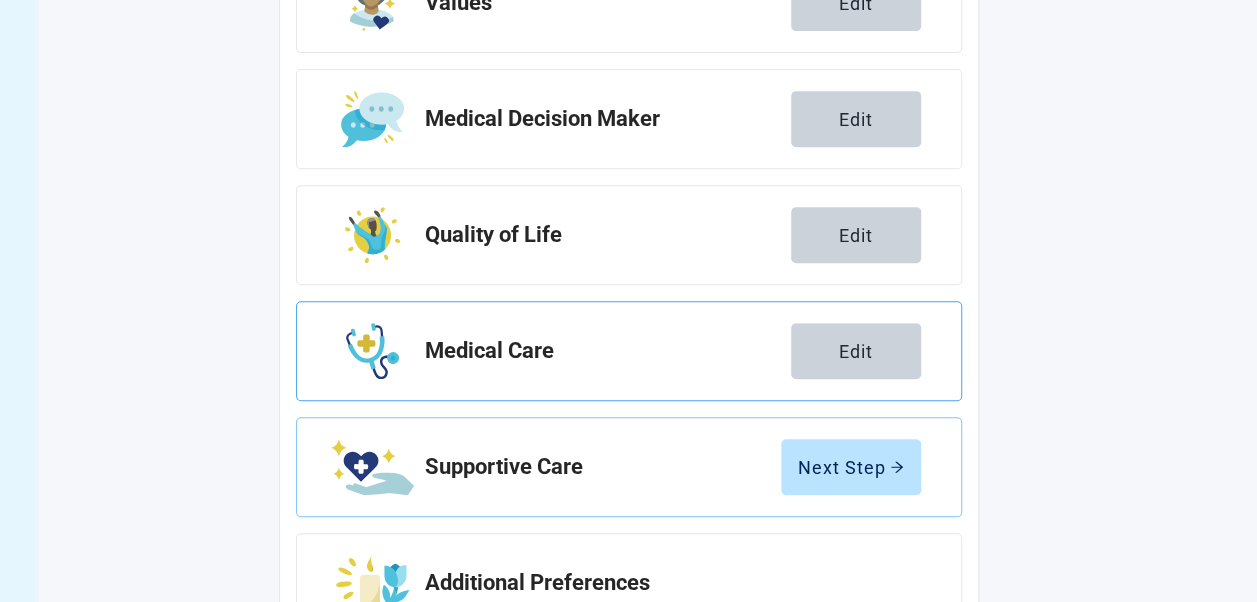 scroll, scrollTop: 460, scrollLeft: 0, axis: vertical 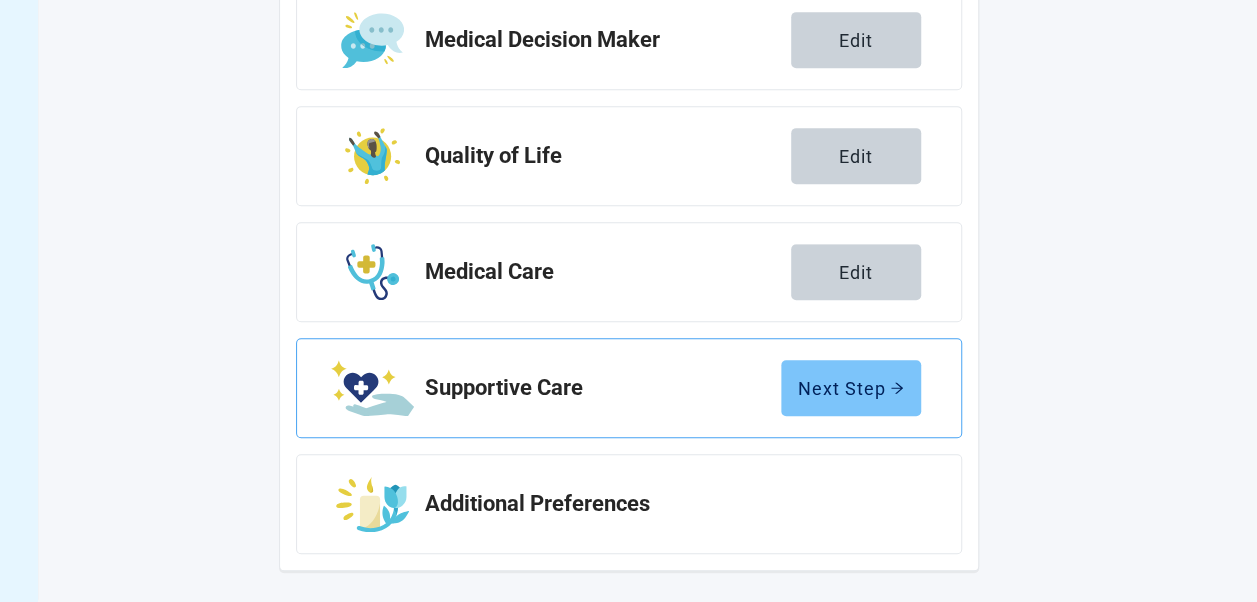 click on "Next Step" at bounding box center (851, 388) 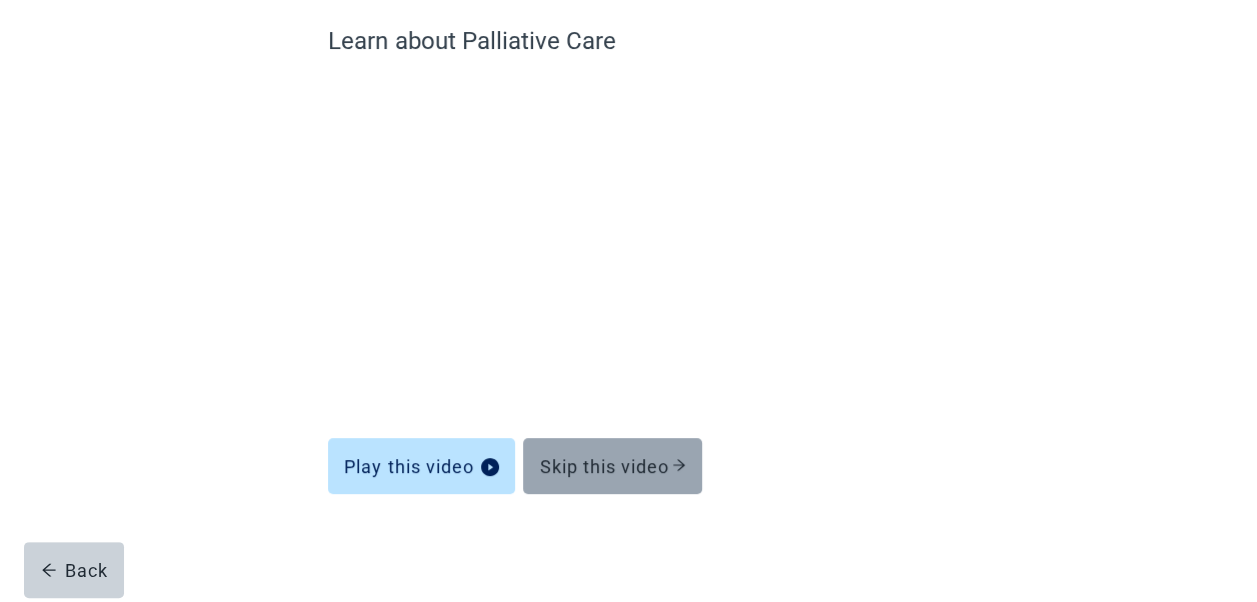 scroll, scrollTop: 169, scrollLeft: 0, axis: vertical 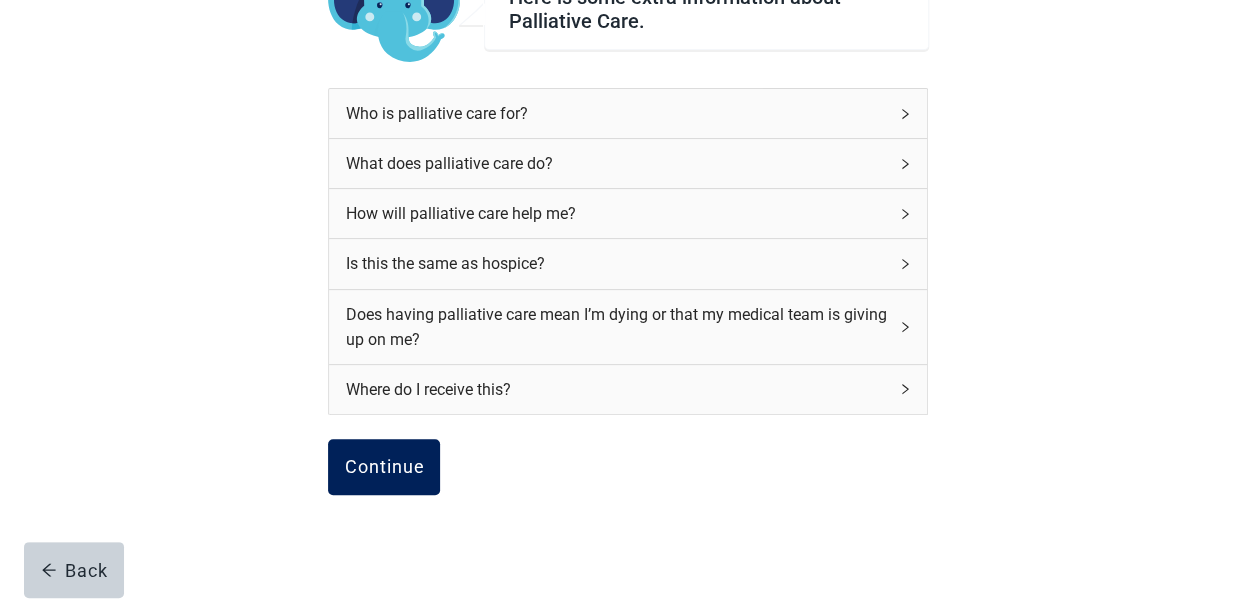 click on "Continue" at bounding box center [384, 467] 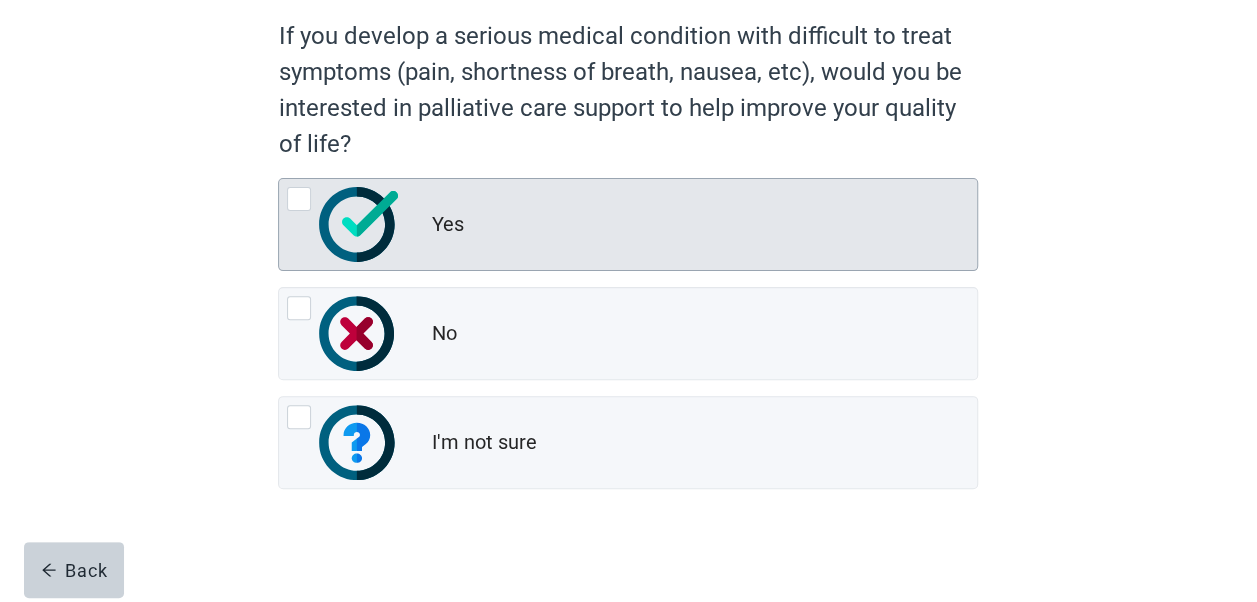 scroll, scrollTop: 193, scrollLeft: 0, axis: vertical 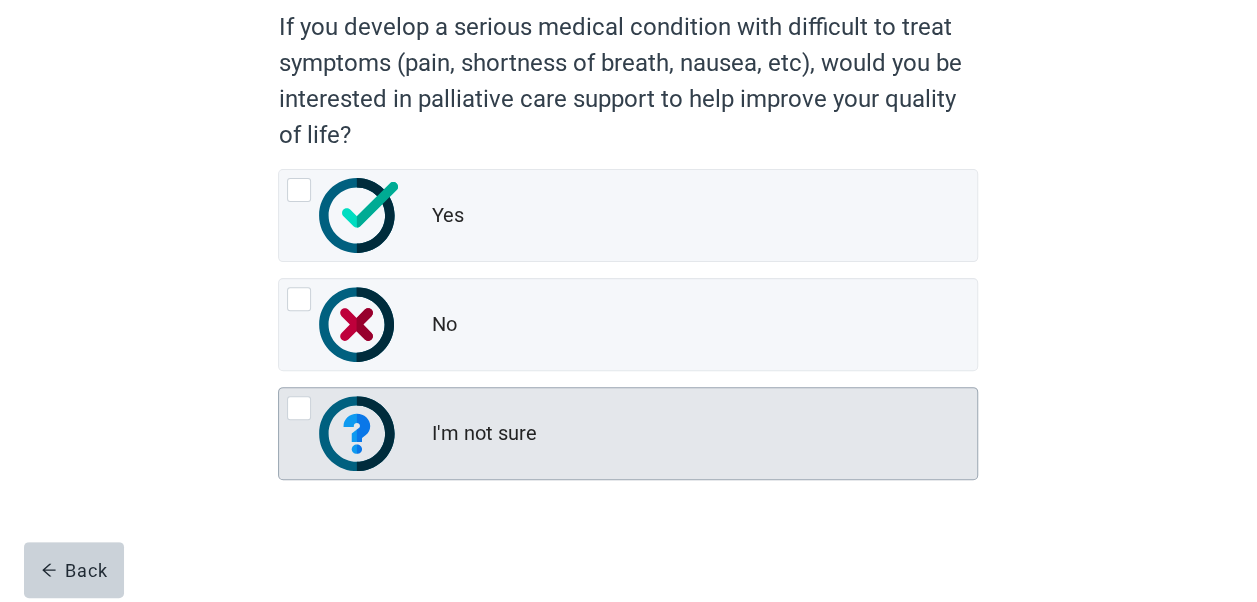 click at bounding box center [299, 408] 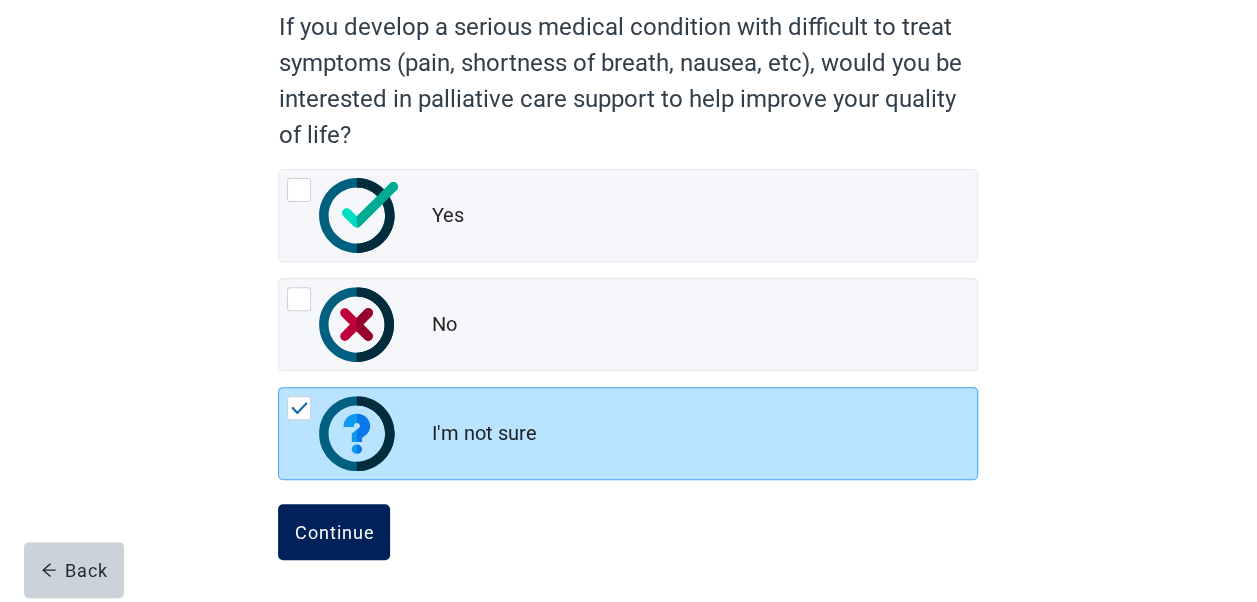 click on "Continue" at bounding box center (334, 532) 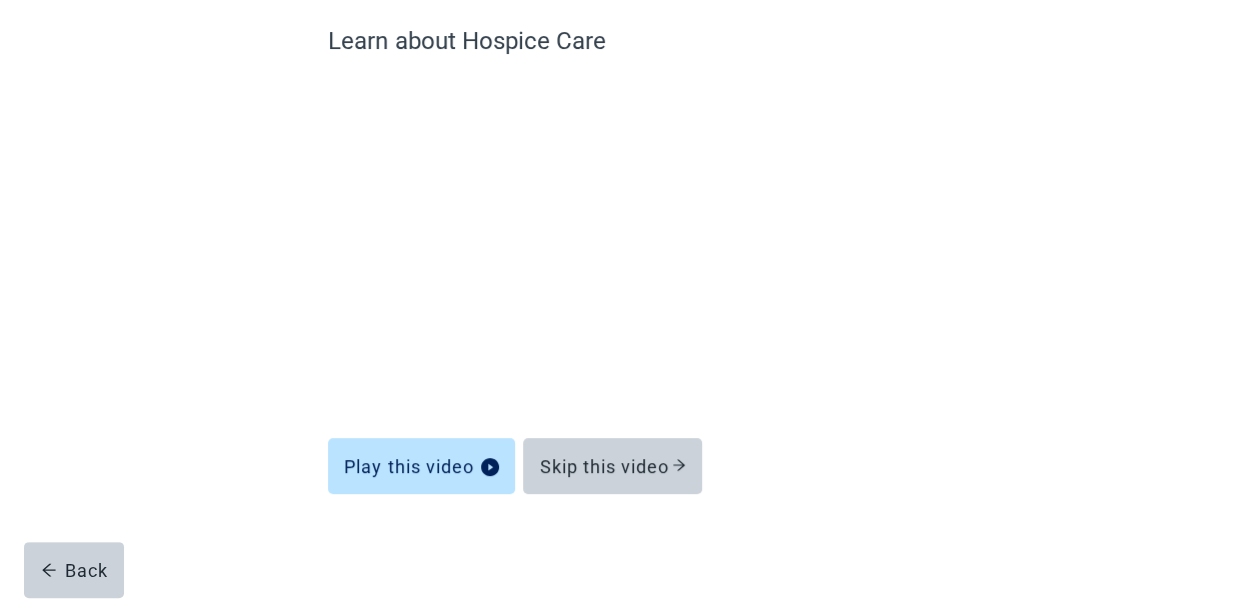 scroll, scrollTop: 169, scrollLeft: 0, axis: vertical 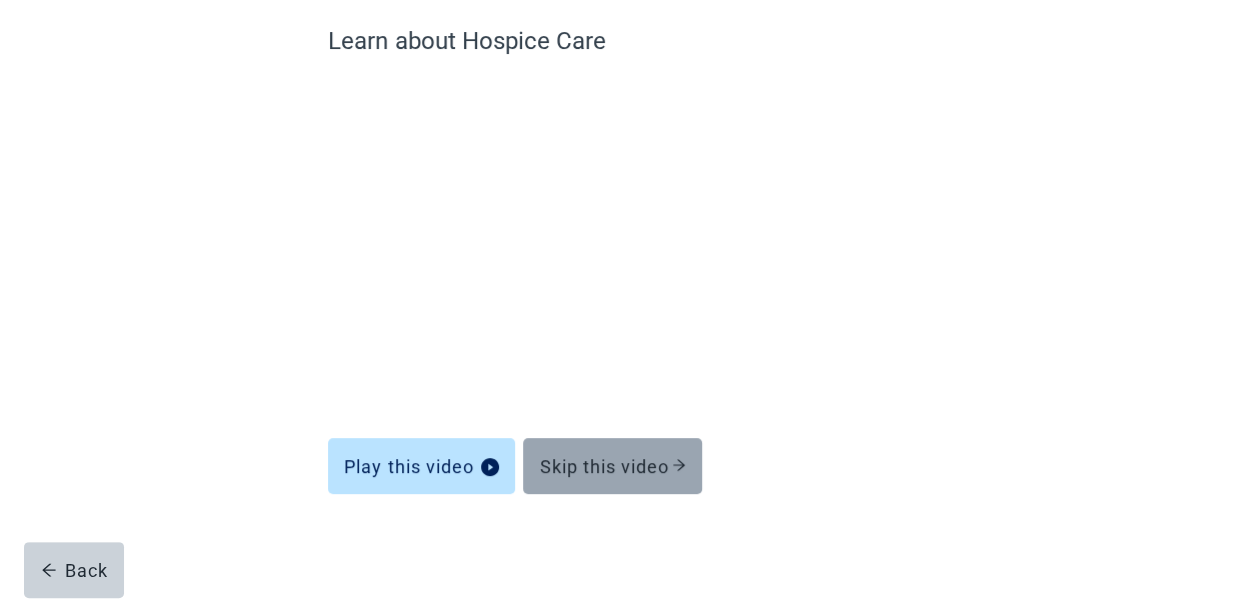 click on "Skip this video" at bounding box center (612, 466) 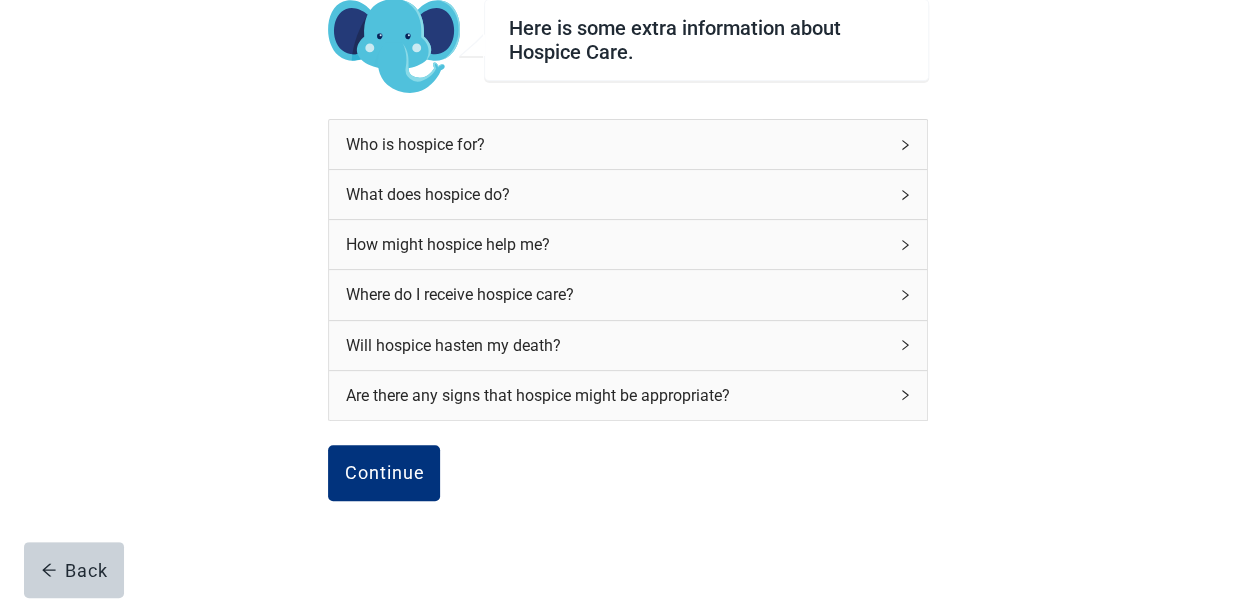 click 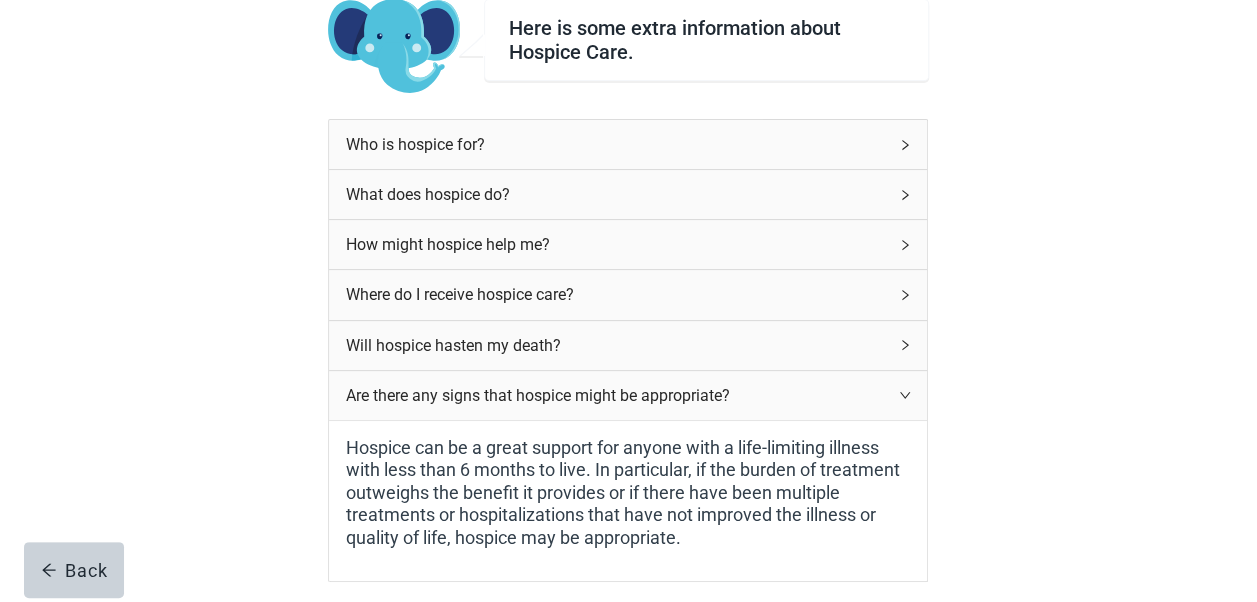click 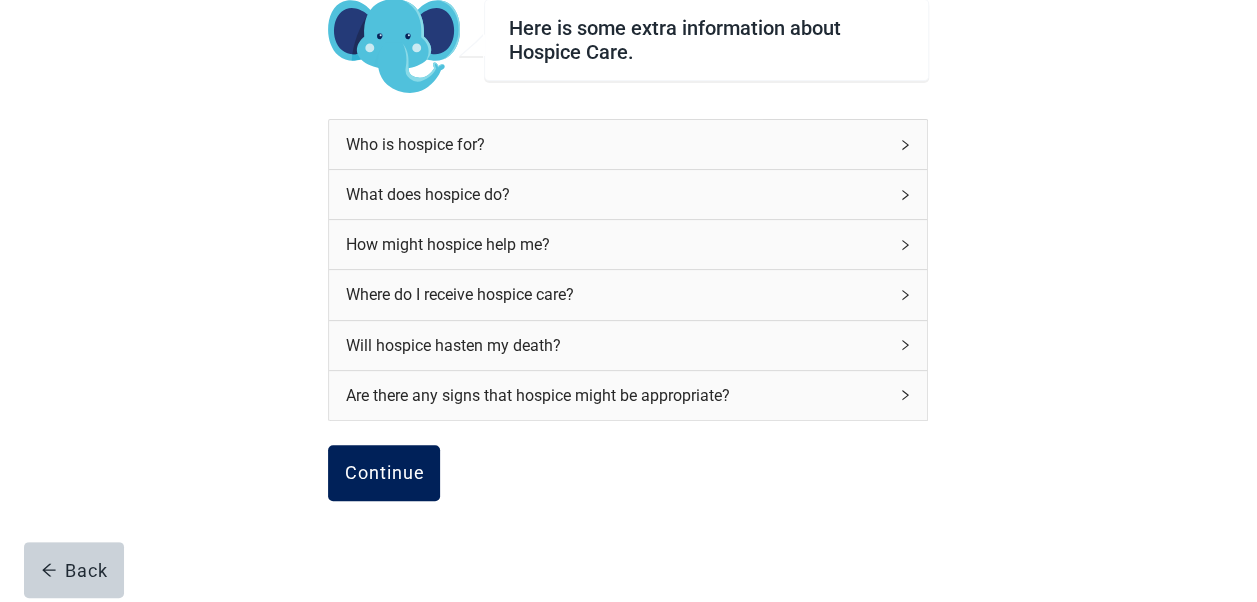 click on "Continue" at bounding box center [384, 473] 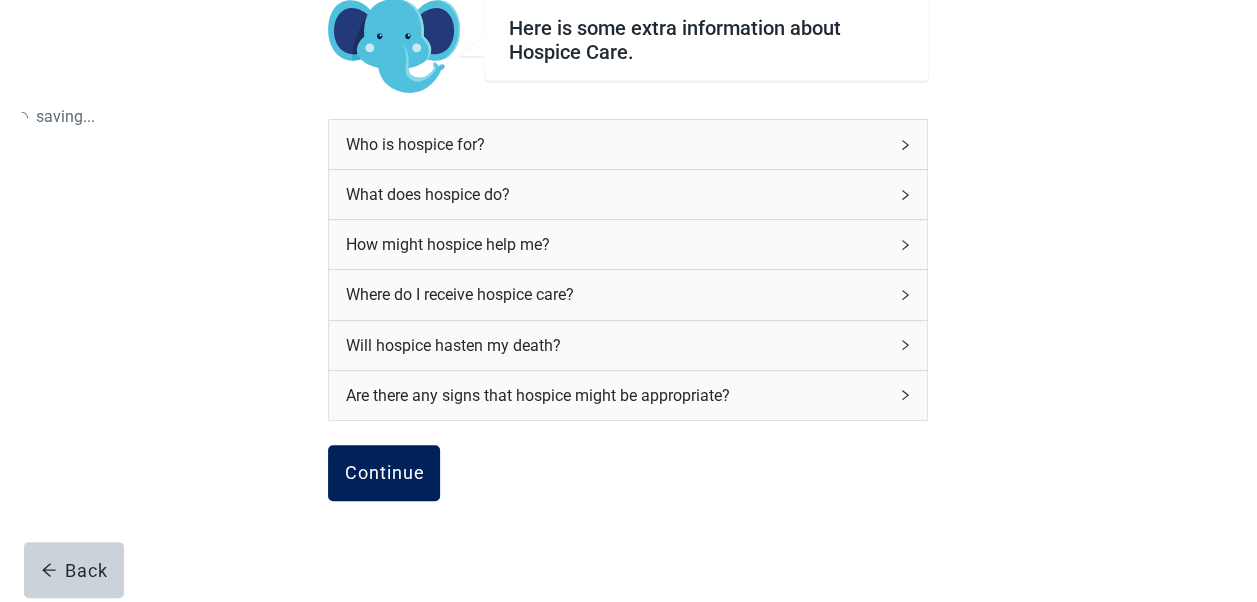 scroll, scrollTop: 0, scrollLeft: 0, axis: both 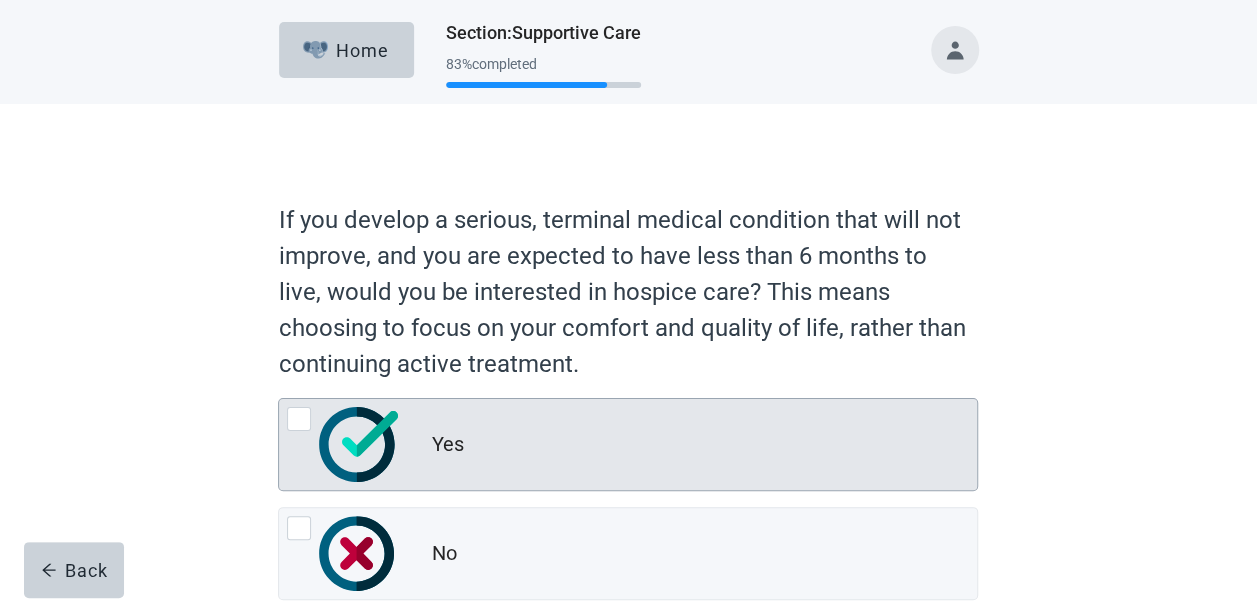 click at bounding box center (299, 419) 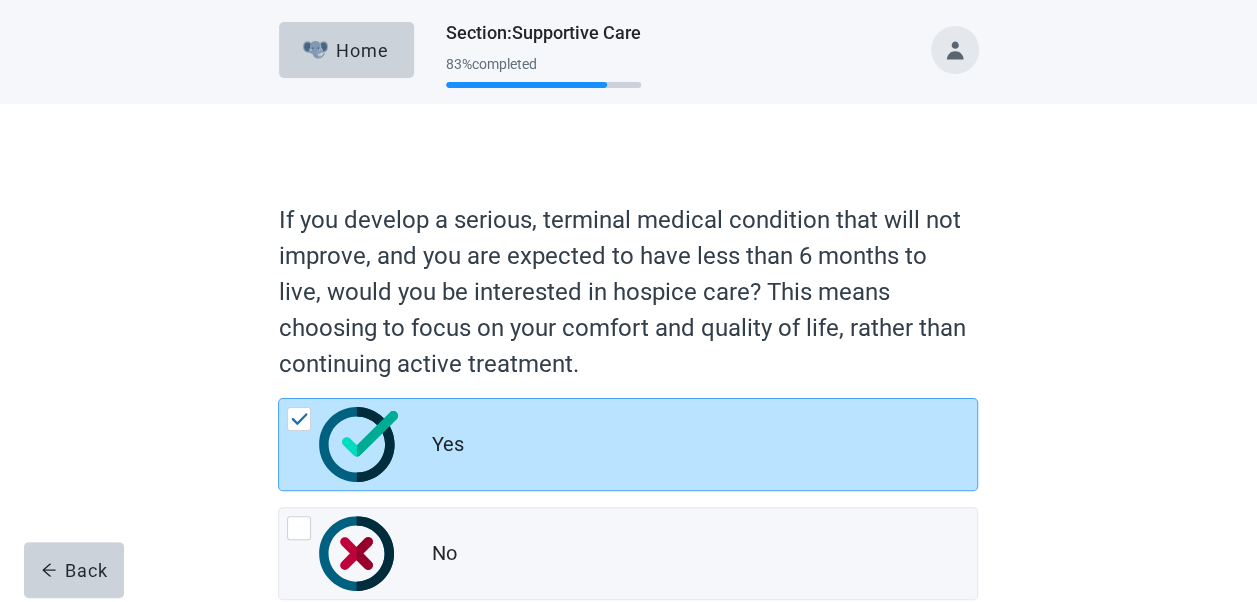 scroll, scrollTop: 200, scrollLeft: 0, axis: vertical 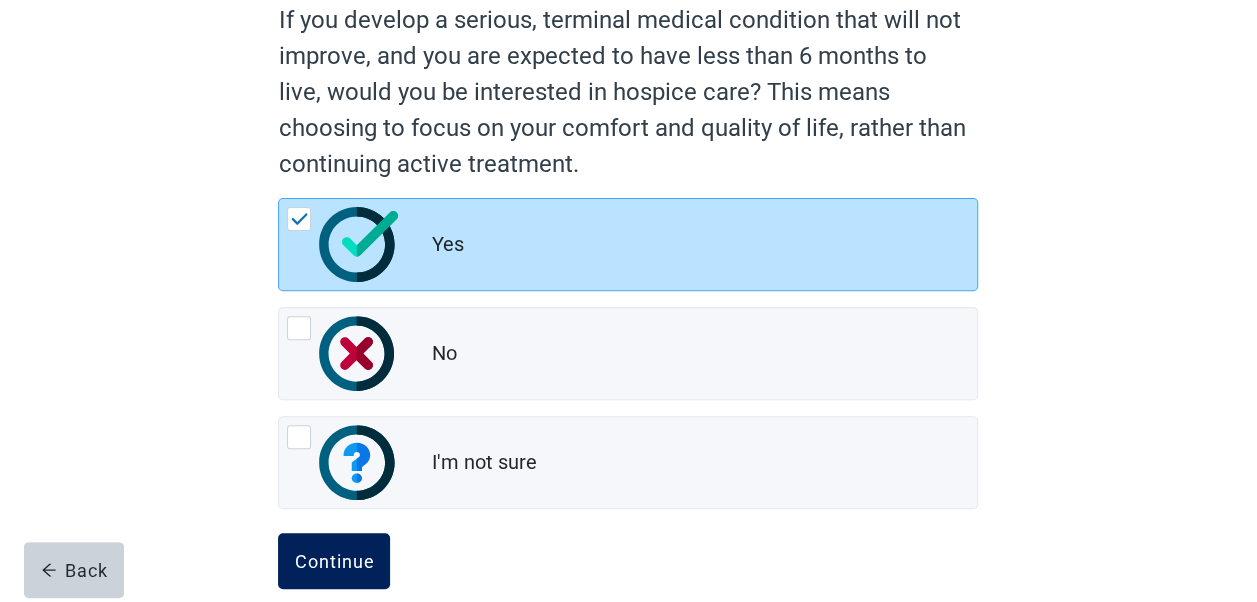 click on "Continue" at bounding box center (334, 561) 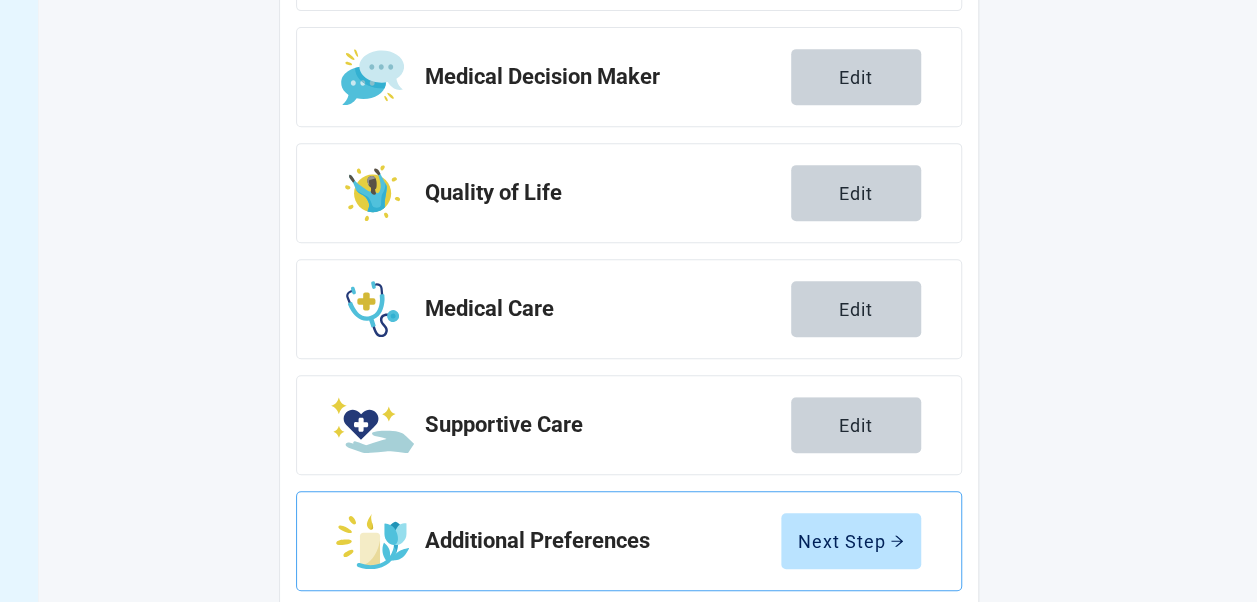 scroll, scrollTop: 460, scrollLeft: 0, axis: vertical 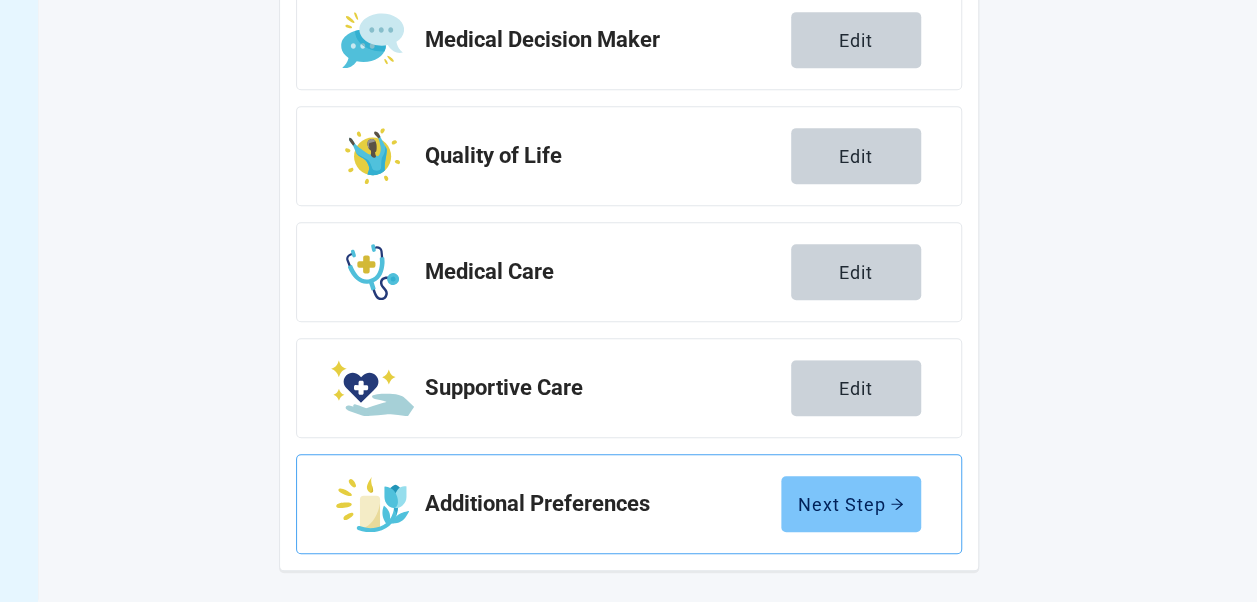 click on "Next Step" at bounding box center (851, 504) 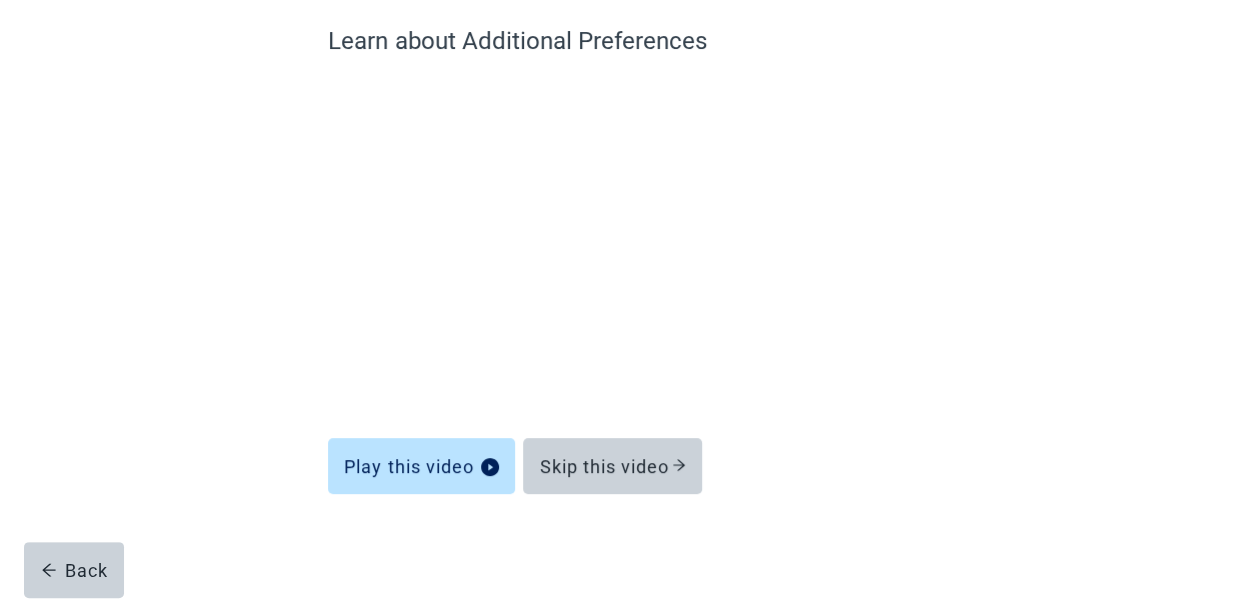 scroll, scrollTop: 169, scrollLeft: 0, axis: vertical 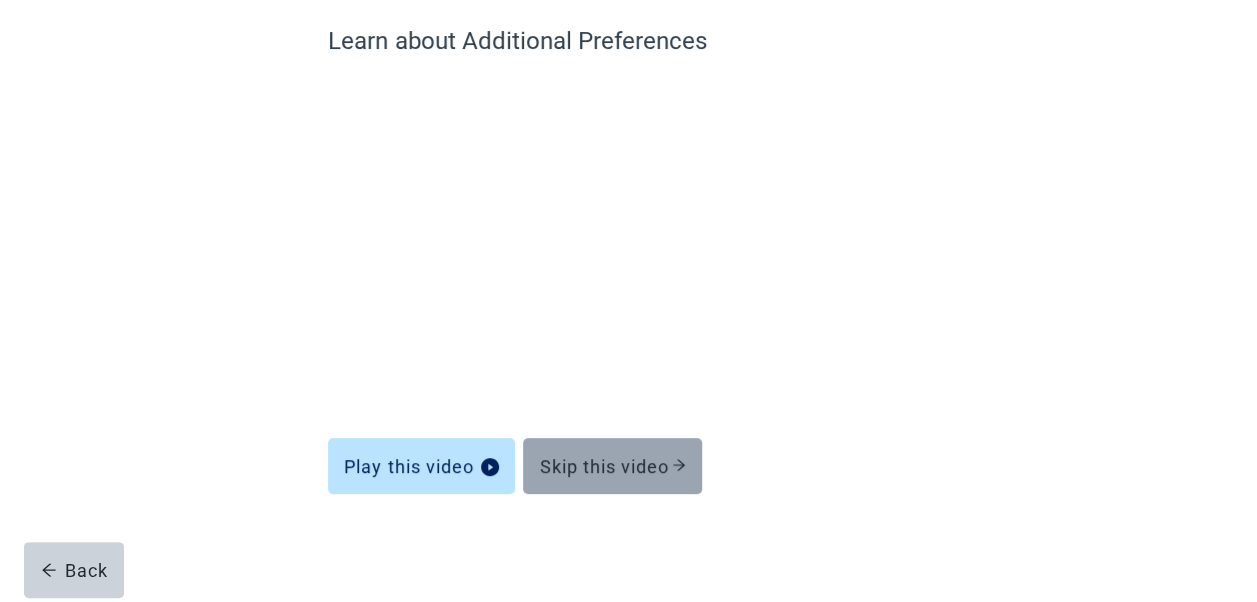 click on "Skip this video" at bounding box center [612, 466] 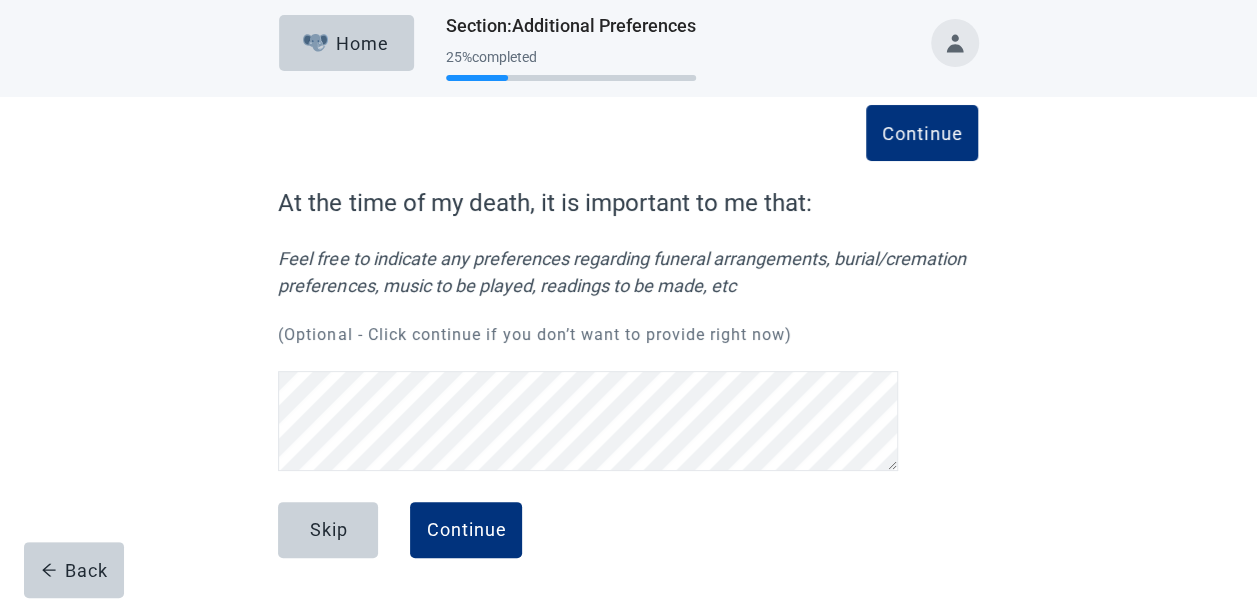 scroll, scrollTop: 6, scrollLeft: 0, axis: vertical 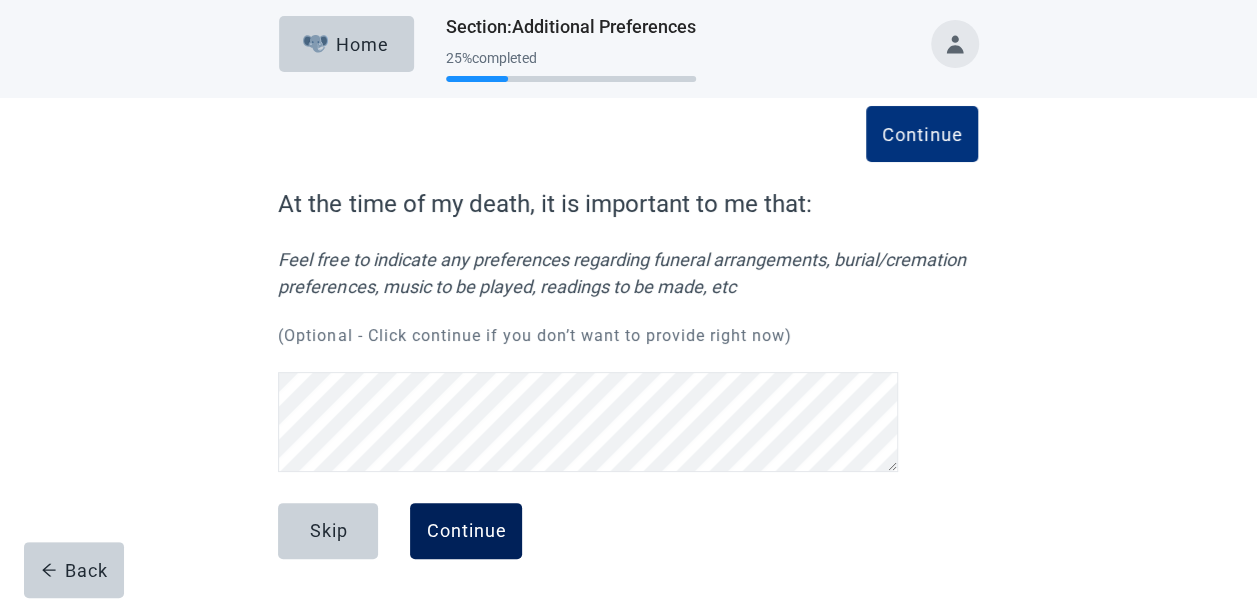 click on "Continue" at bounding box center (466, 531) 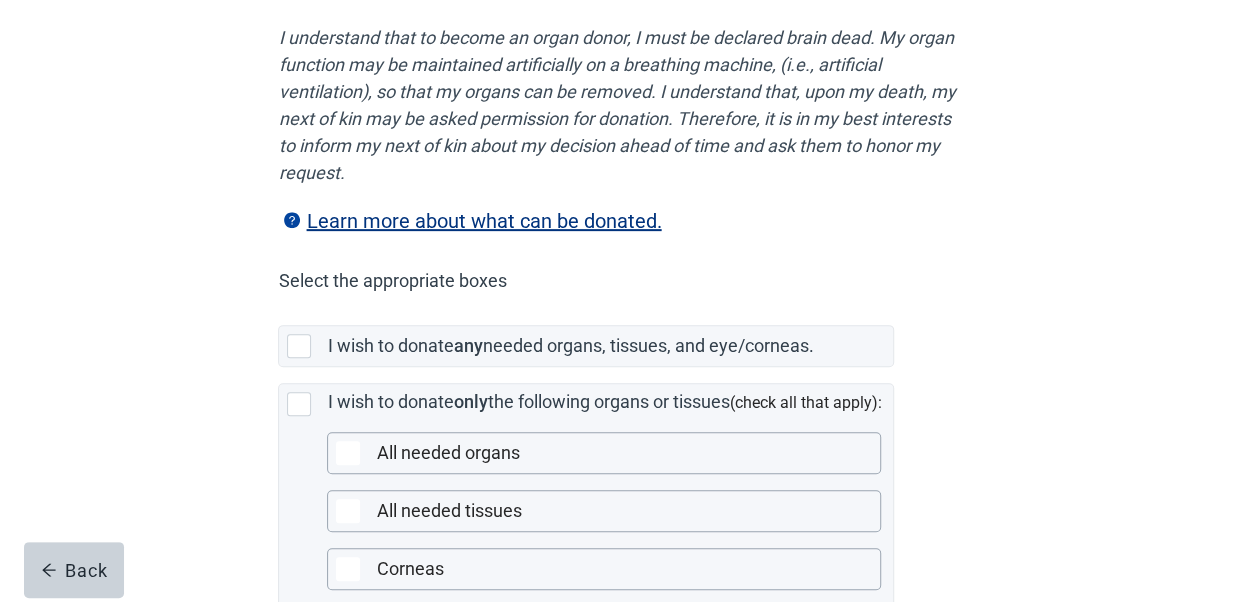 scroll, scrollTop: 300, scrollLeft: 0, axis: vertical 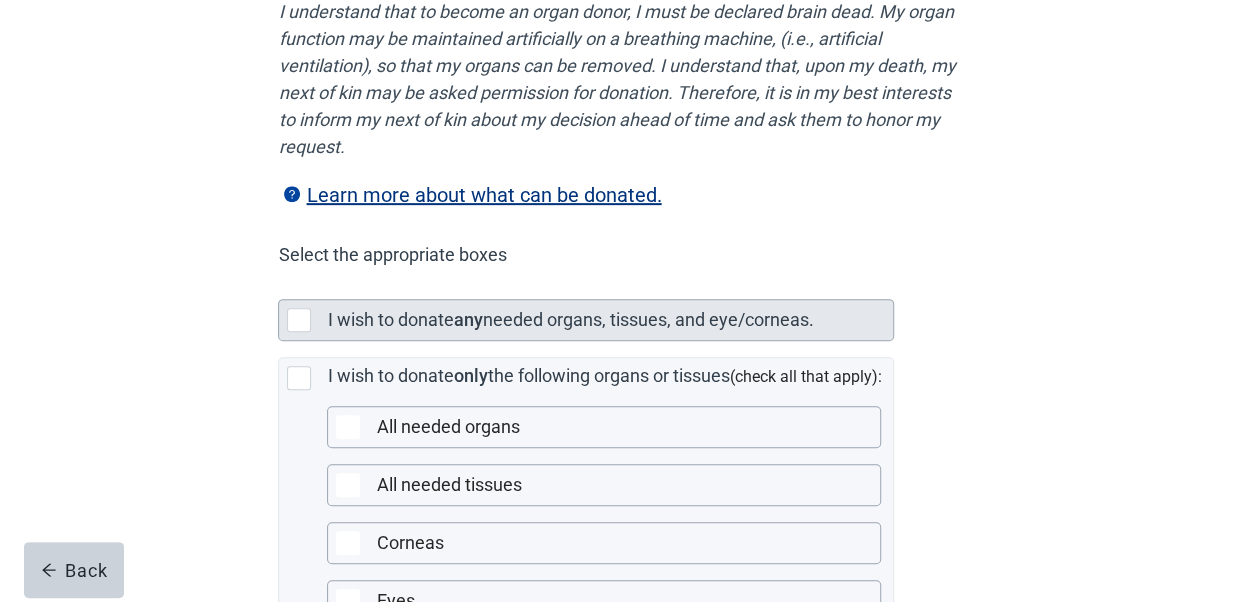 click at bounding box center (299, 320) 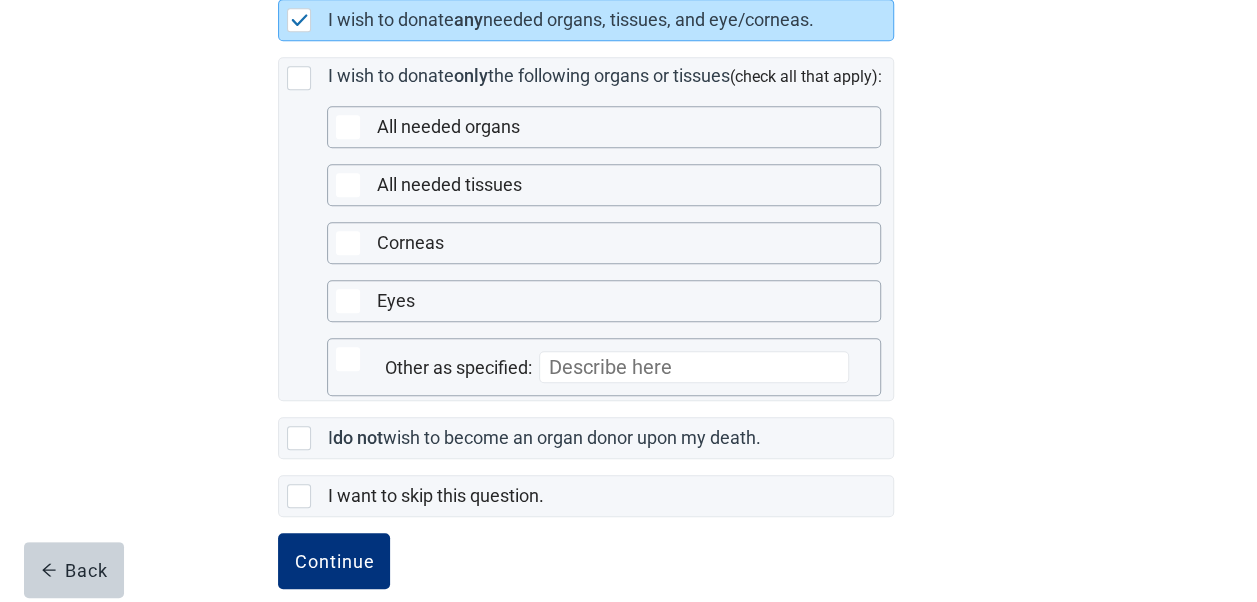 scroll, scrollTop: 624, scrollLeft: 0, axis: vertical 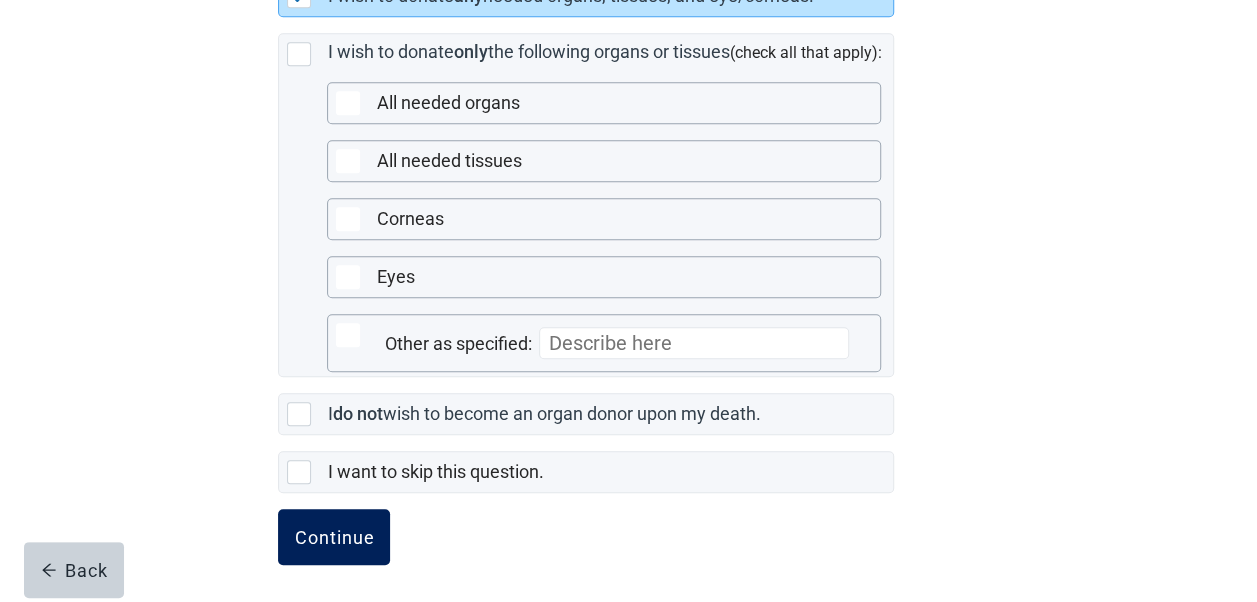 click on "Continue" at bounding box center [334, 537] 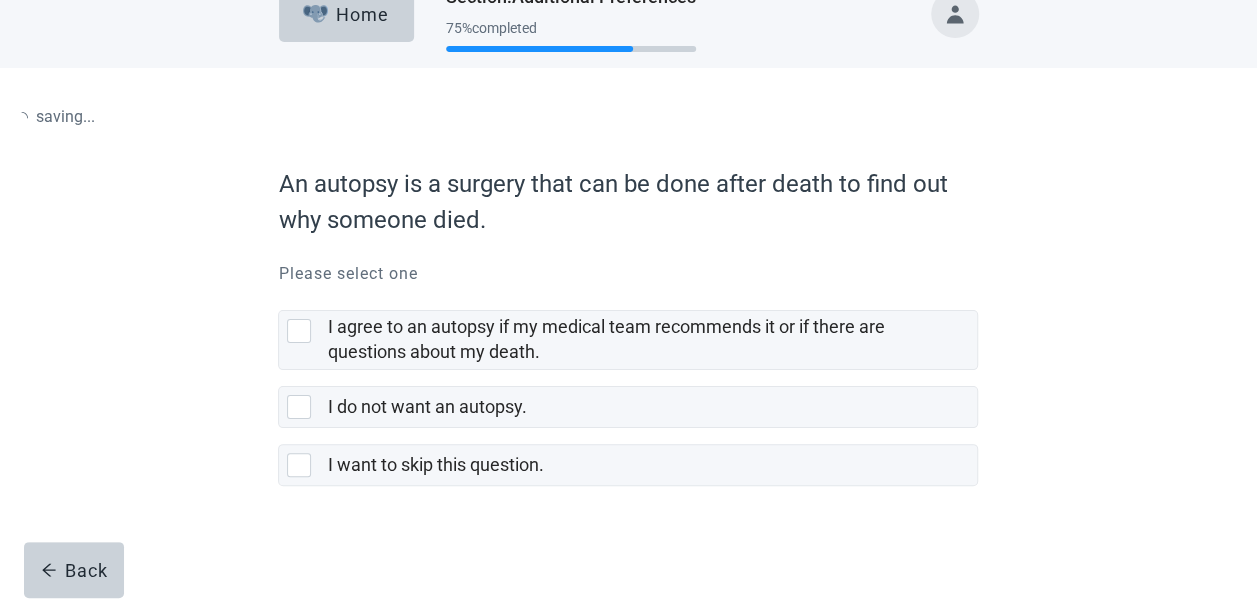 scroll, scrollTop: 0, scrollLeft: 0, axis: both 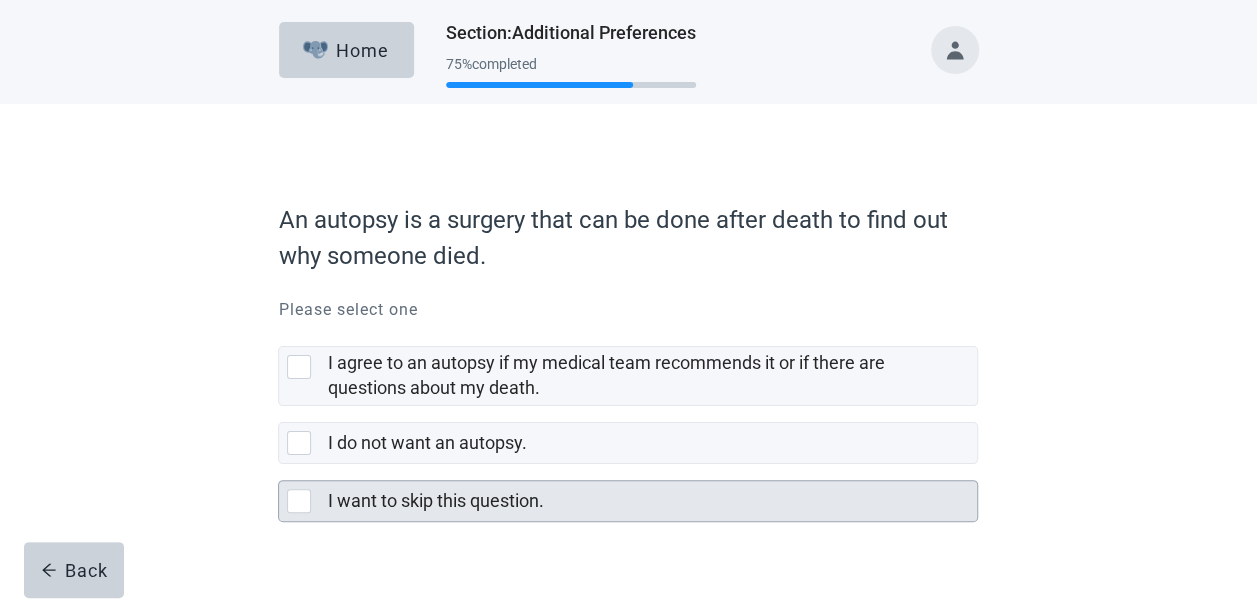 click at bounding box center (299, 501) 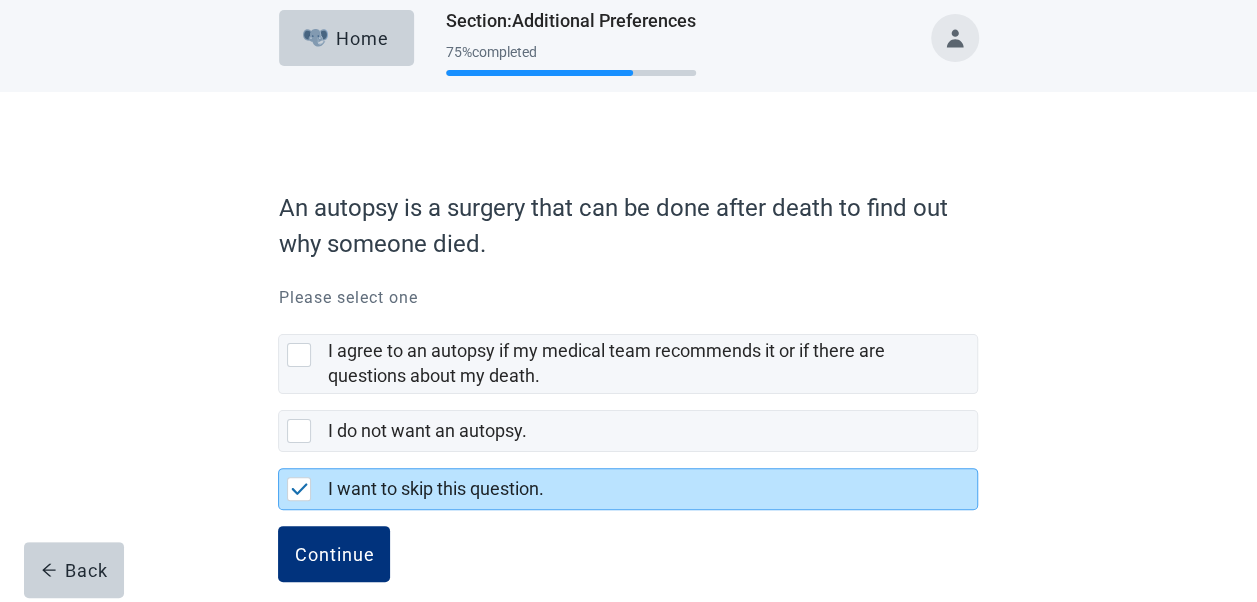 scroll, scrollTop: 34, scrollLeft: 0, axis: vertical 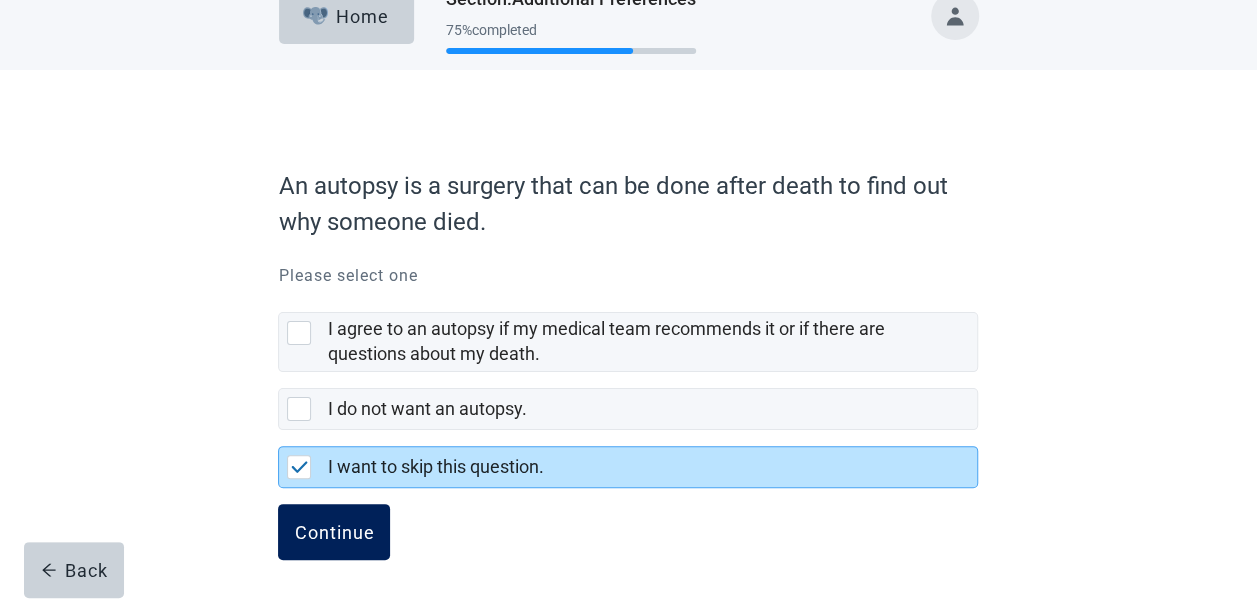 click on "Continue" at bounding box center [334, 532] 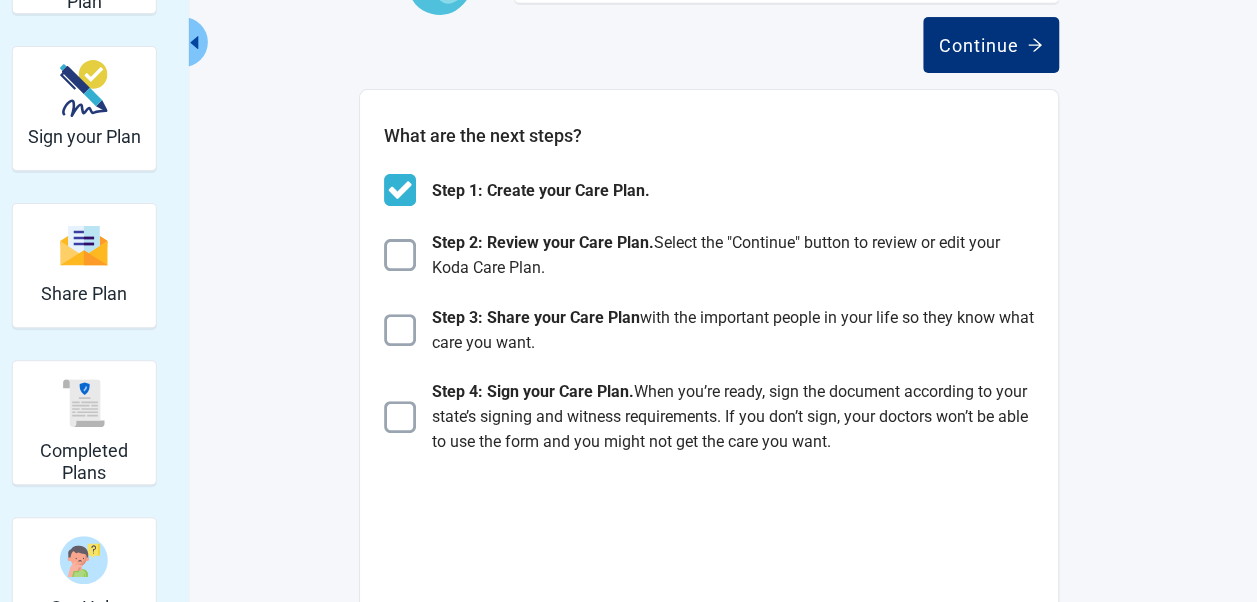 scroll, scrollTop: 0, scrollLeft: 0, axis: both 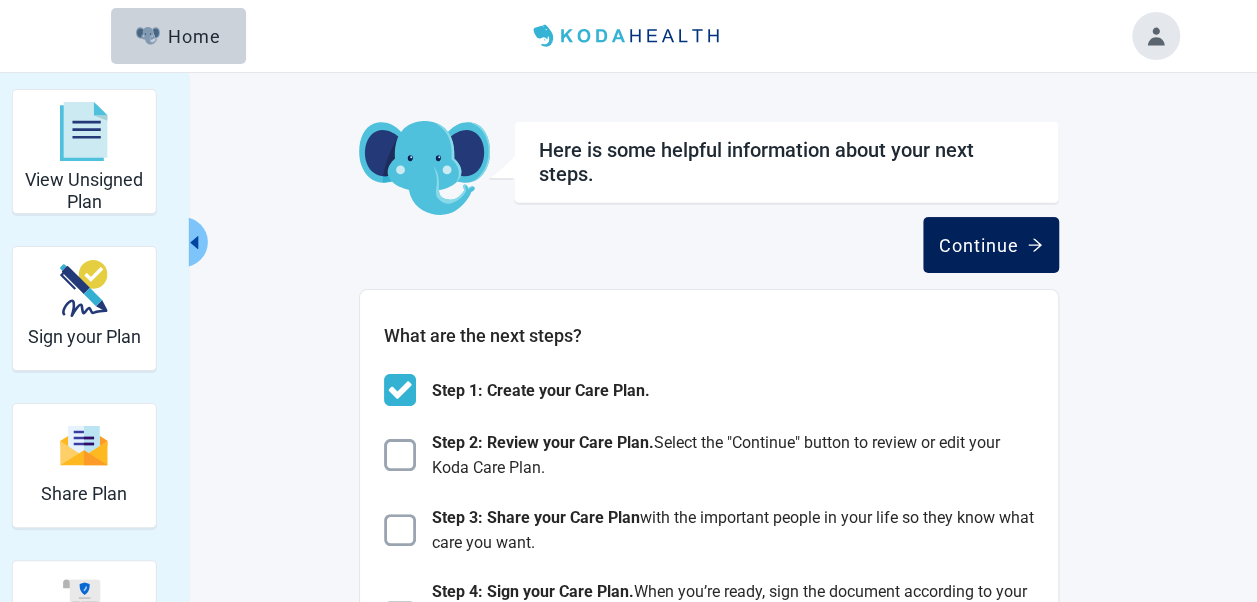 click on "Continue" at bounding box center [991, 245] 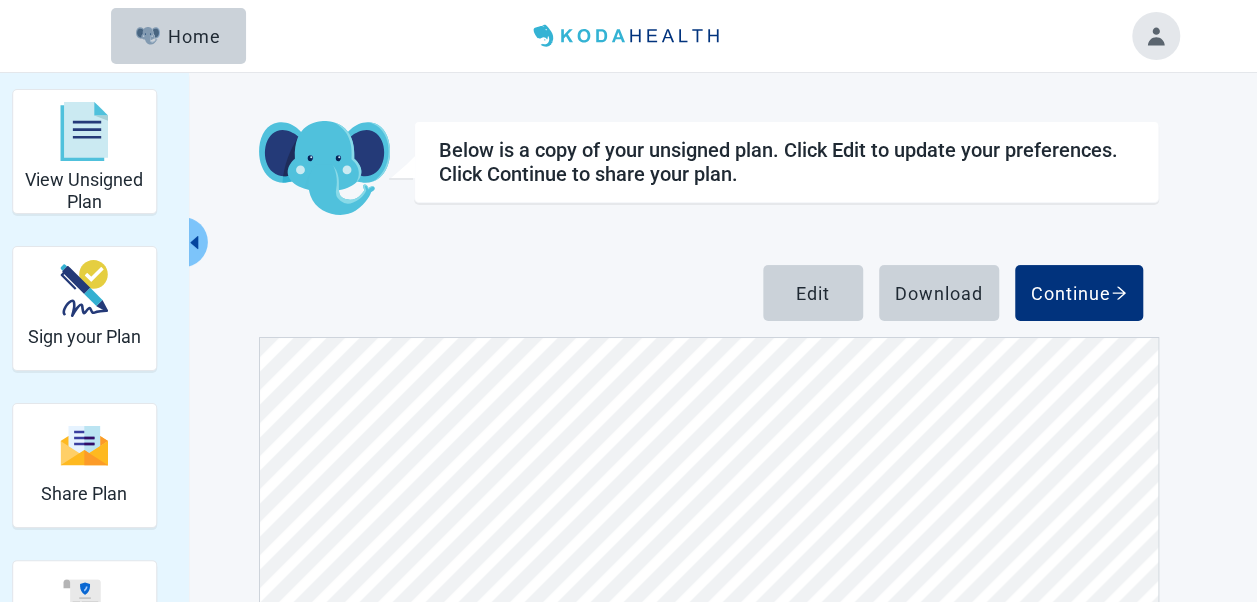 scroll, scrollTop: 200, scrollLeft: 0, axis: vertical 